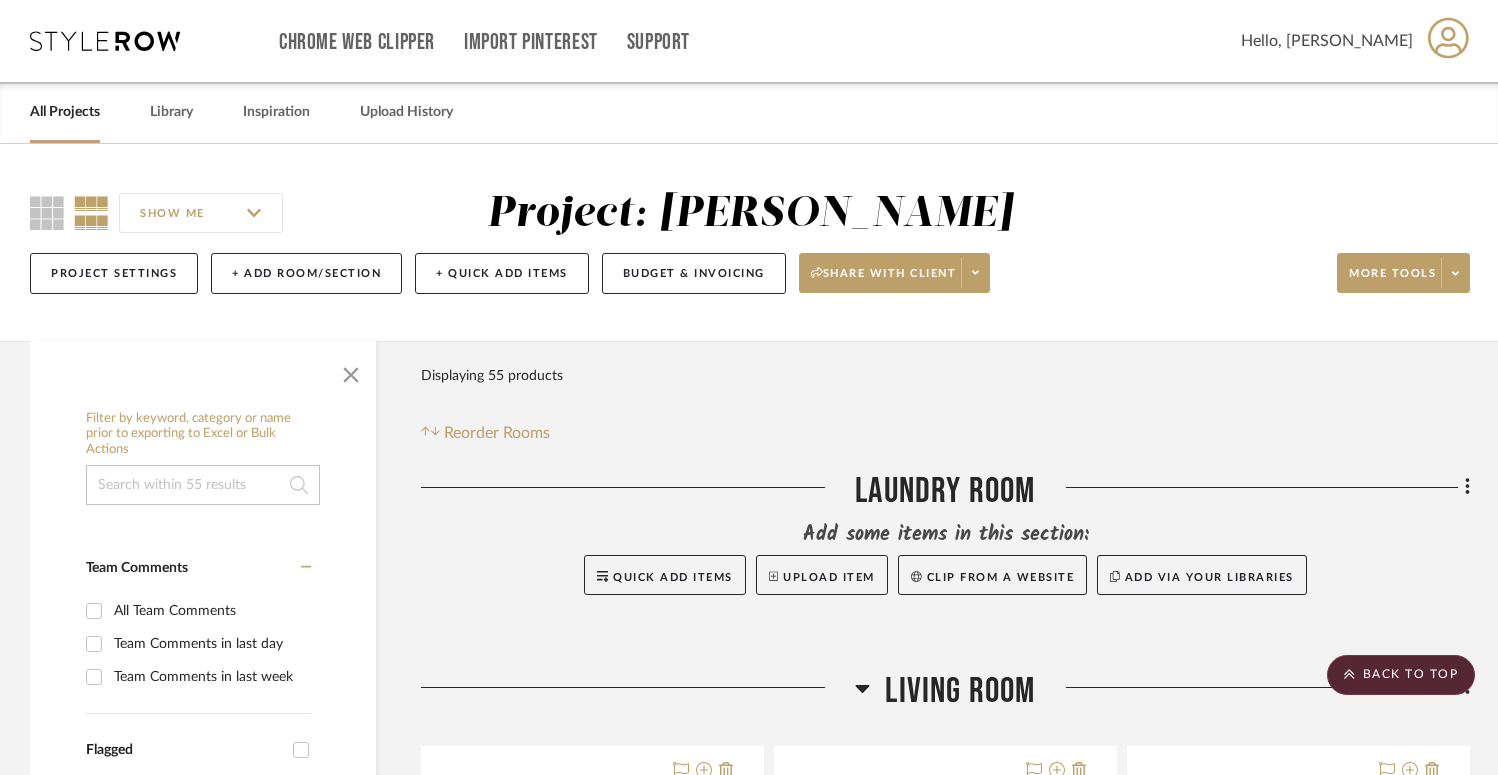 scroll, scrollTop: 14668, scrollLeft: 0, axis: vertical 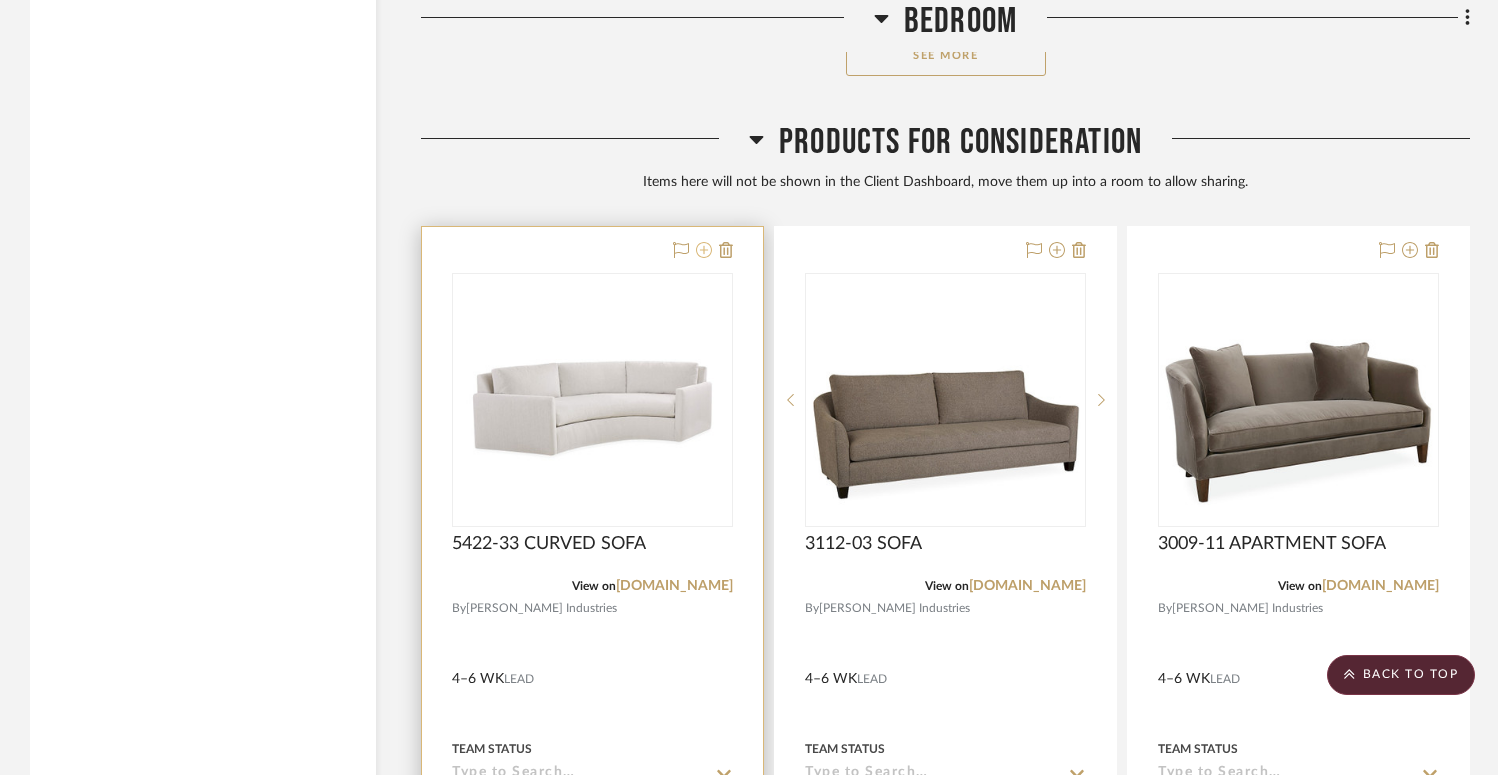 click 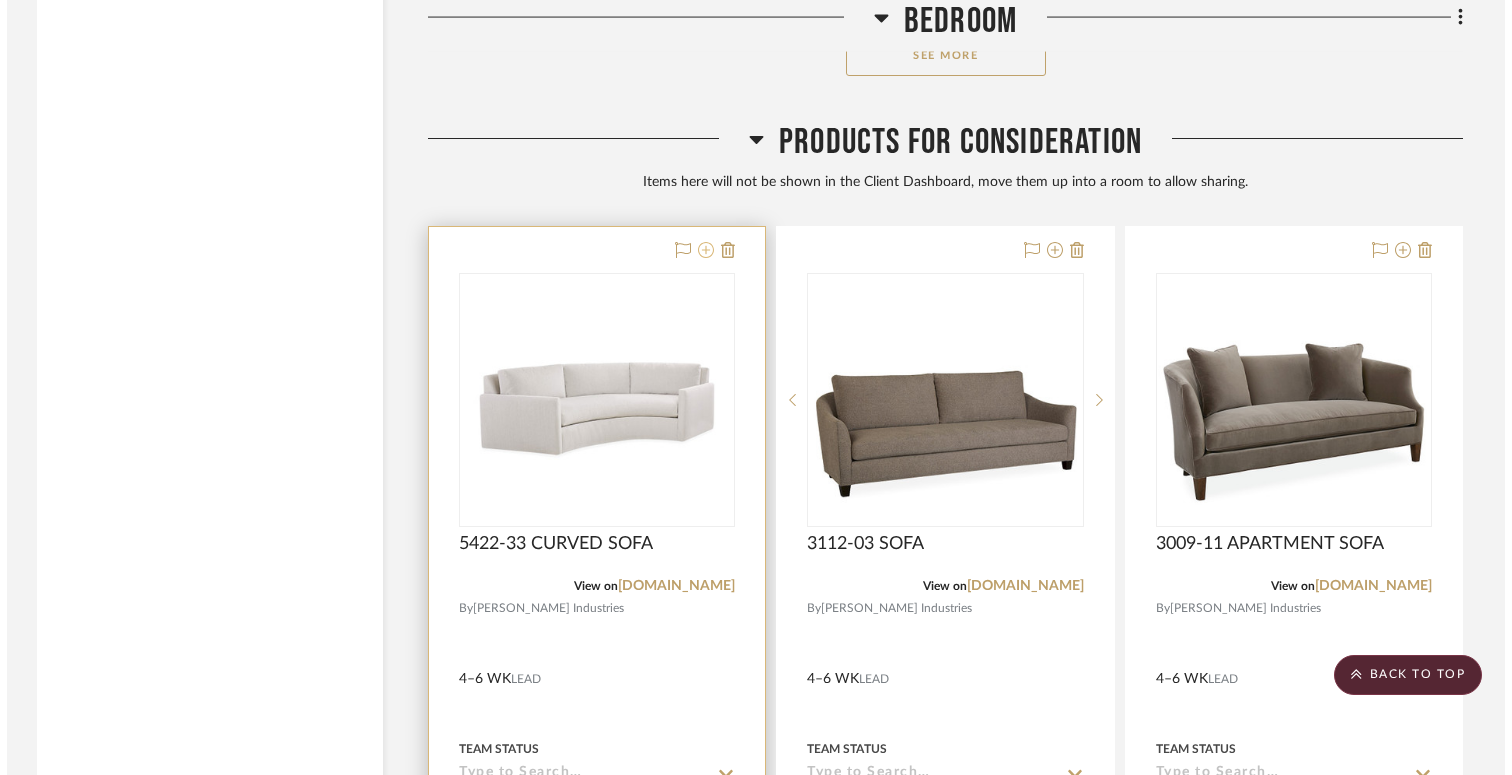 scroll, scrollTop: 0, scrollLeft: 0, axis: both 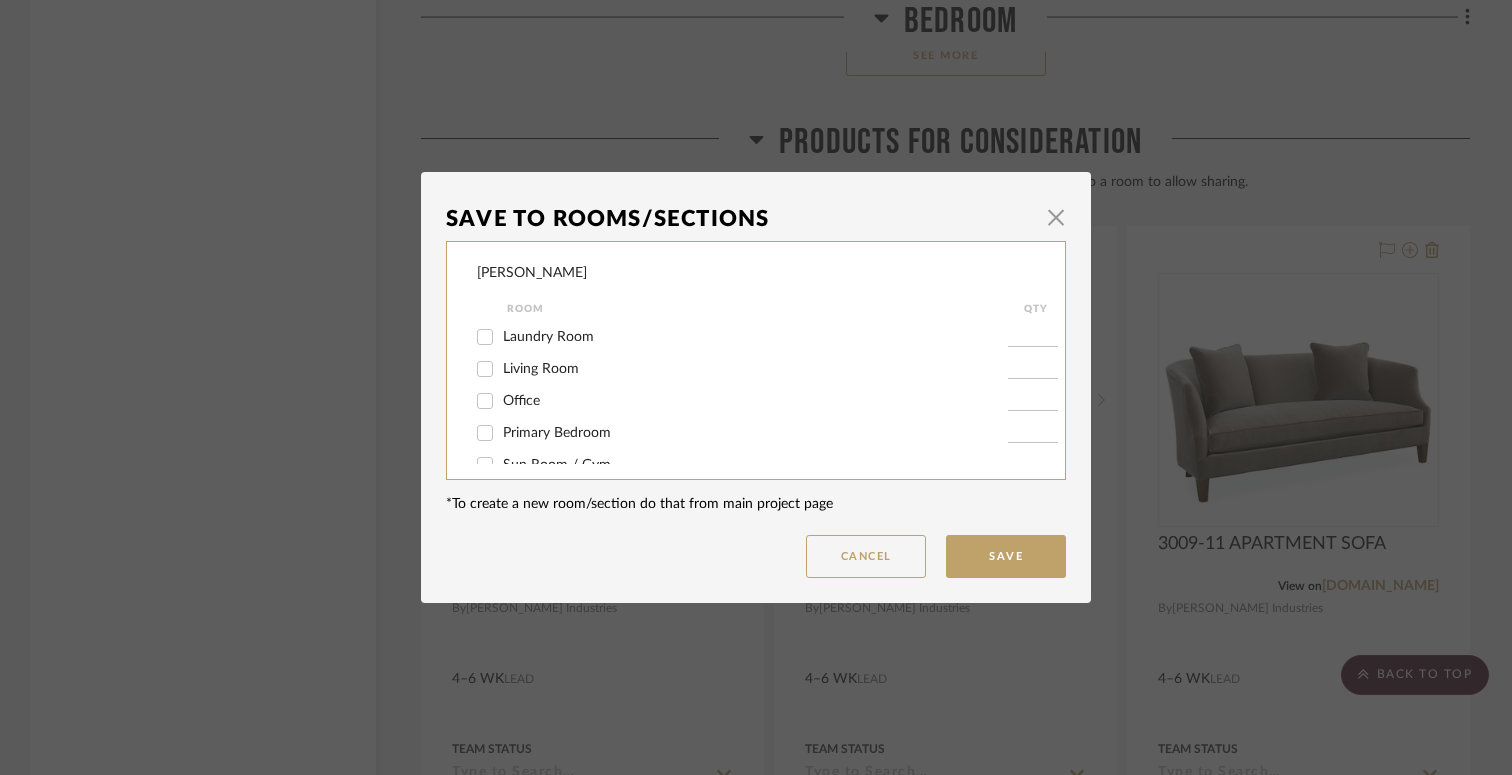 click on "Living Room" at bounding box center [541, 369] 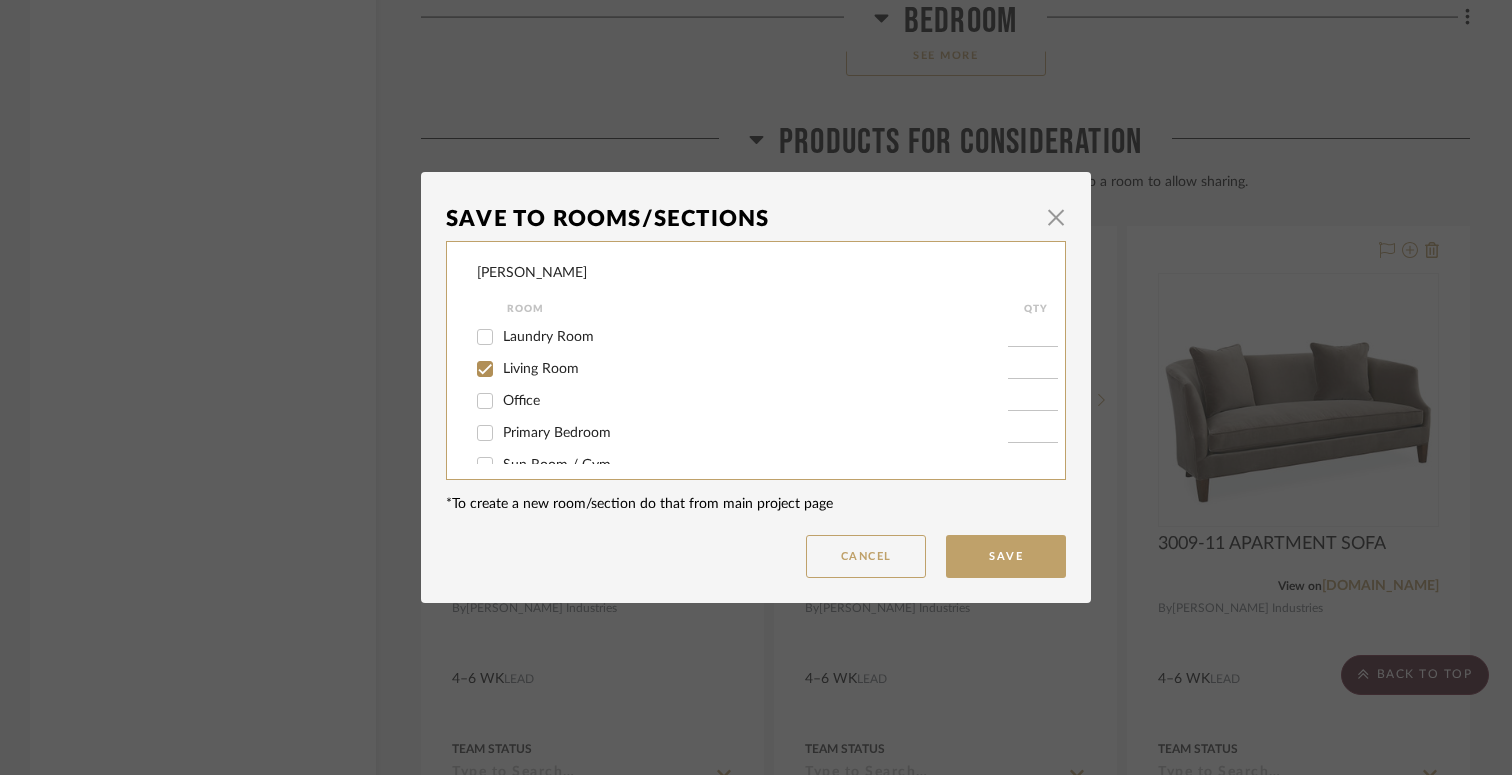 checkbox on "true" 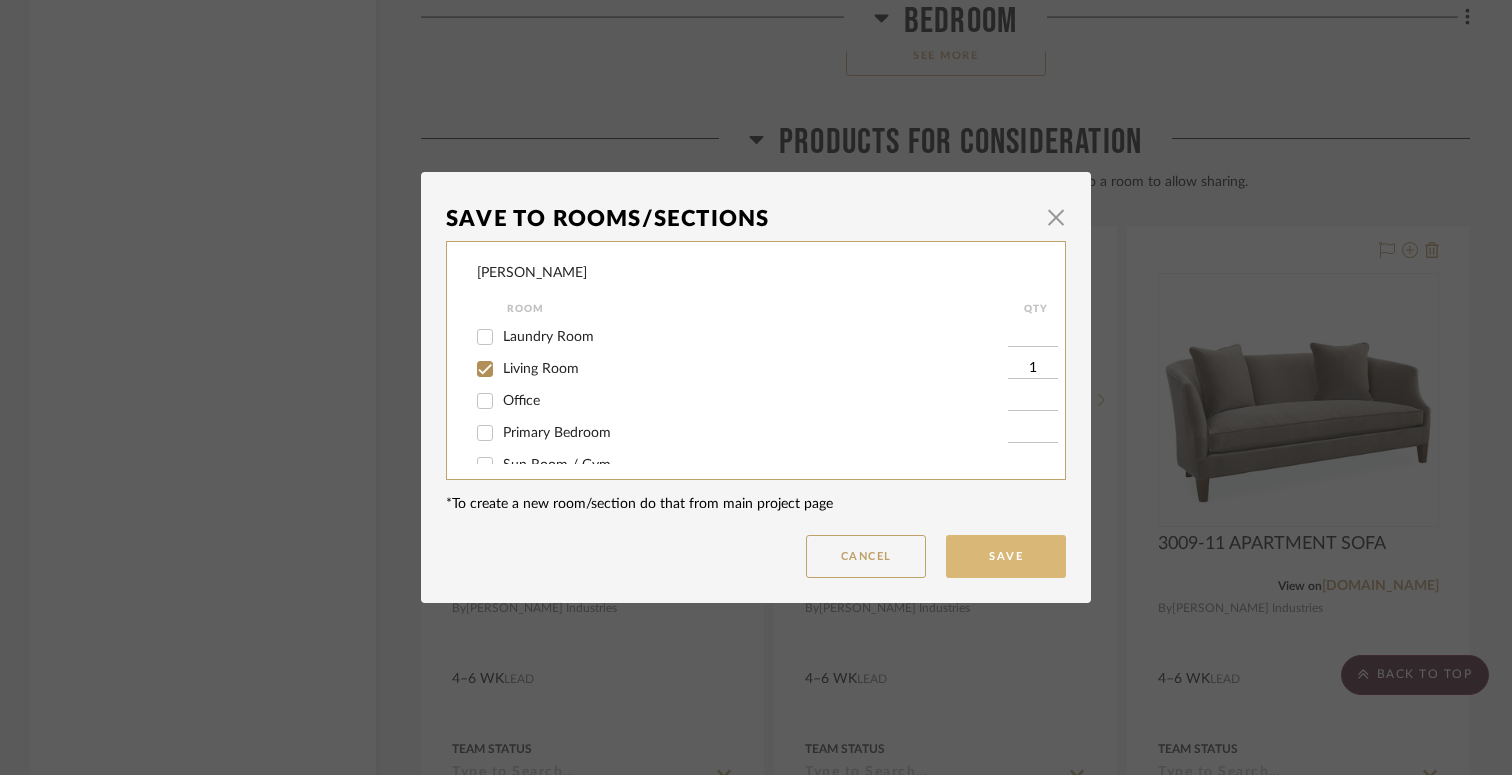 click on "Save" at bounding box center (1006, 556) 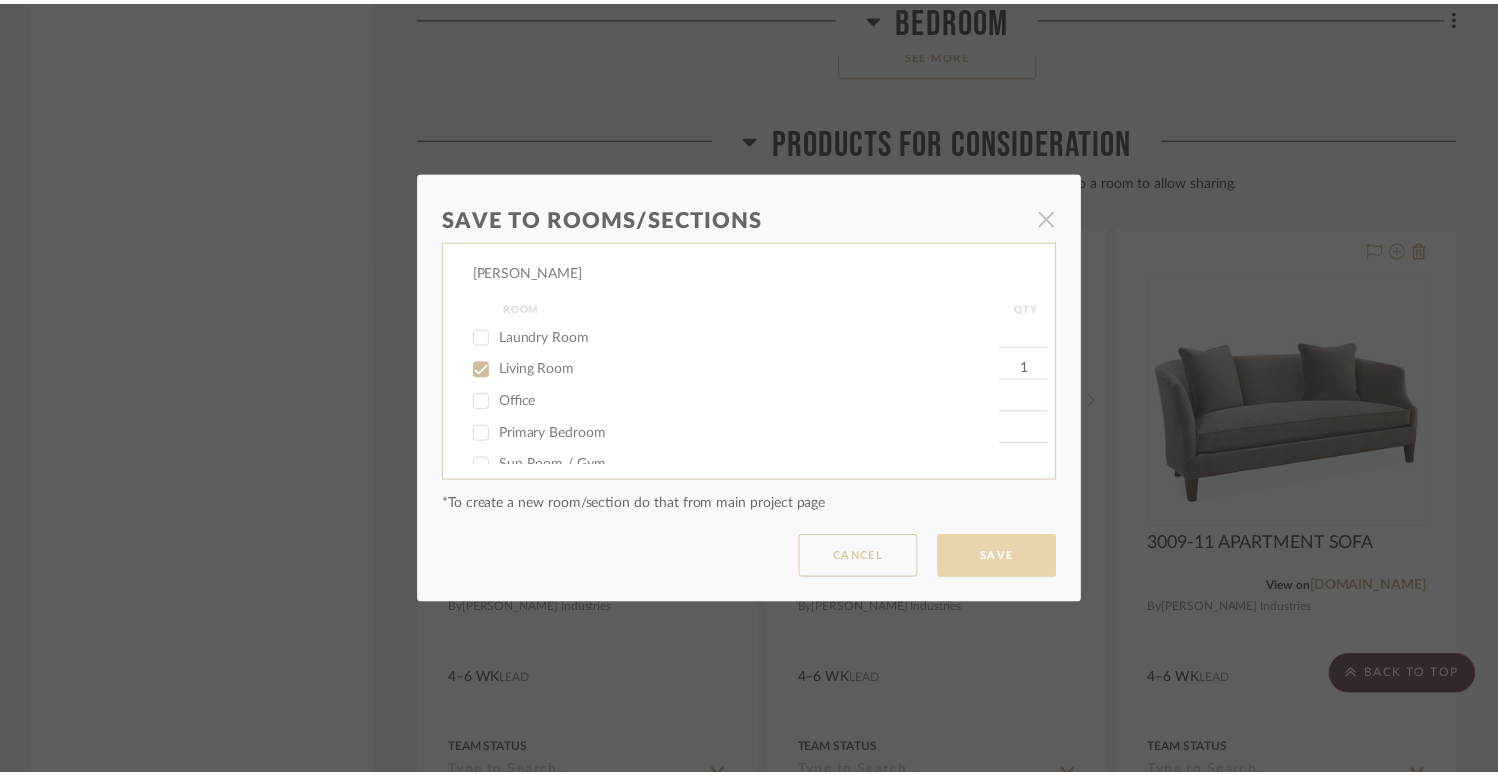 scroll, scrollTop: 12856, scrollLeft: 0, axis: vertical 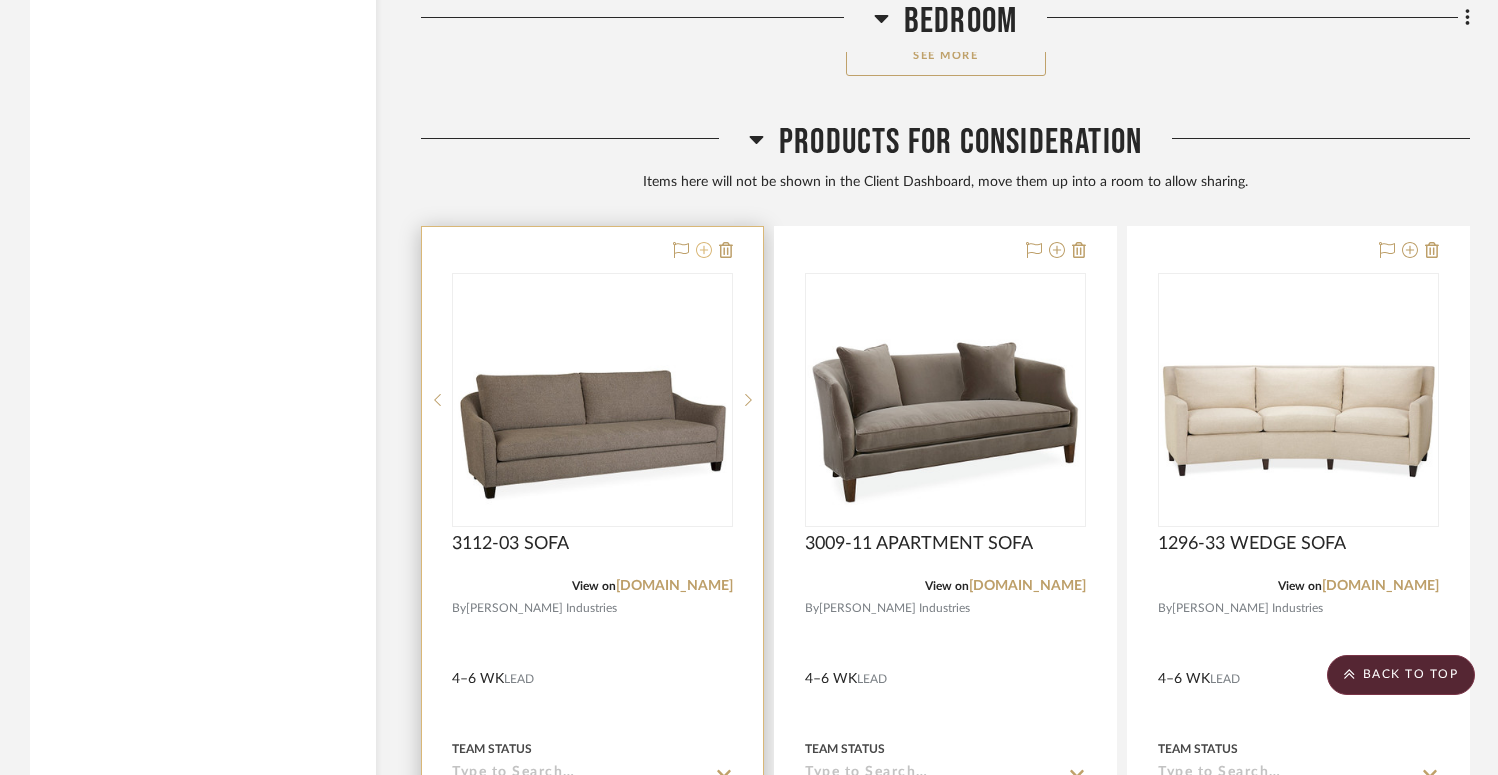 click 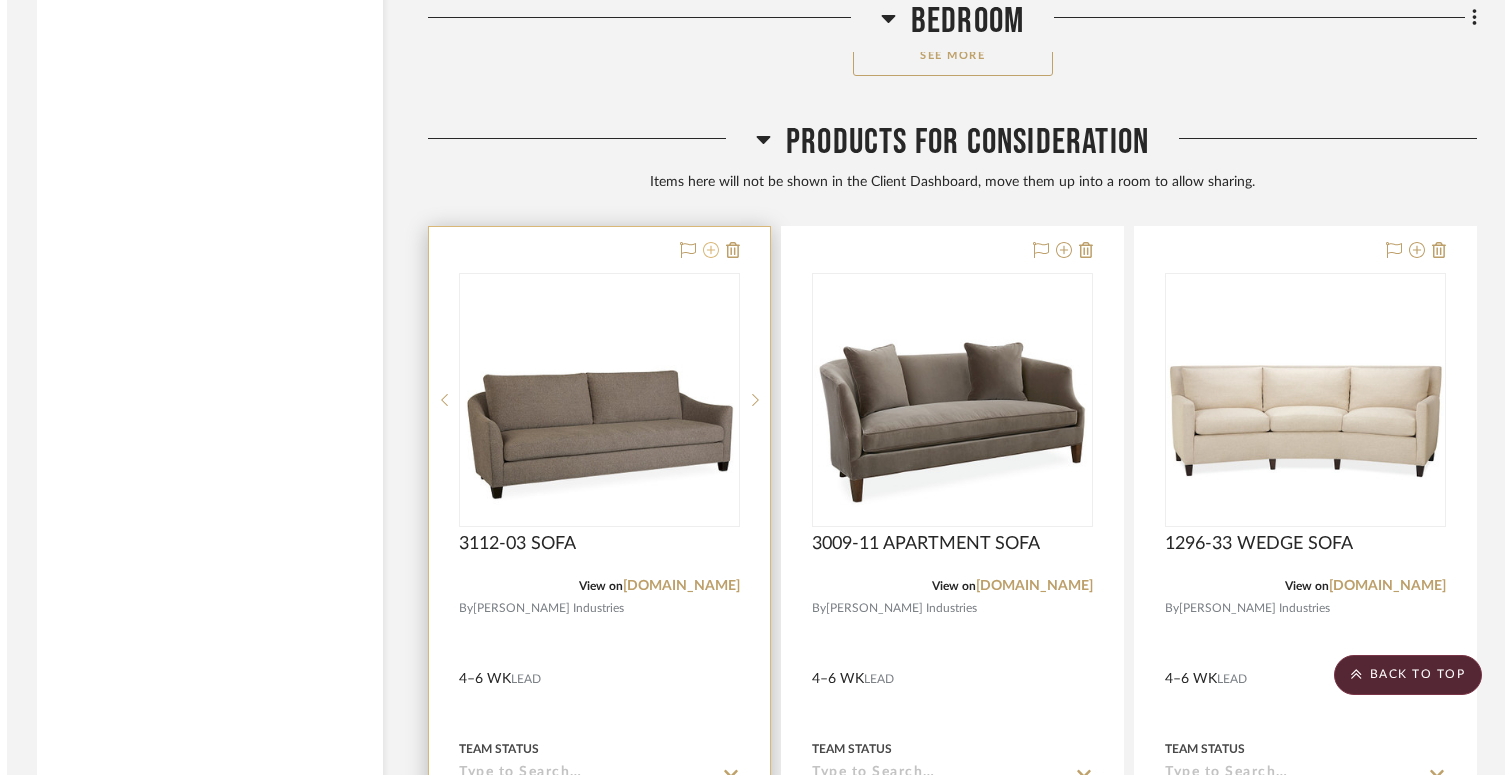 scroll, scrollTop: 0, scrollLeft: 0, axis: both 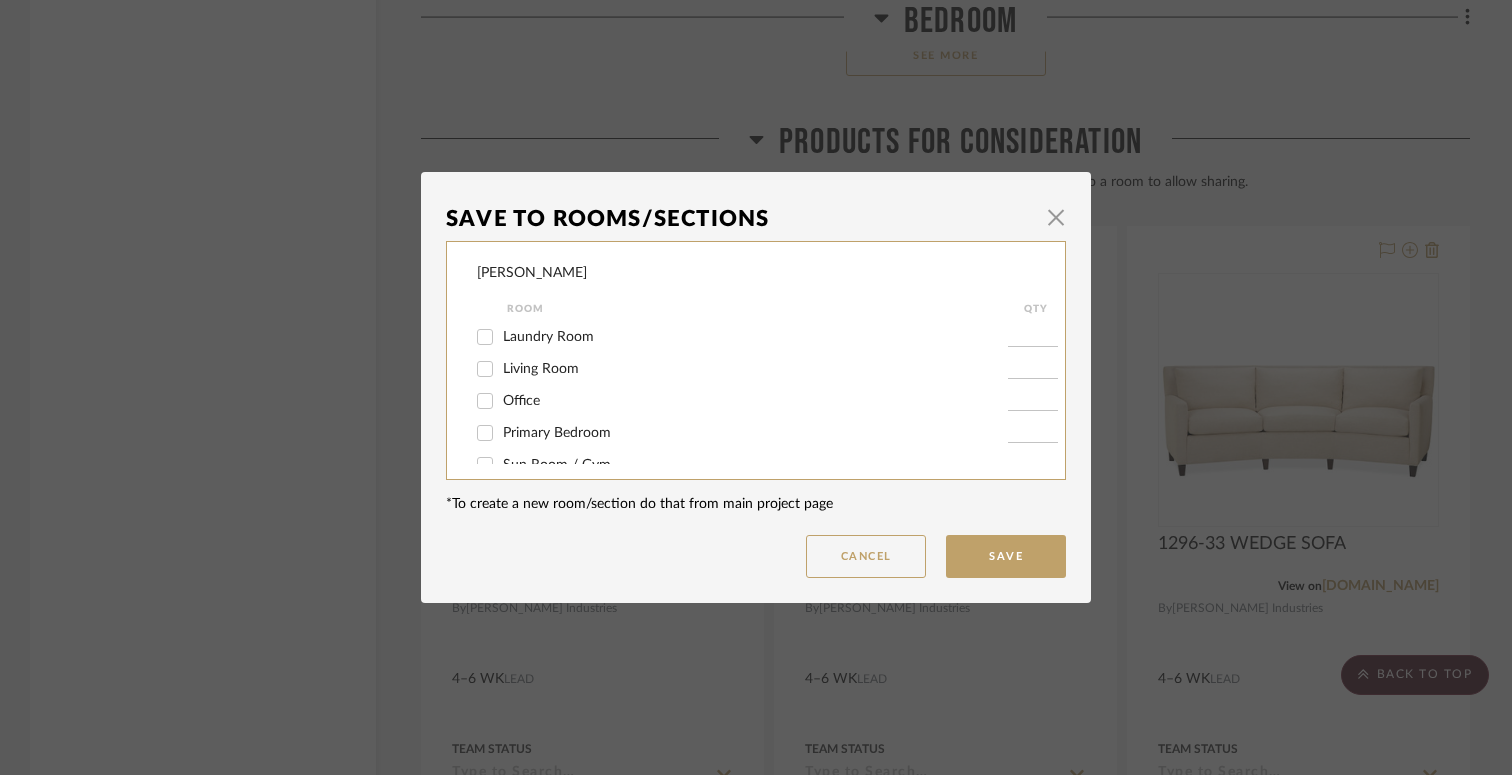 click on "Living Room" at bounding box center (755, 369) 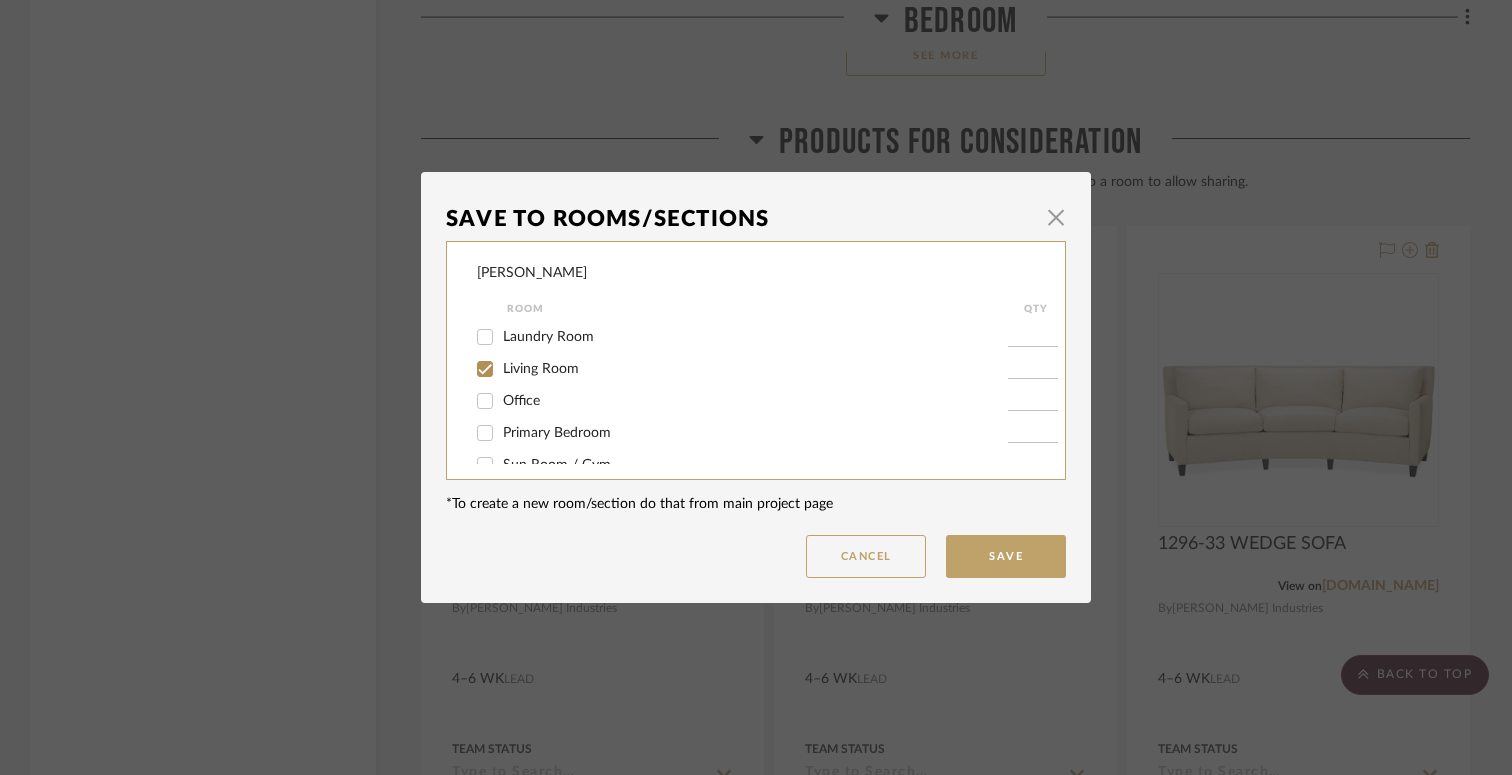 checkbox on "true" 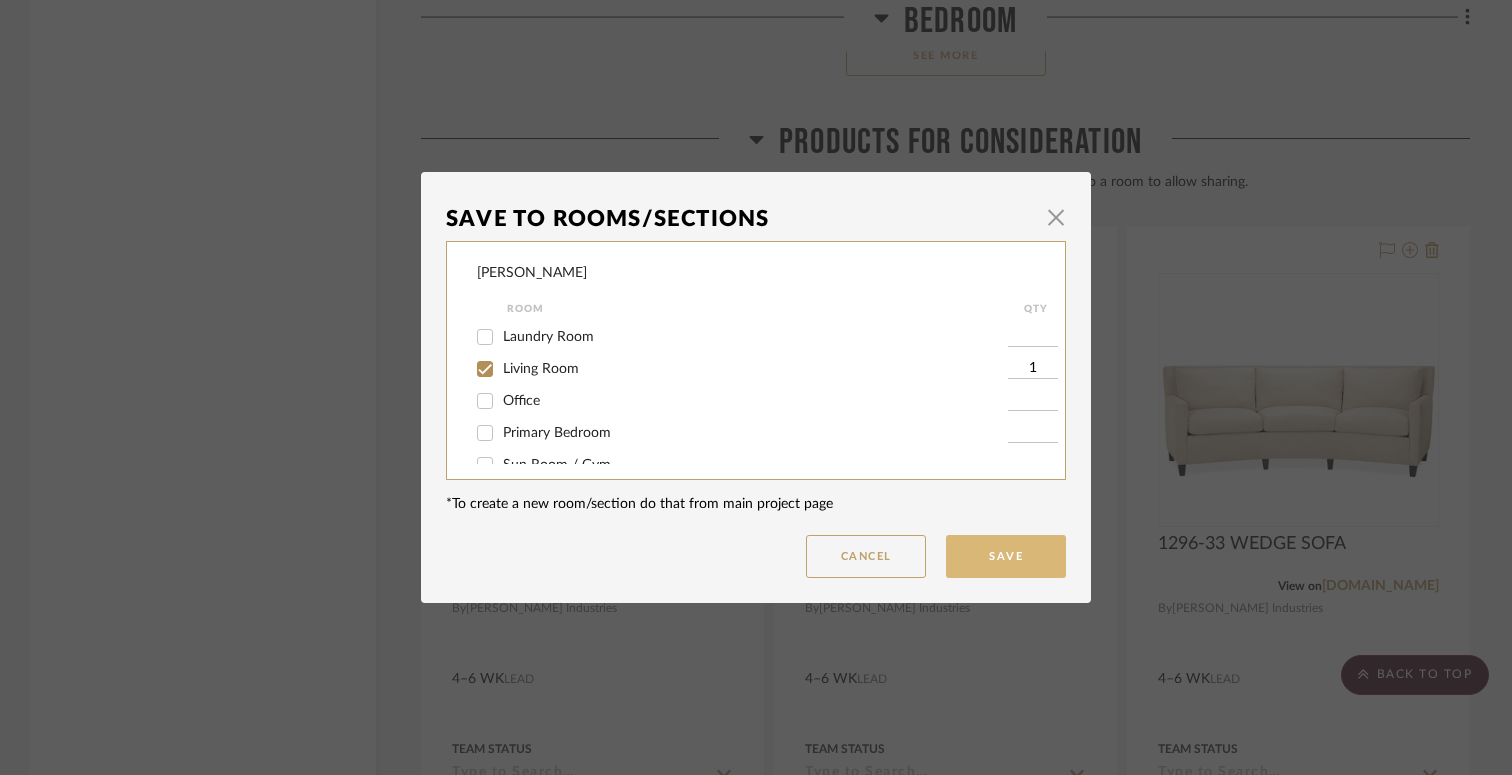 click on "Save" at bounding box center [1006, 556] 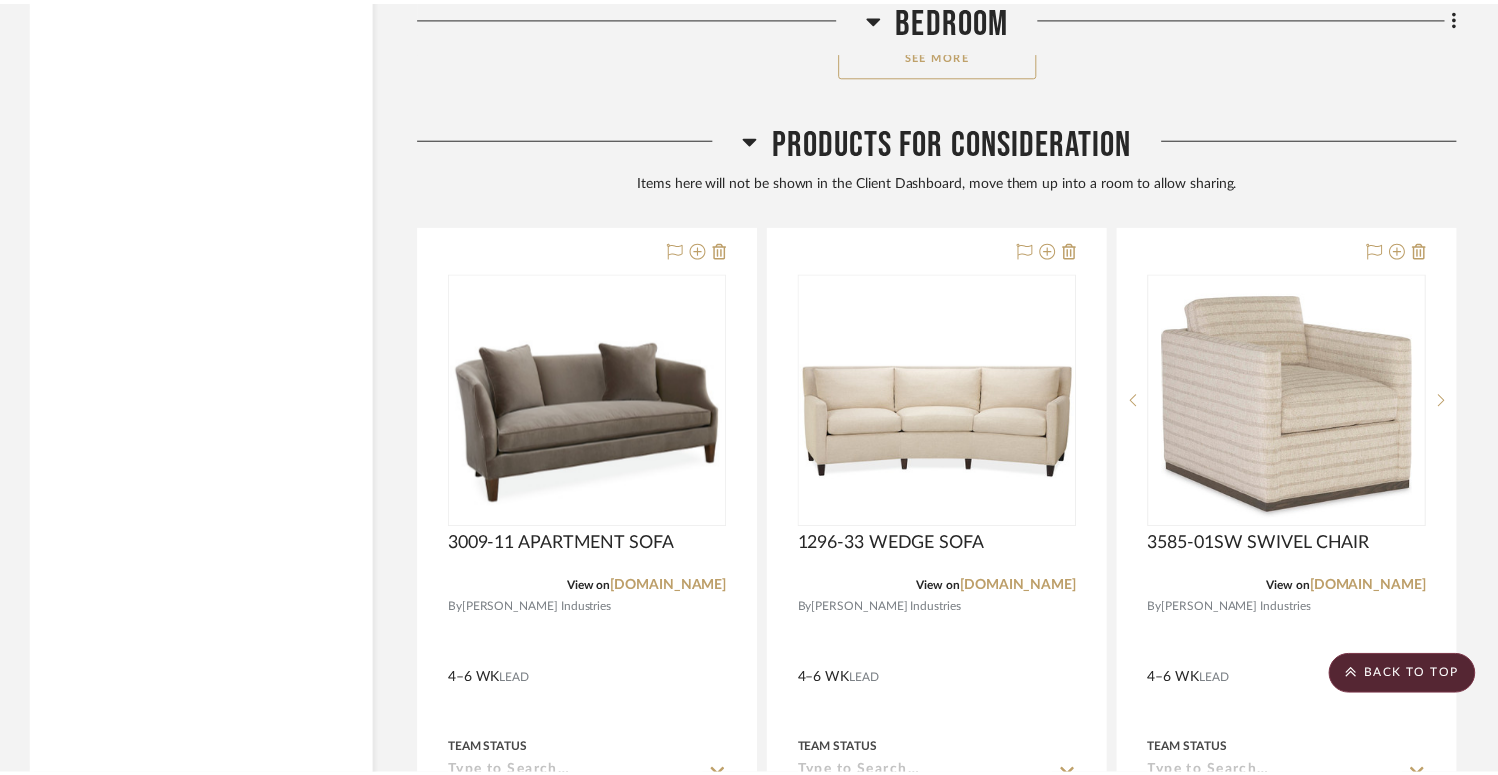 scroll, scrollTop: 12856, scrollLeft: 0, axis: vertical 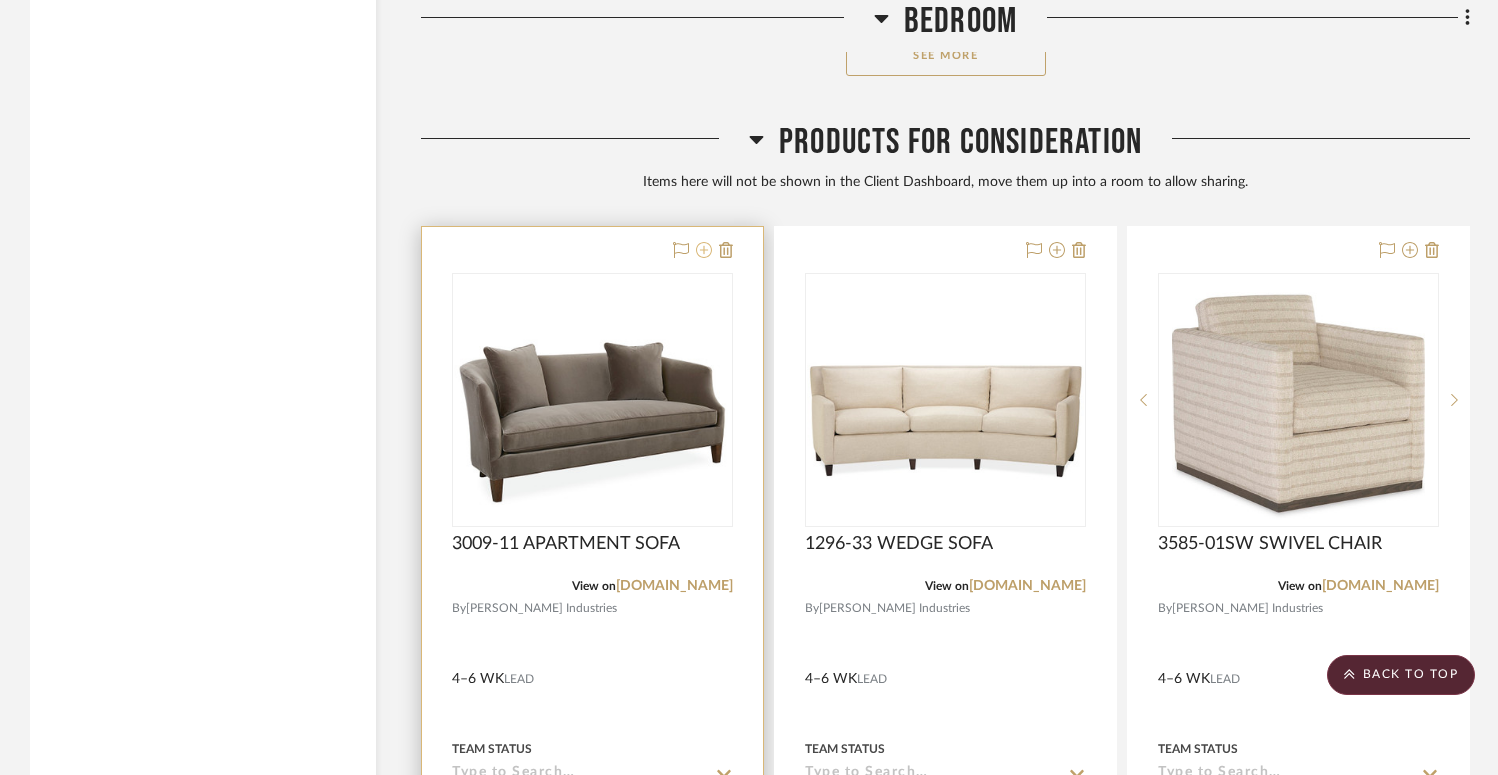 click 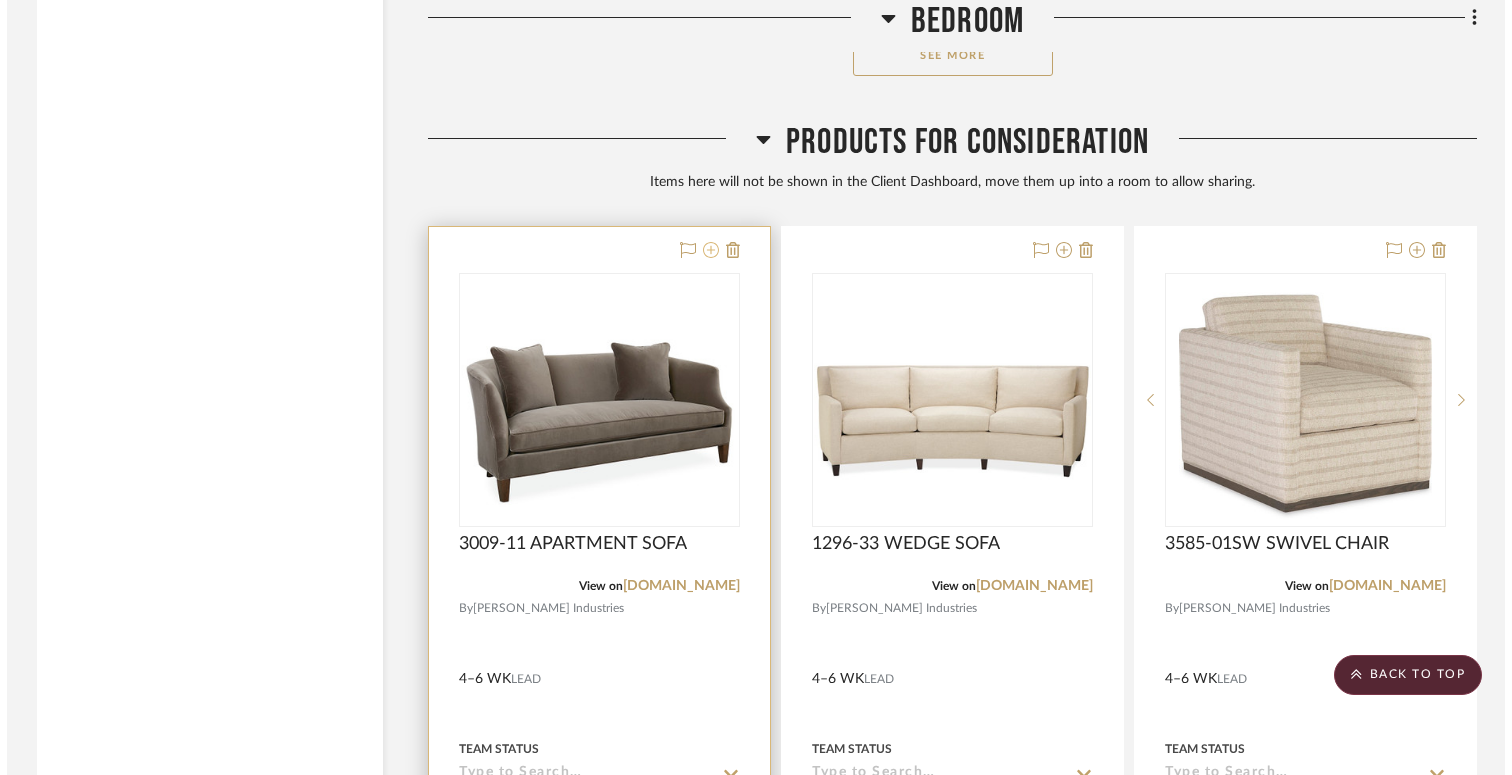 scroll, scrollTop: 0, scrollLeft: 0, axis: both 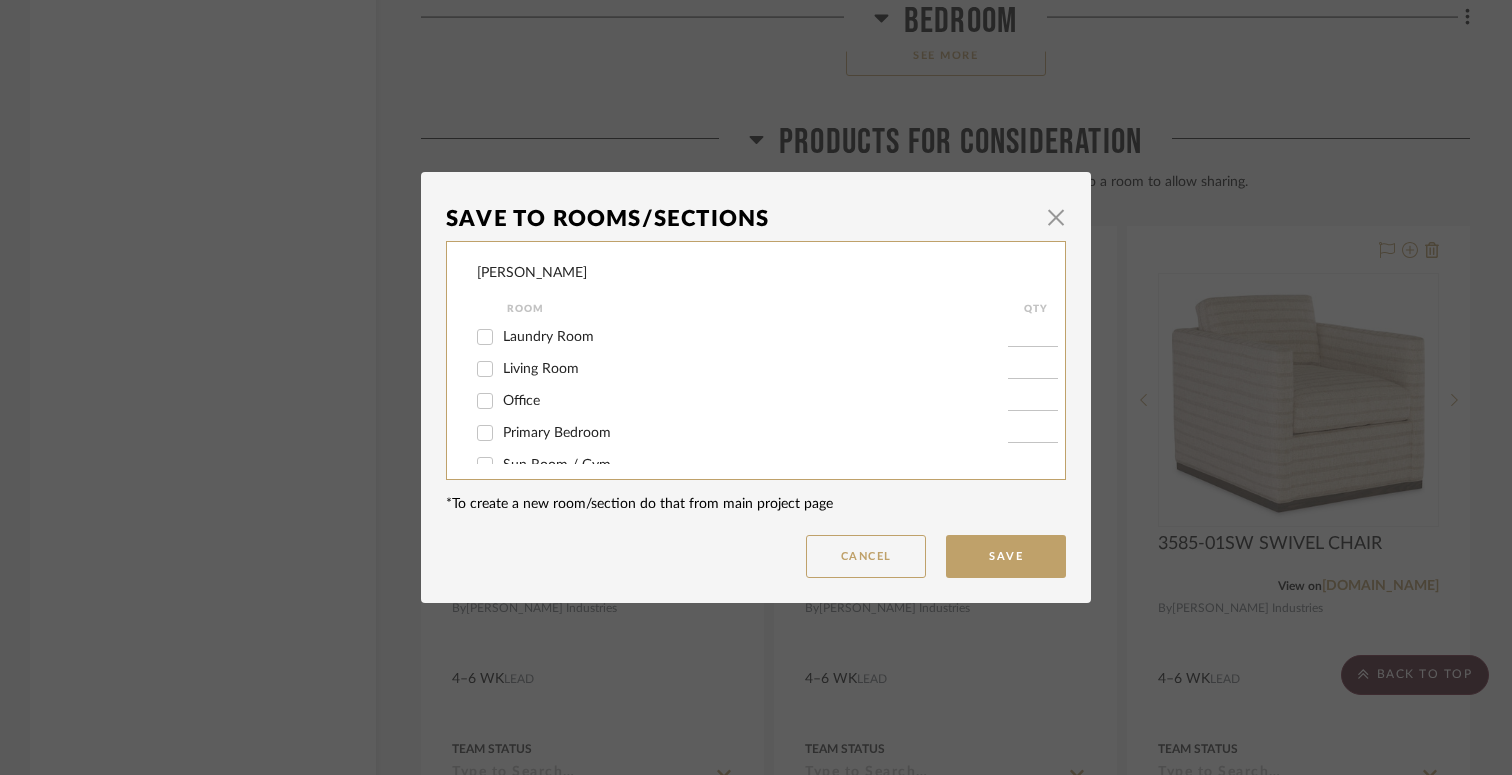 click on "Living Room" at bounding box center (755, 369) 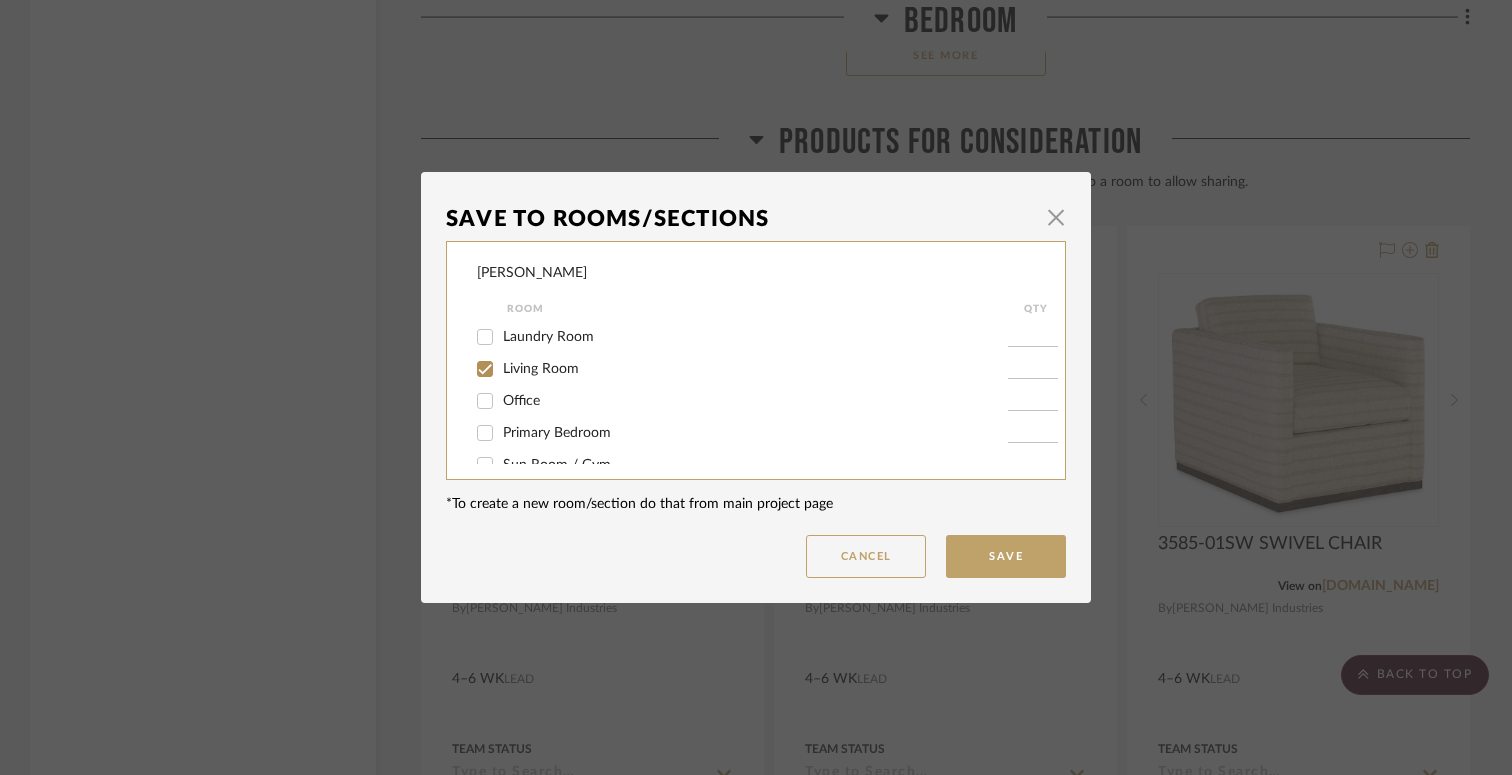 checkbox on "true" 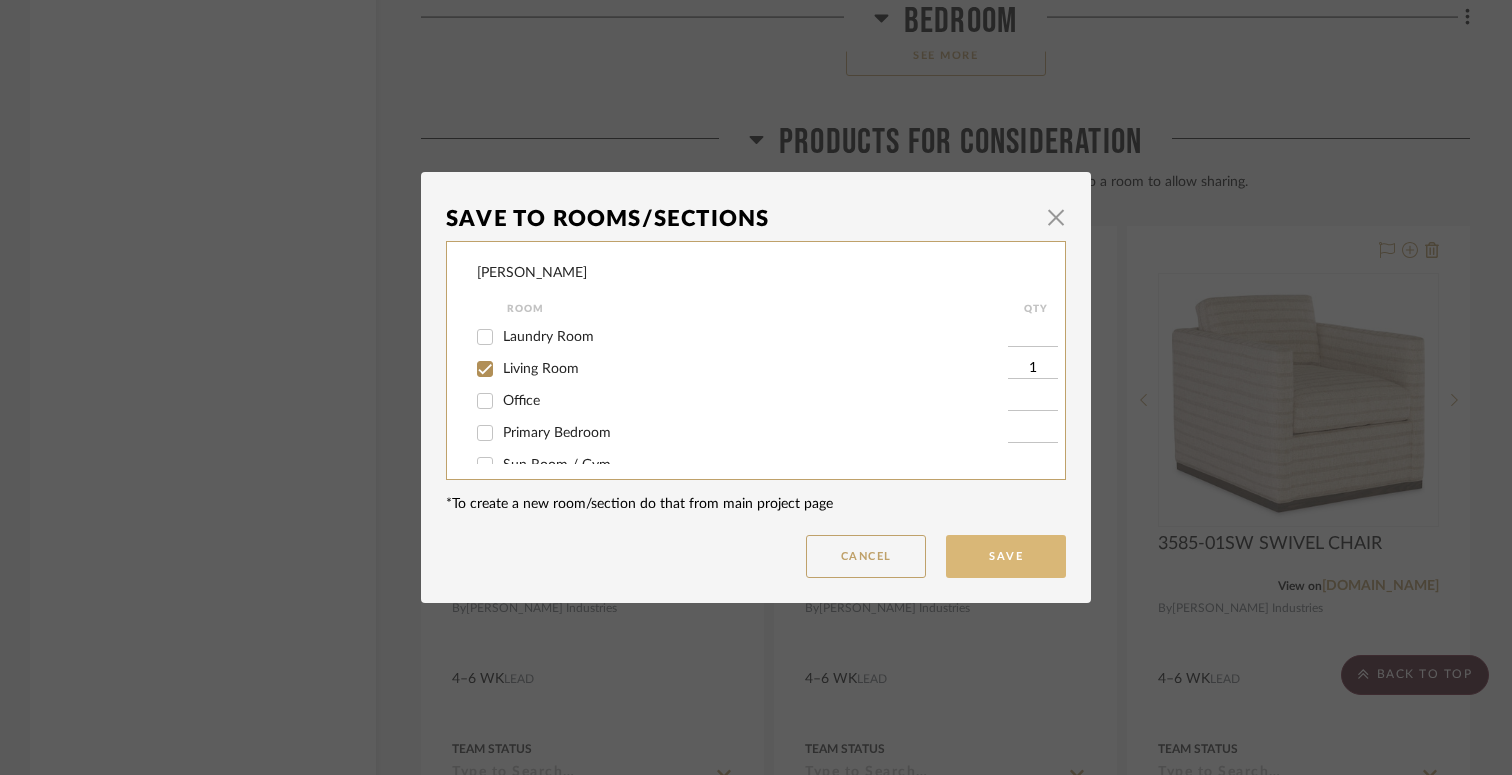 click on "Save" at bounding box center [1006, 556] 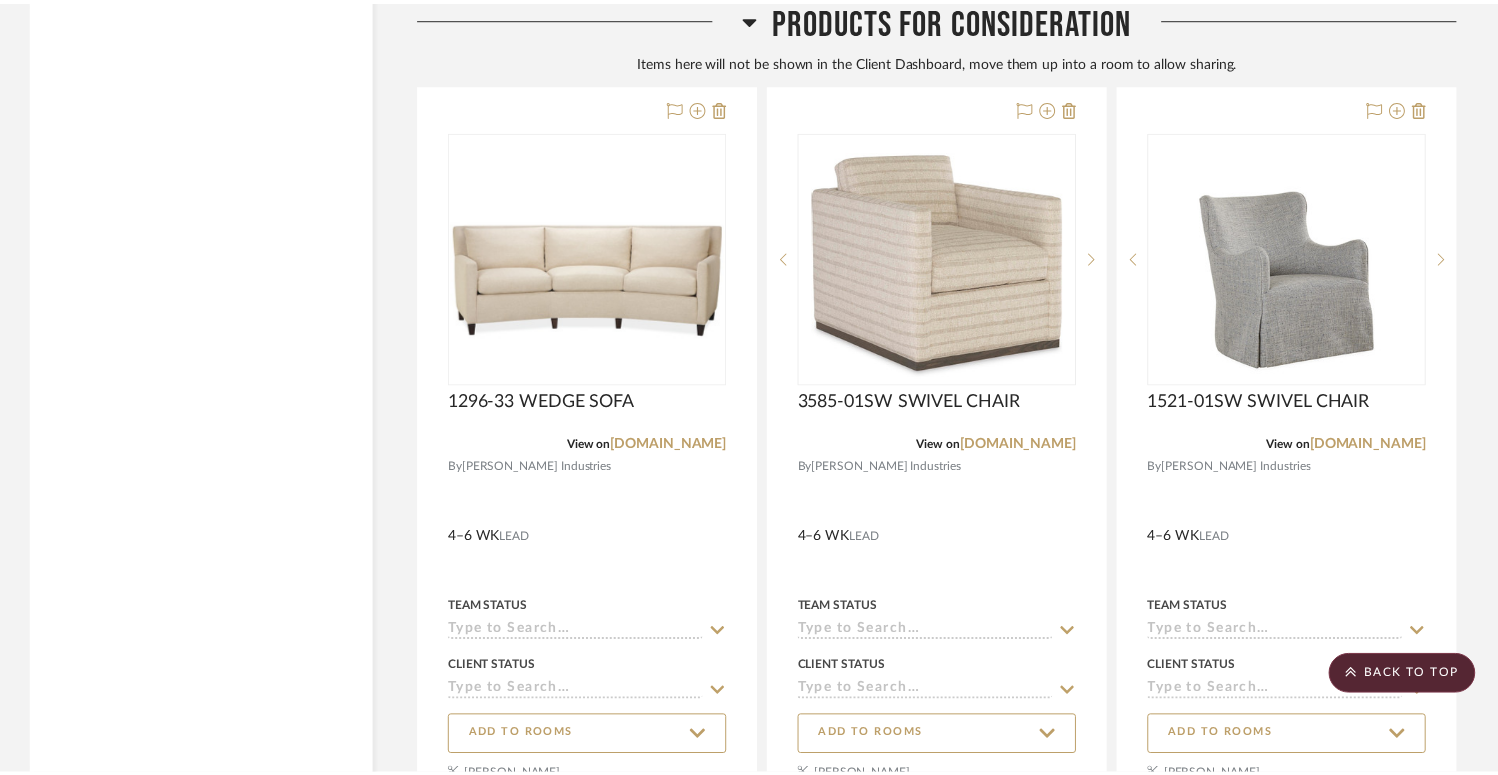 scroll, scrollTop: 12856, scrollLeft: 0, axis: vertical 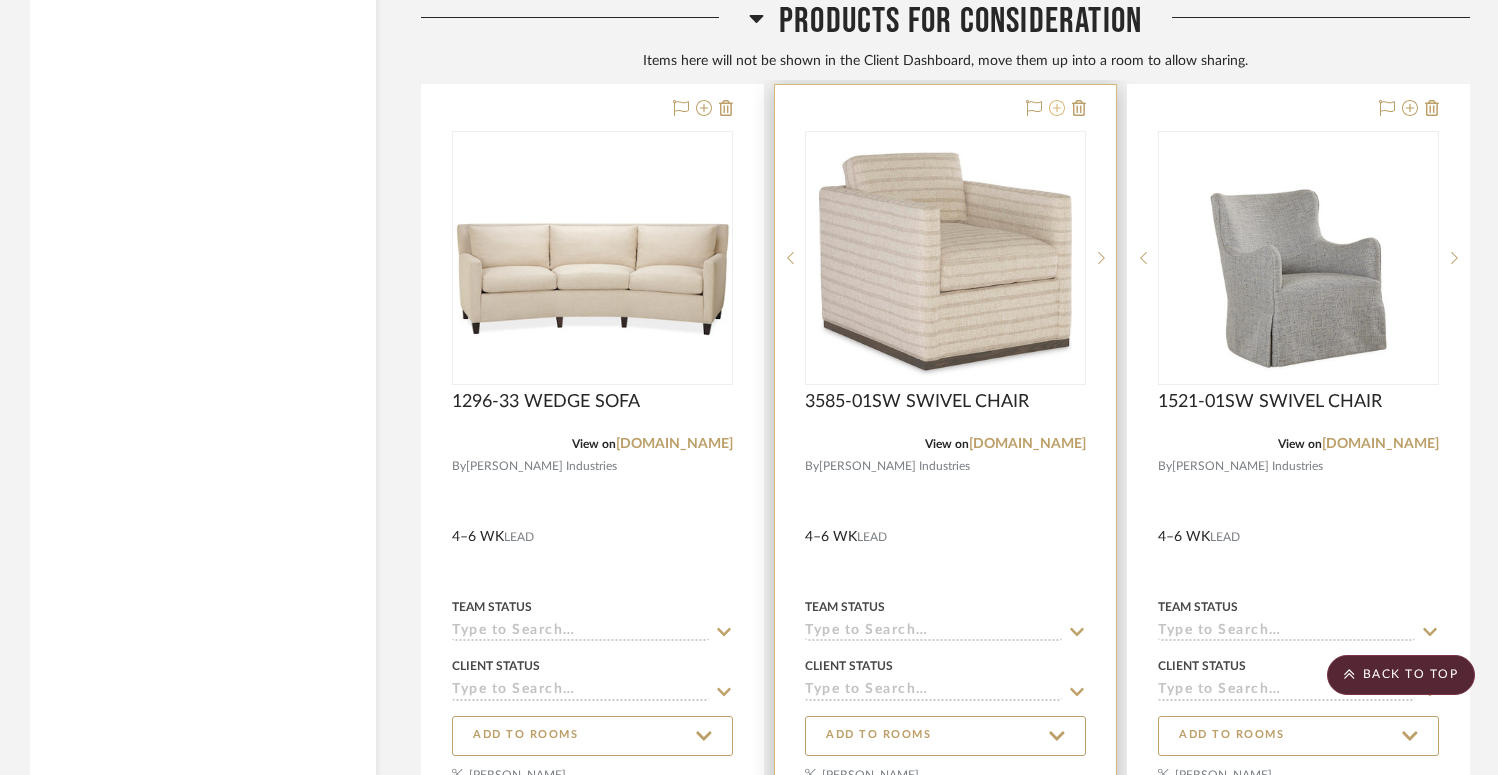 click 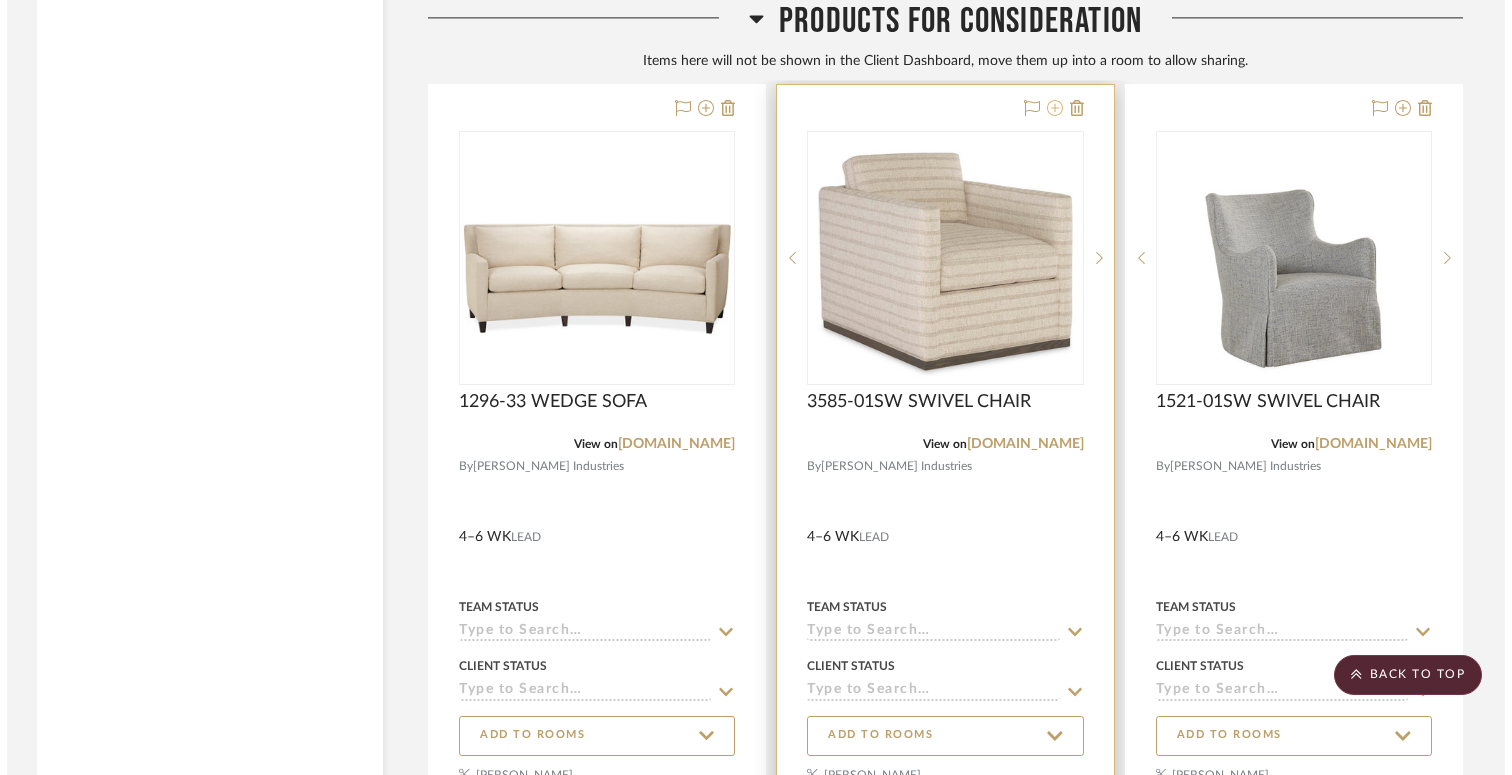 scroll, scrollTop: 0, scrollLeft: 0, axis: both 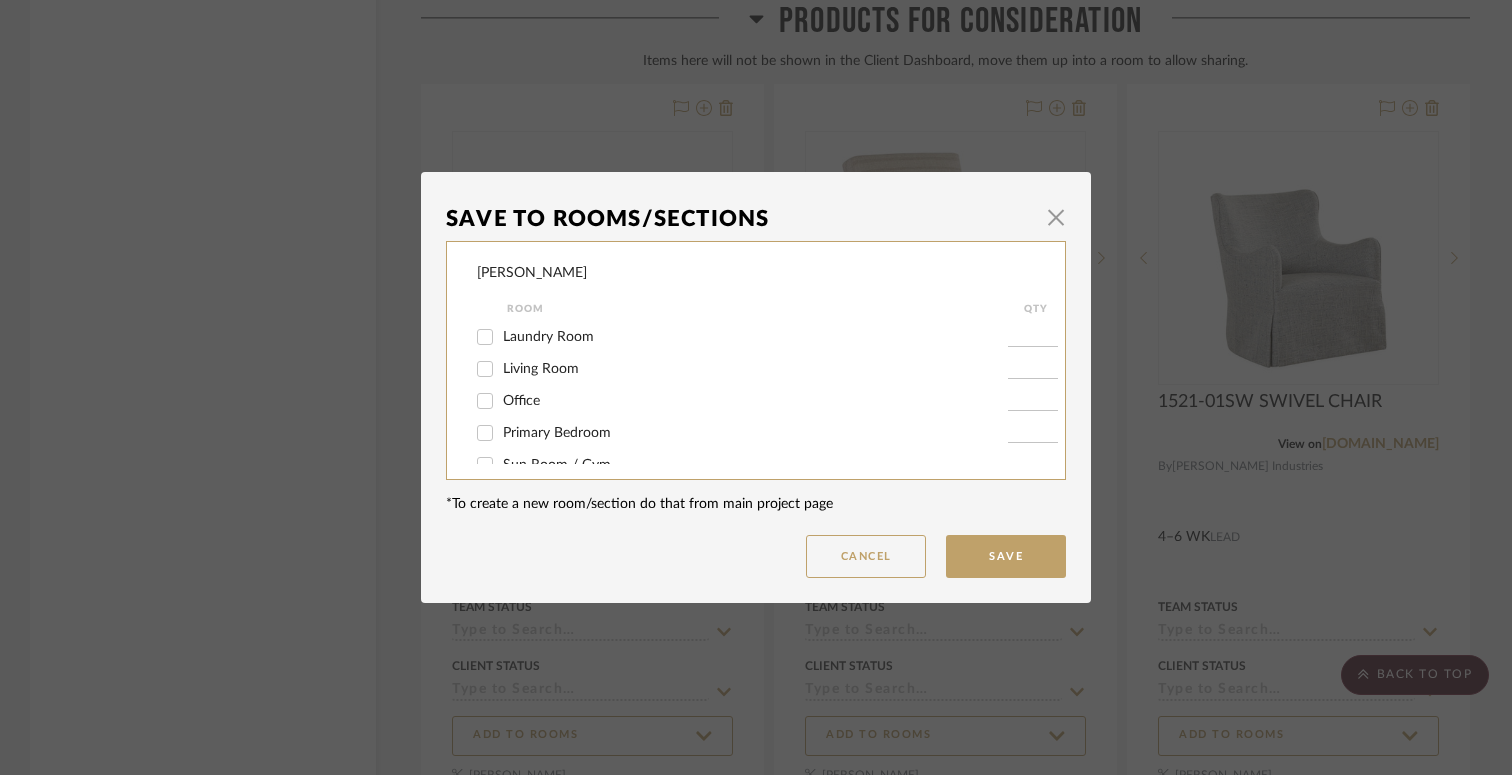 click on "Living Room" at bounding box center (755, 369) 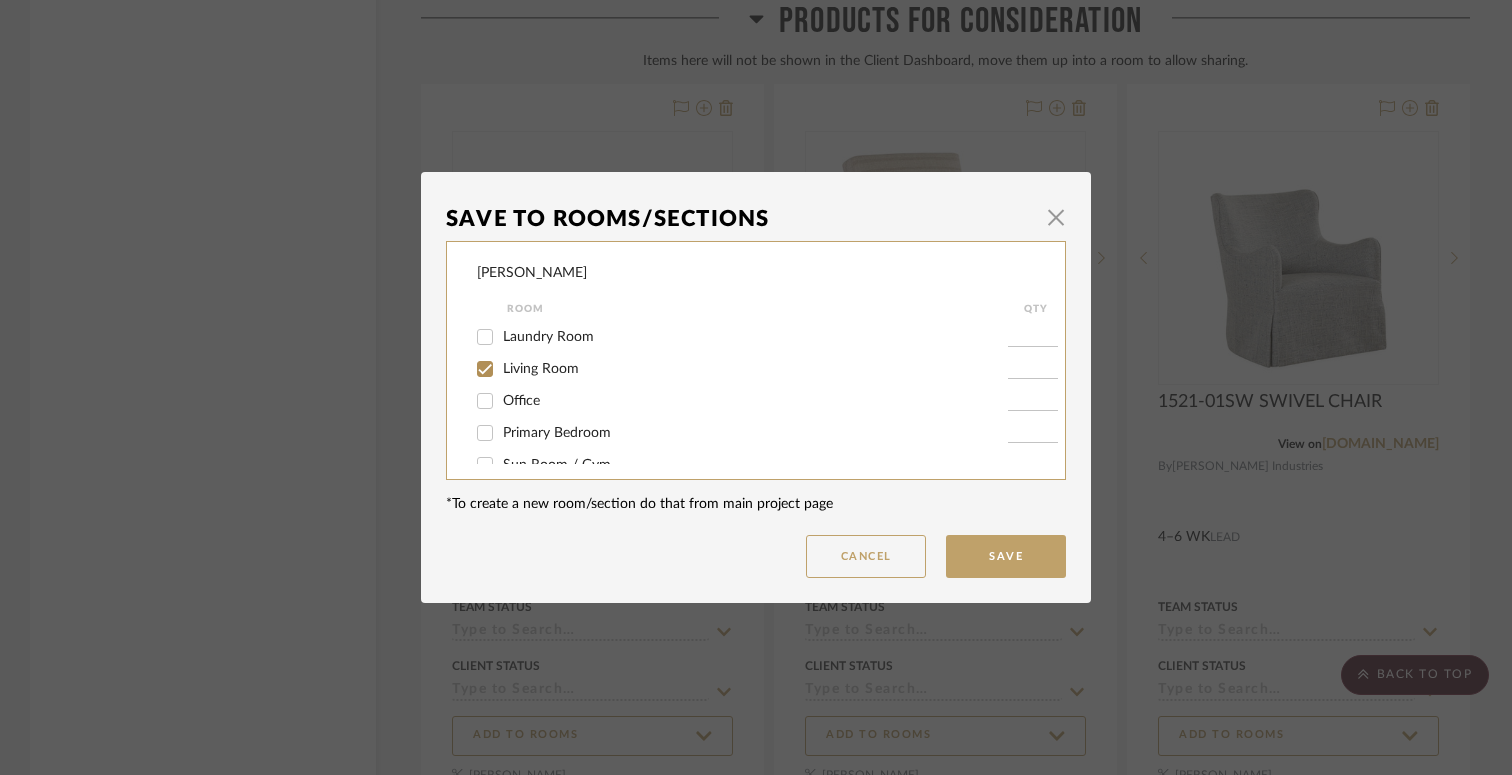checkbox on "true" 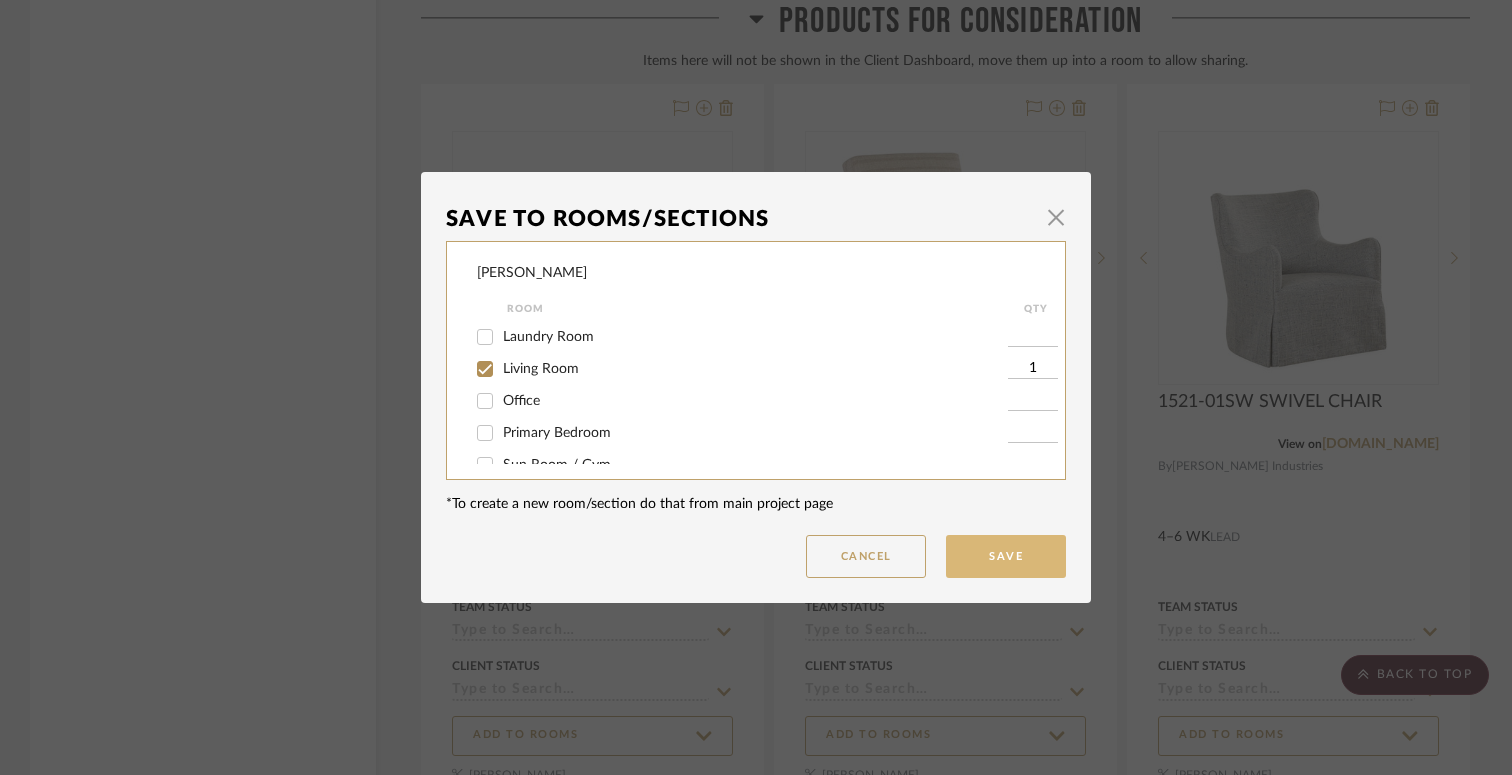 click on "Save" at bounding box center [1006, 556] 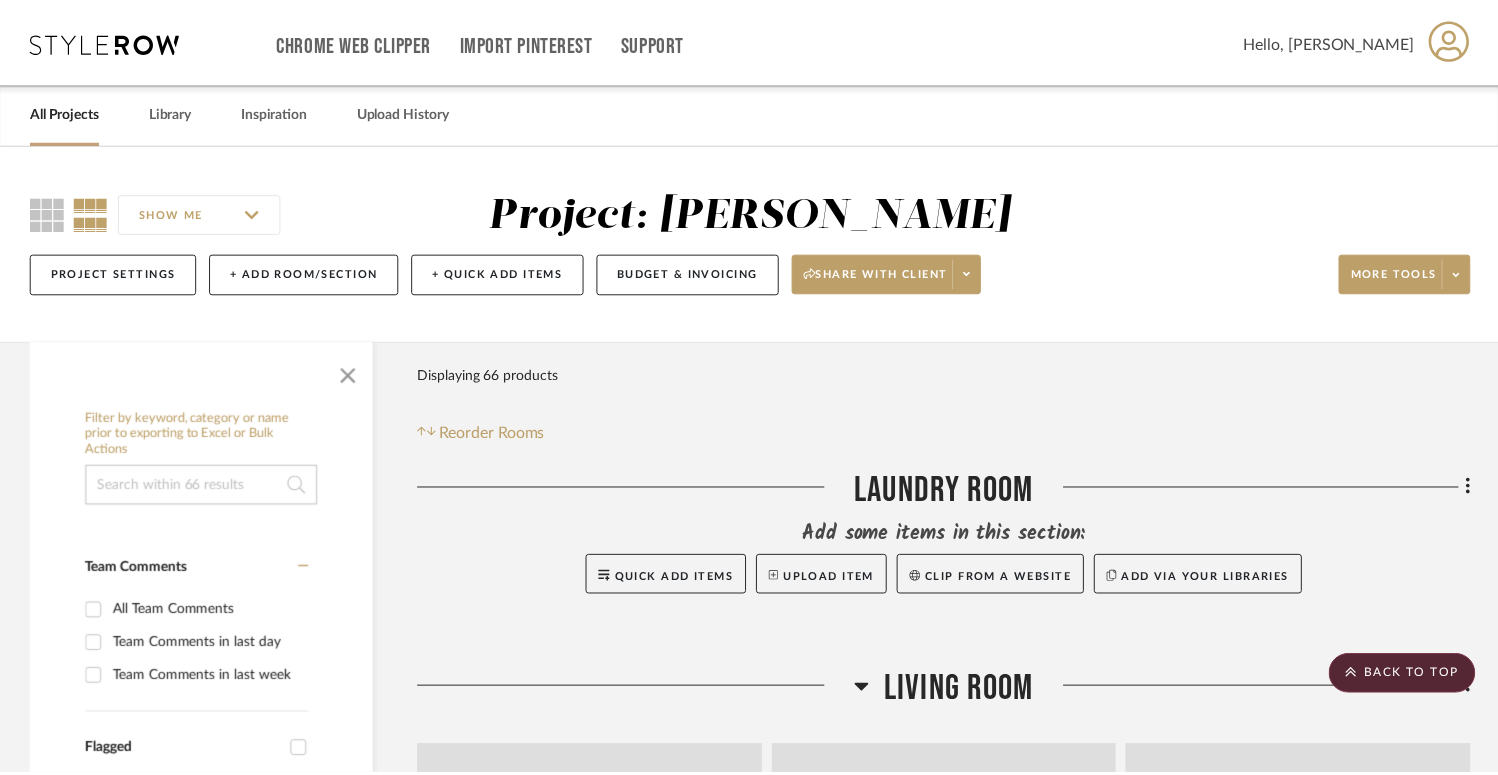 scroll, scrollTop: 12856, scrollLeft: 0, axis: vertical 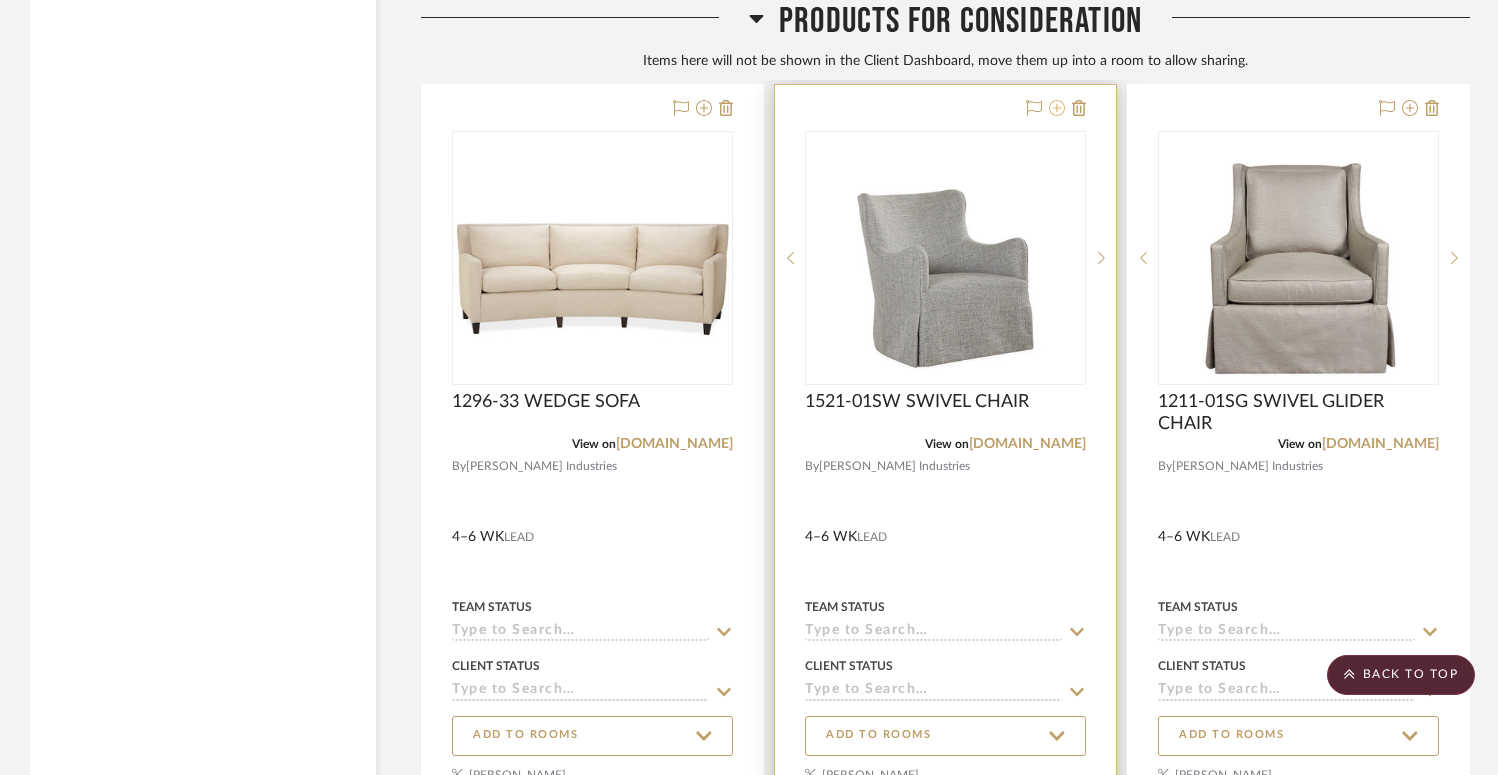click 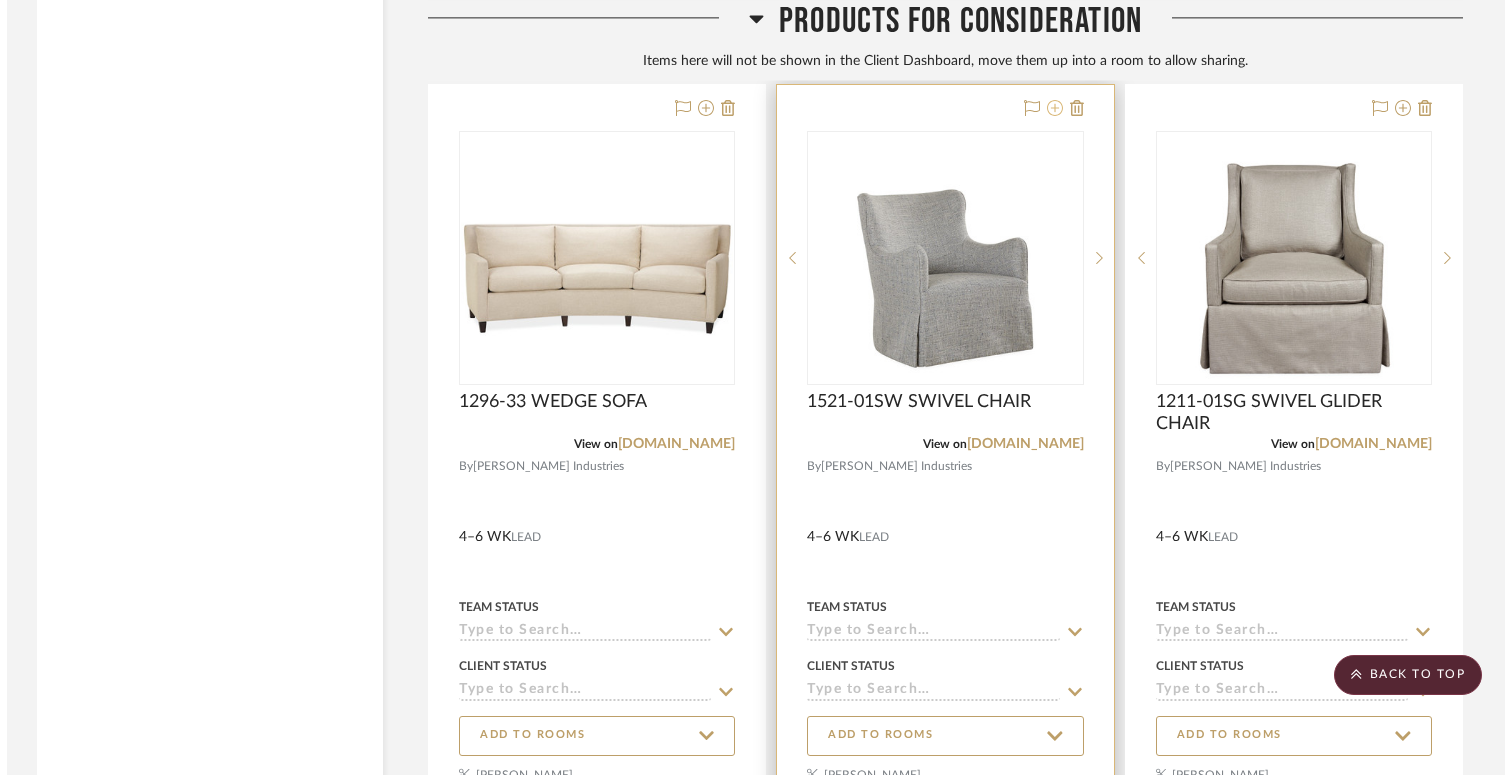 scroll, scrollTop: 0, scrollLeft: 0, axis: both 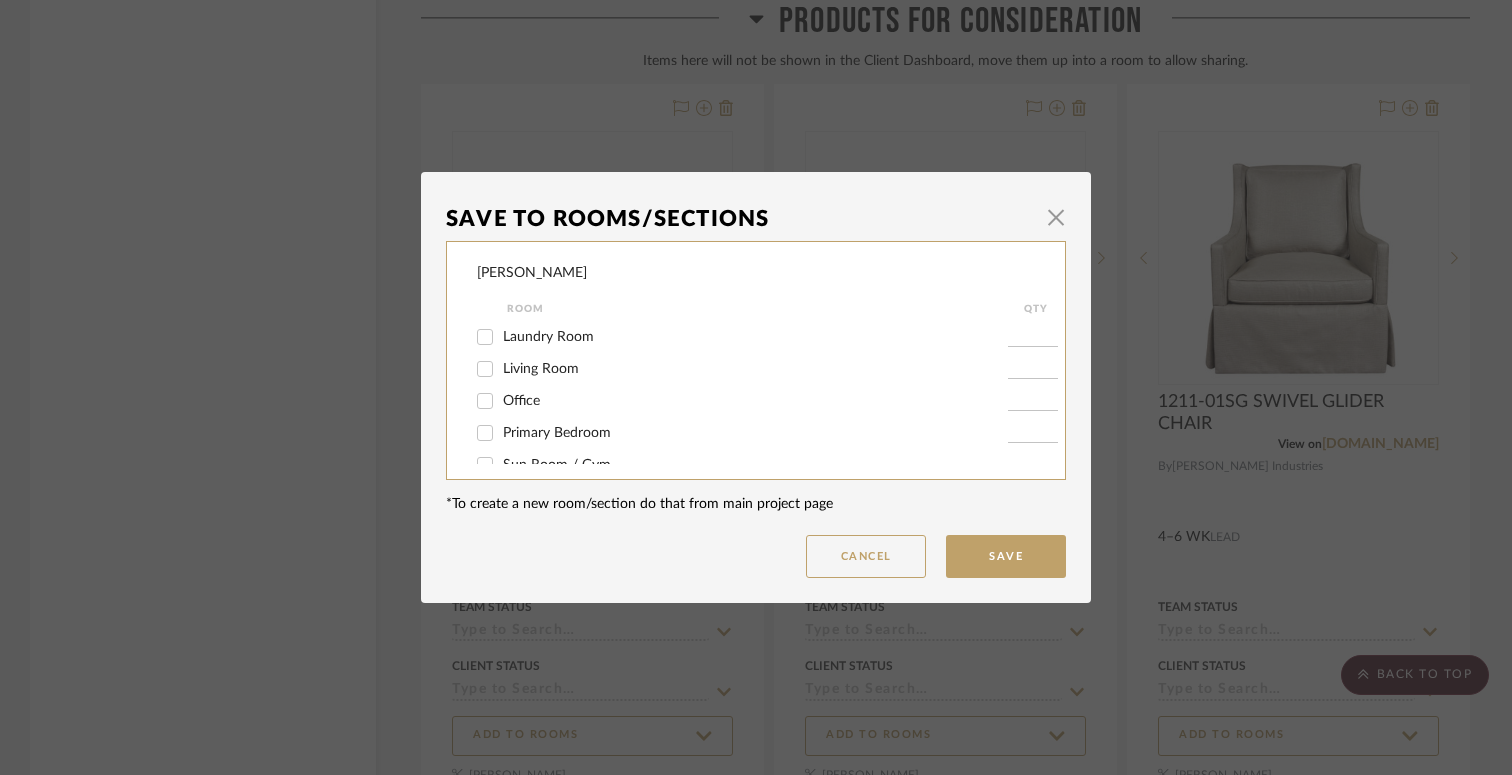 click on "Living Room" at bounding box center [755, 369] 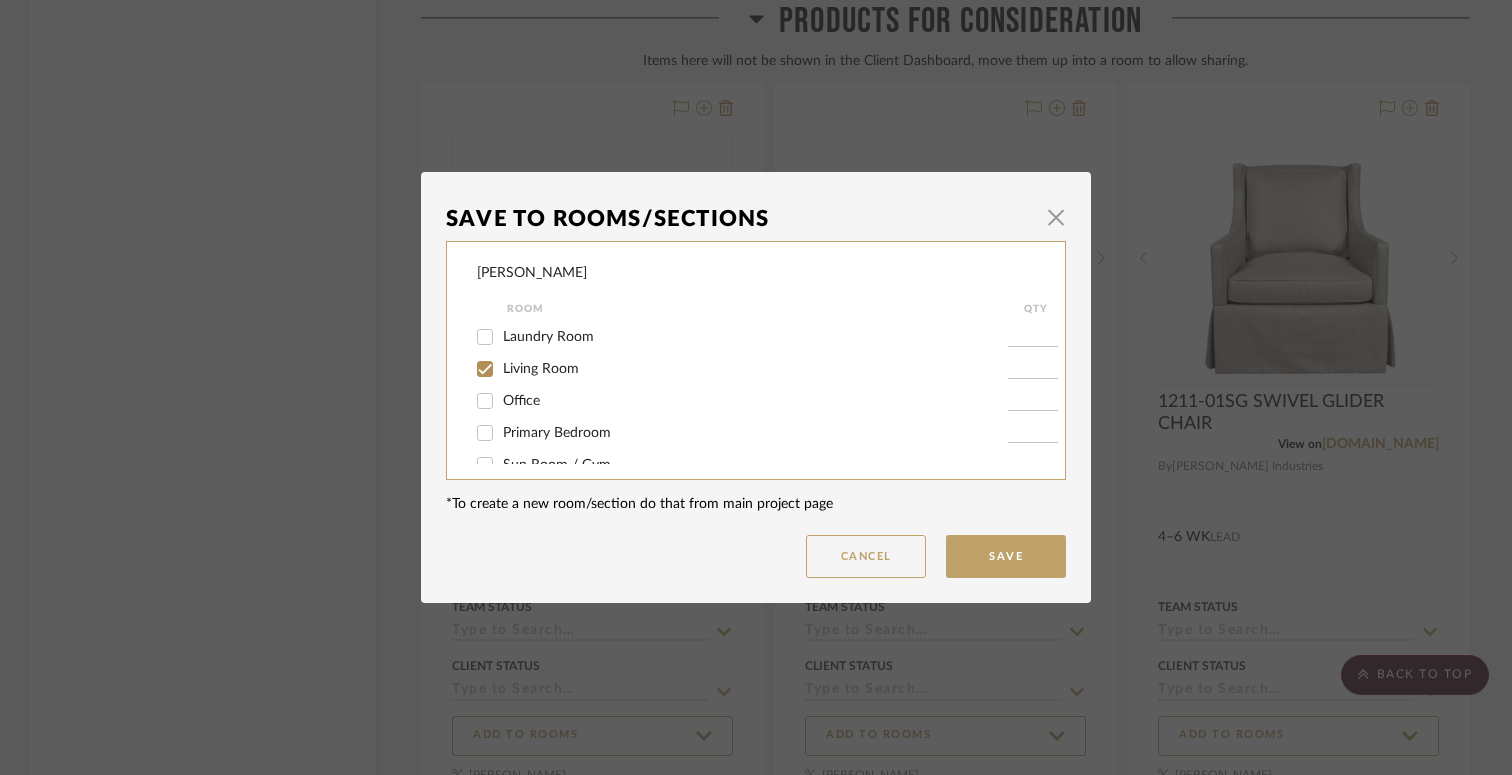 checkbox on "true" 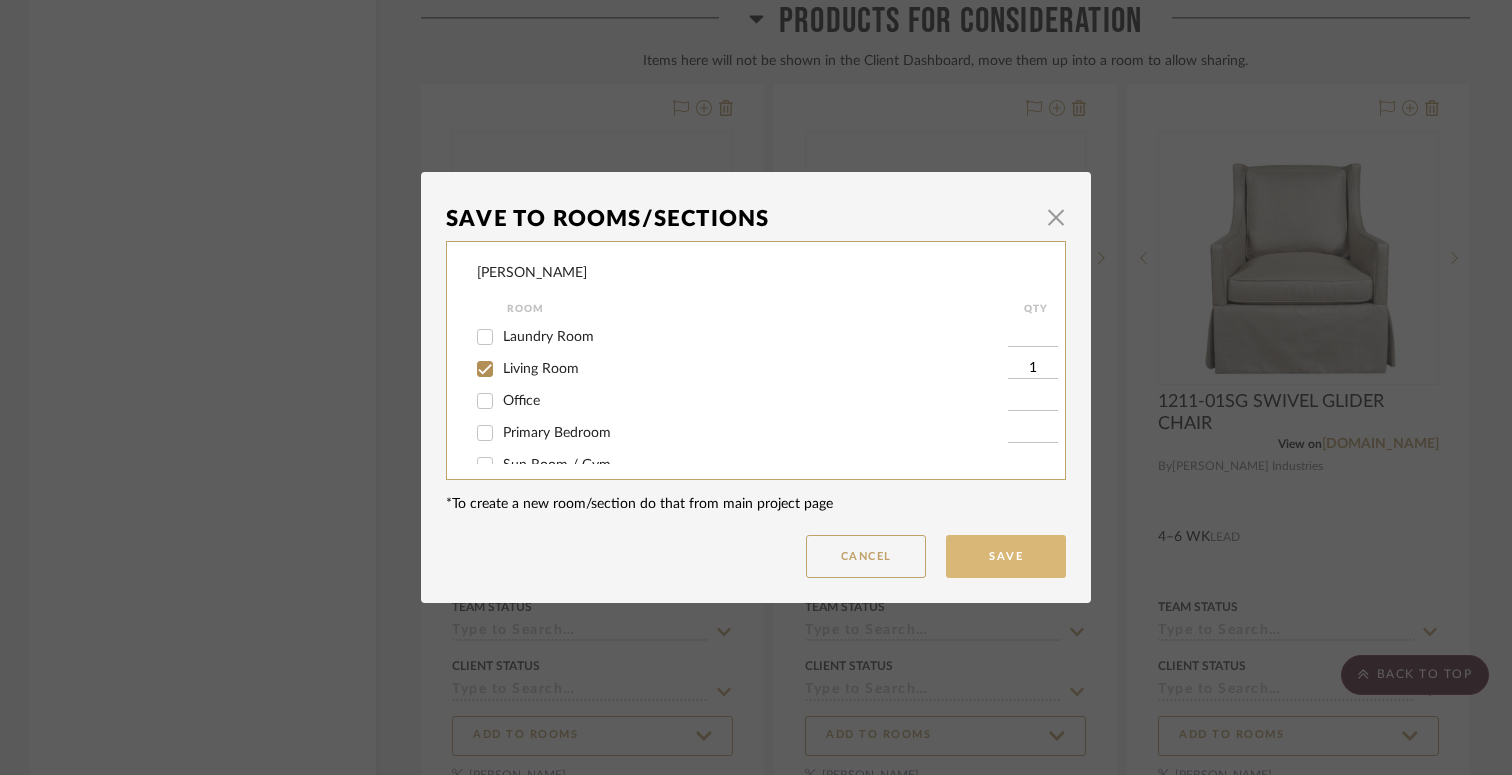 click on "Save" at bounding box center (1006, 556) 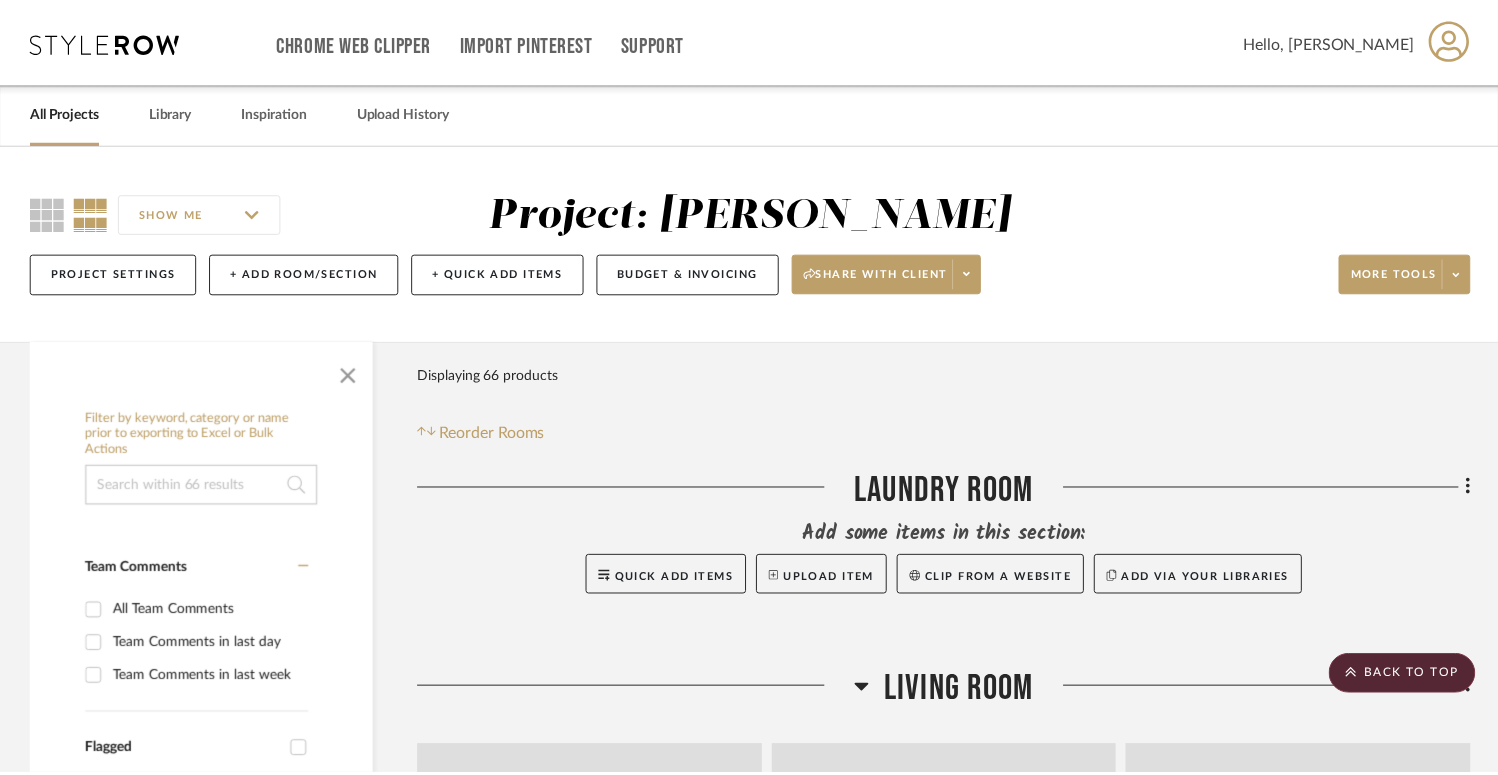 scroll, scrollTop: 12856, scrollLeft: 0, axis: vertical 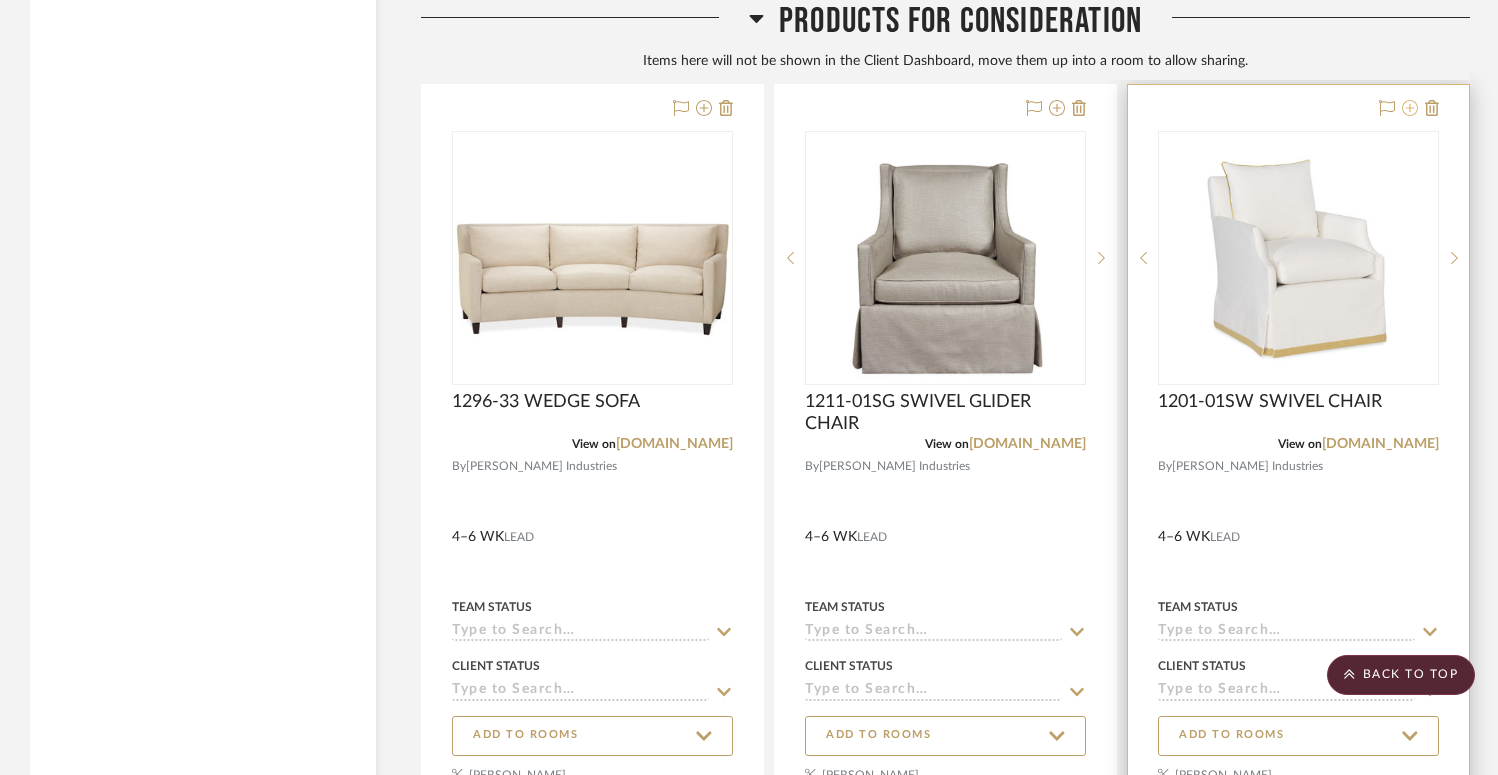 click 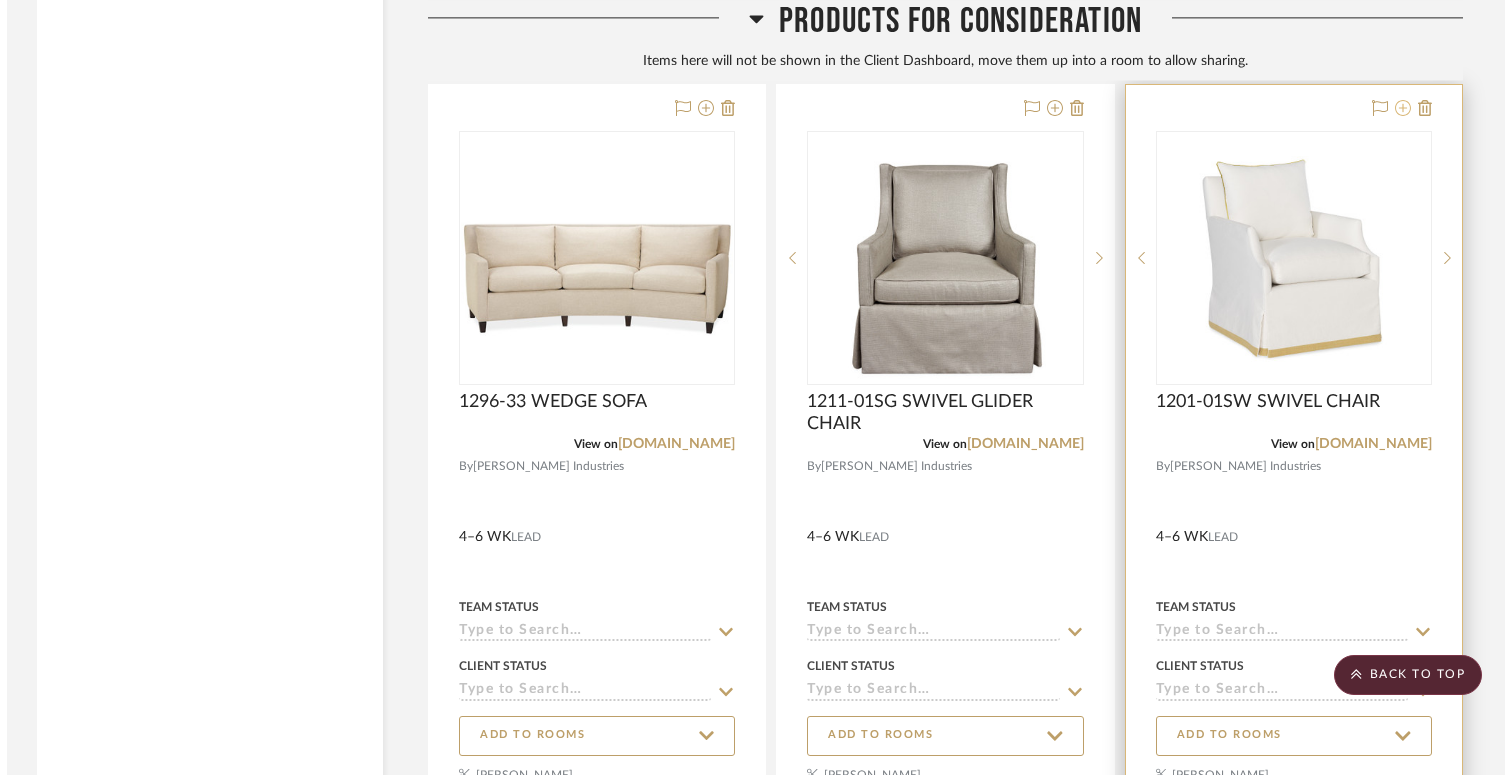 scroll, scrollTop: 0, scrollLeft: 0, axis: both 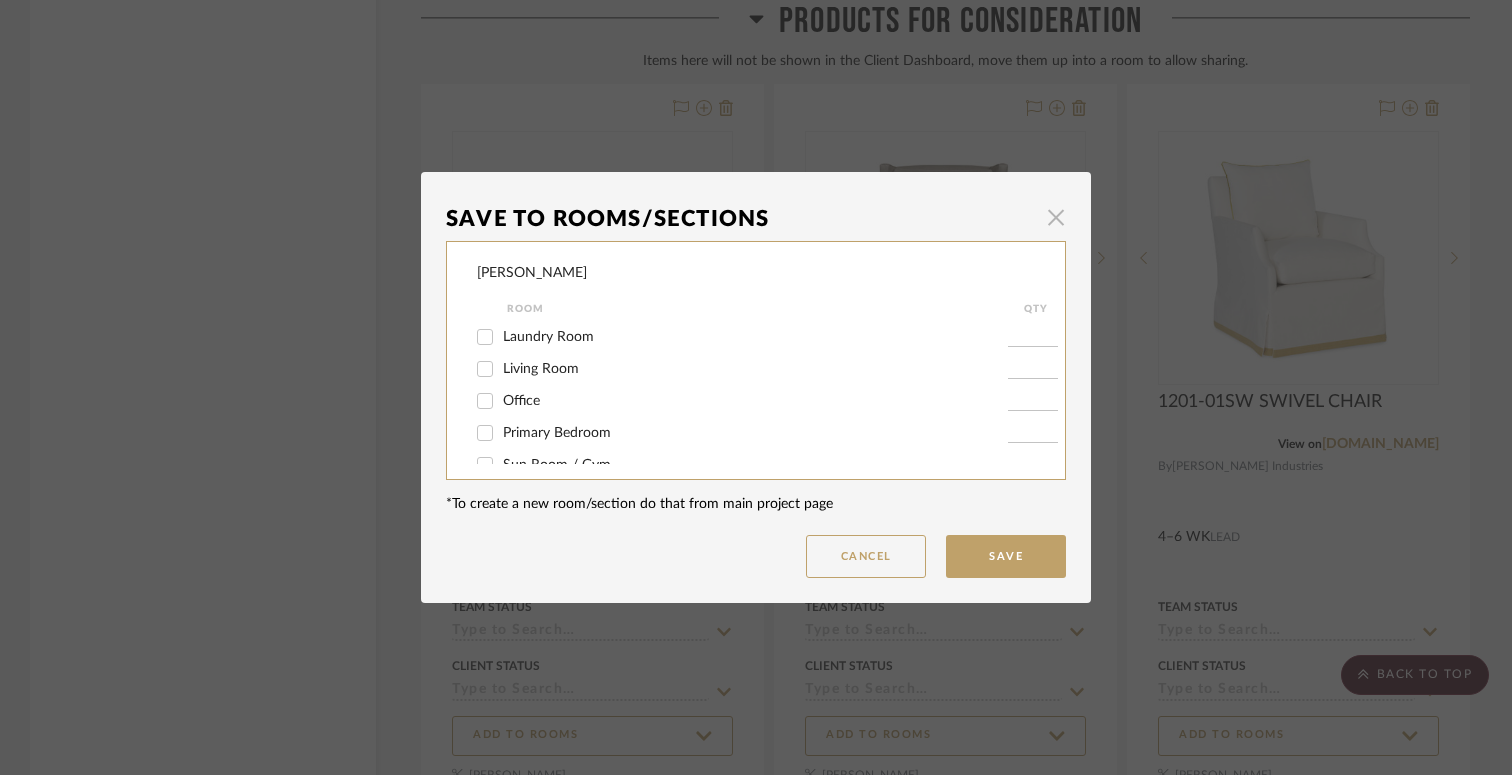 click at bounding box center (1056, 217) 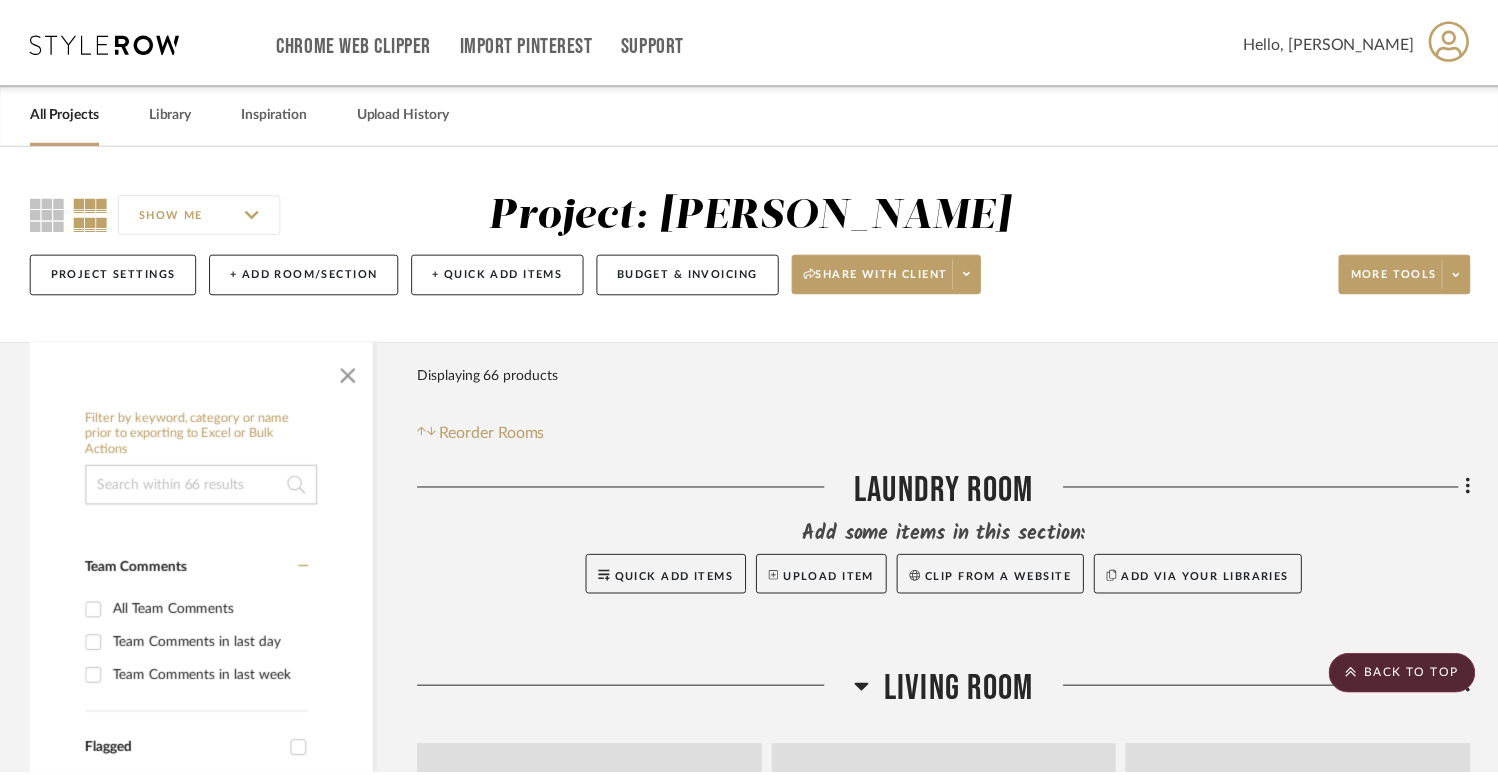 scroll, scrollTop: 12856, scrollLeft: 0, axis: vertical 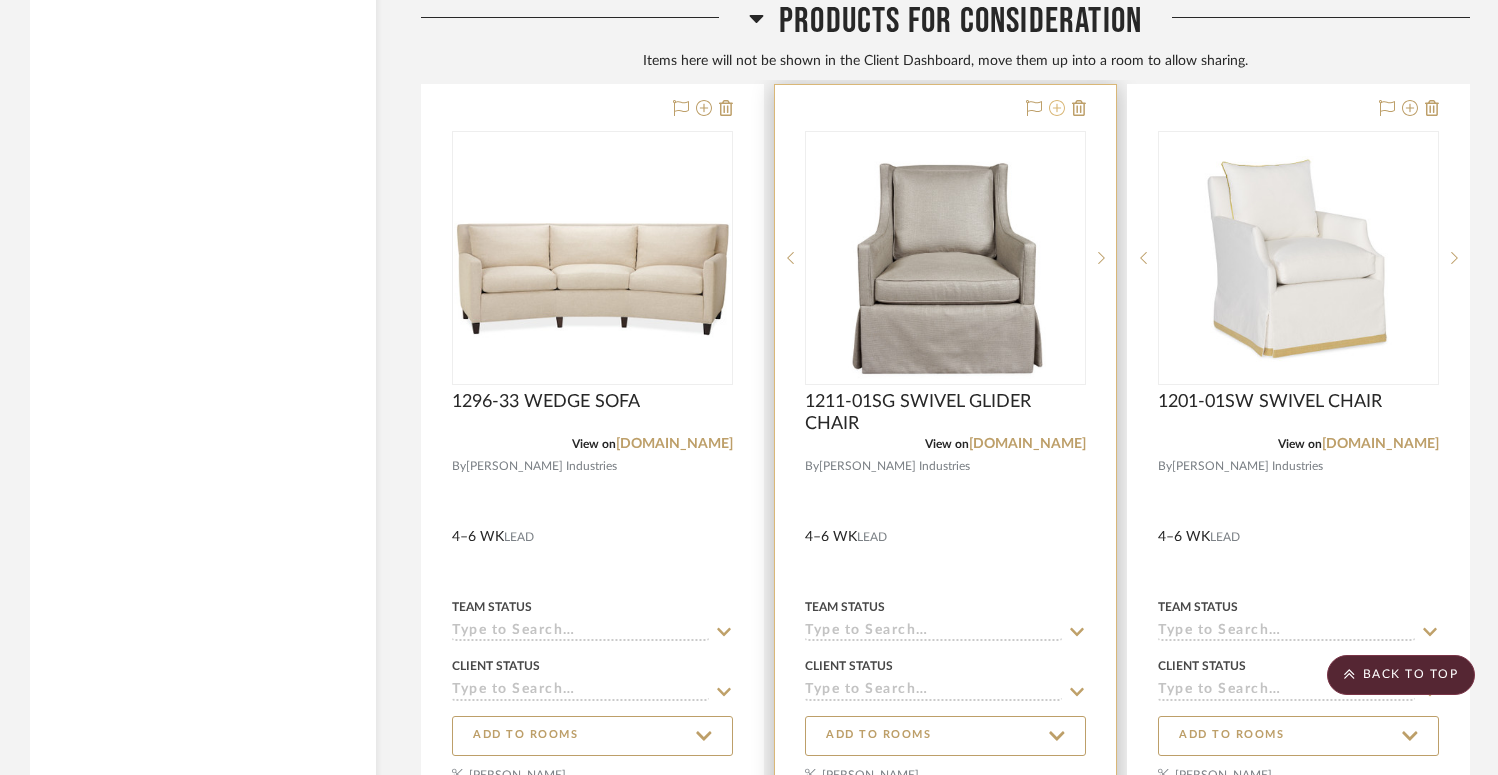 click 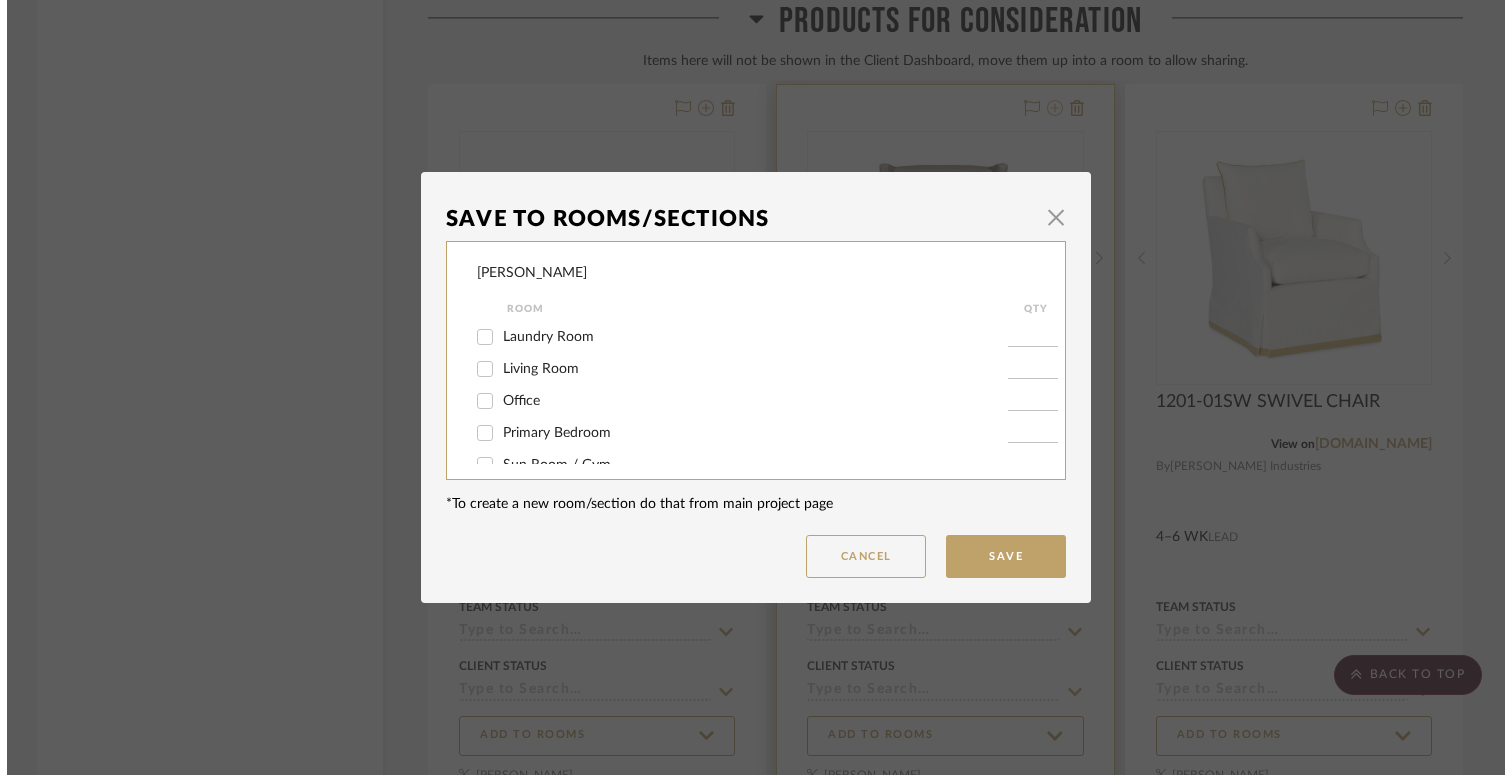 scroll, scrollTop: 0, scrollLeft: 0, axis: both 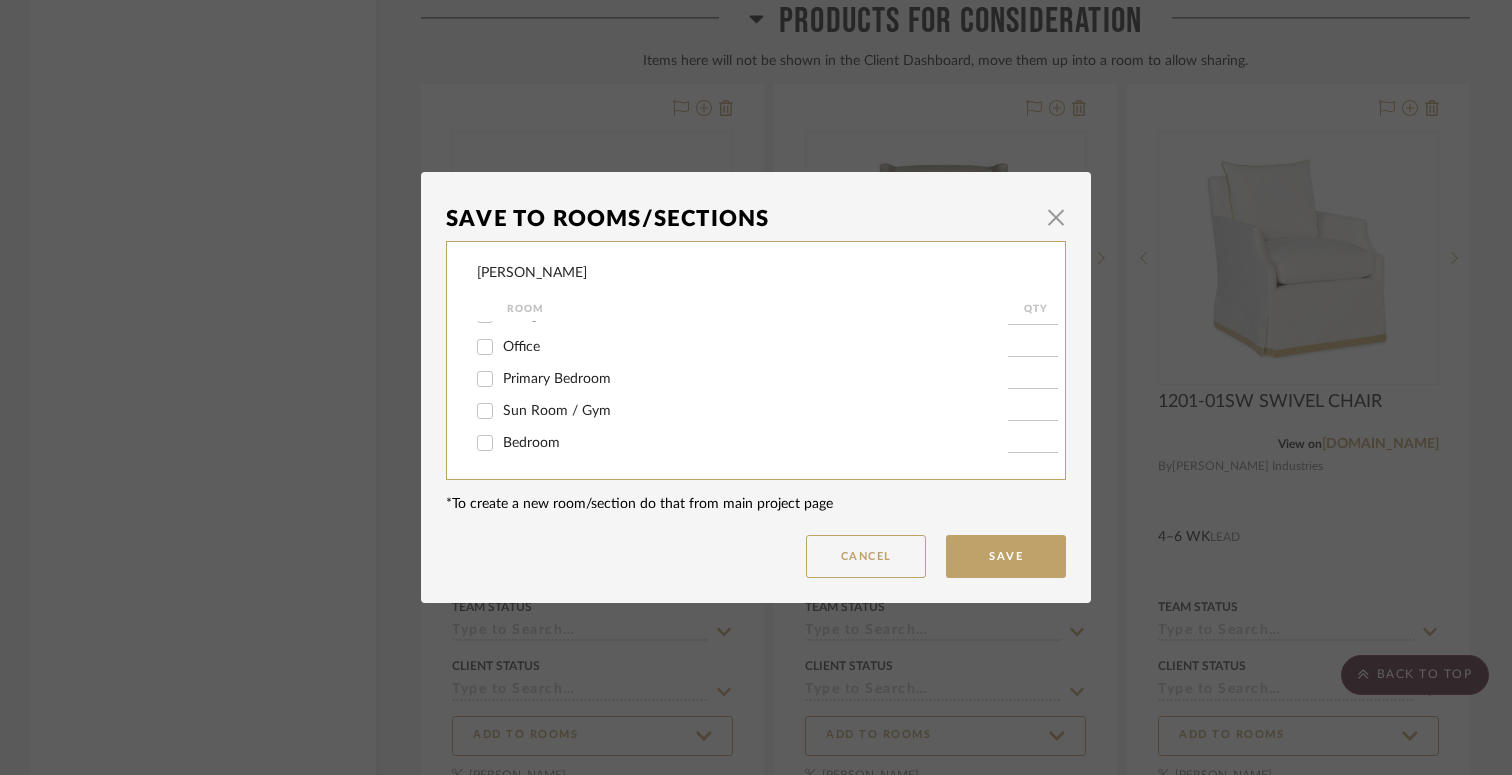 click on "Sun Room / Gym" at bounding box center [557, 411] 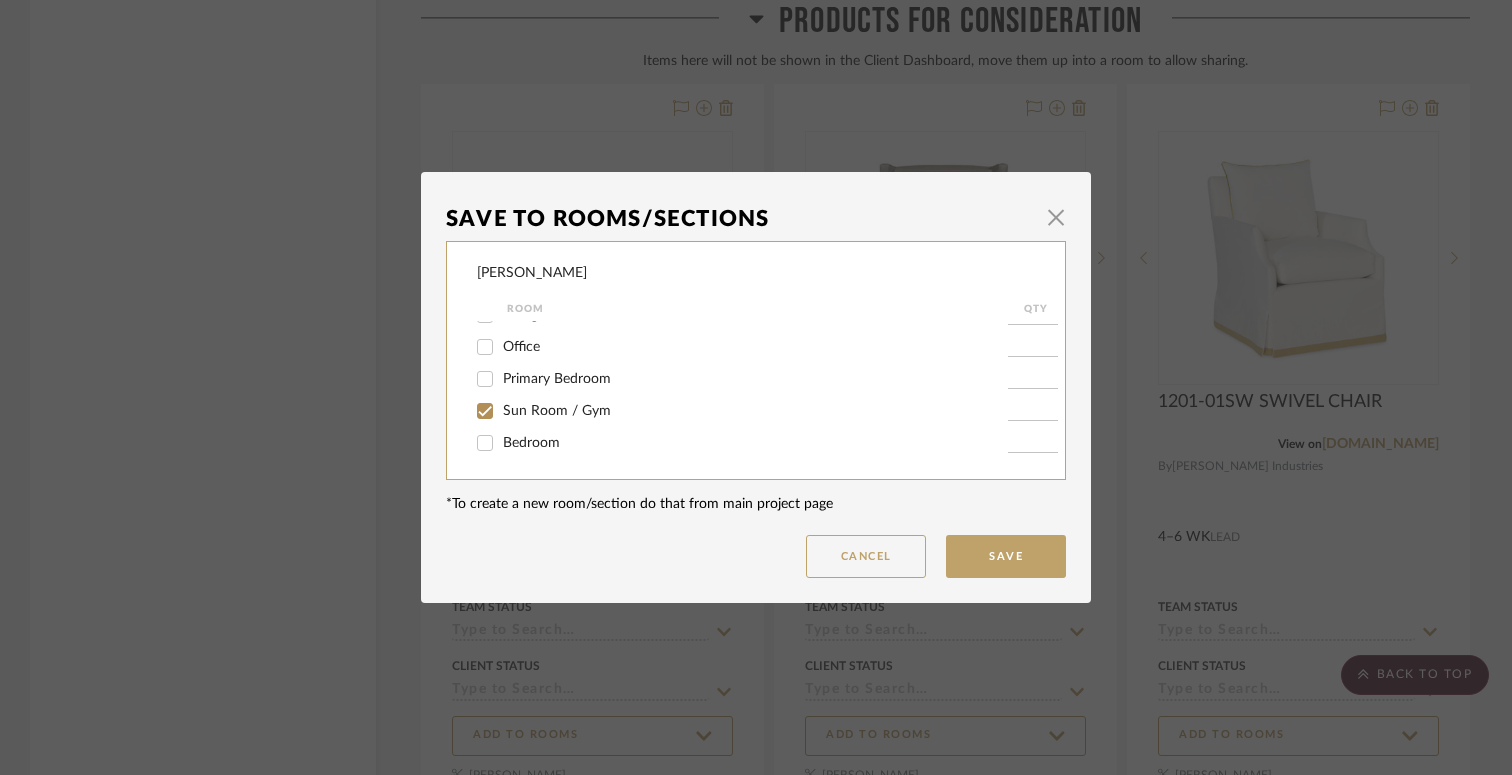 checkbox on "true" 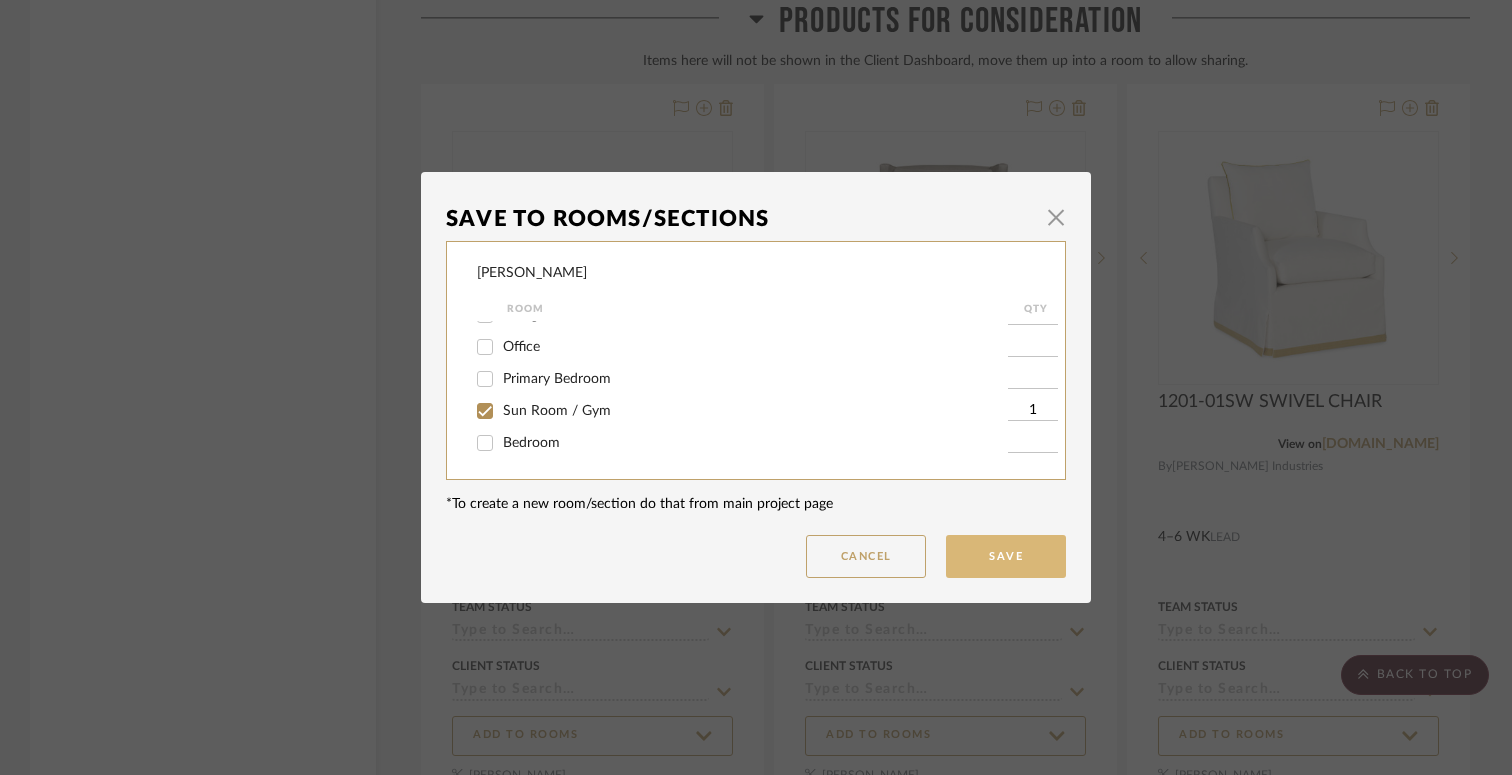 click on "Save" at bounding box center [1006, 556] 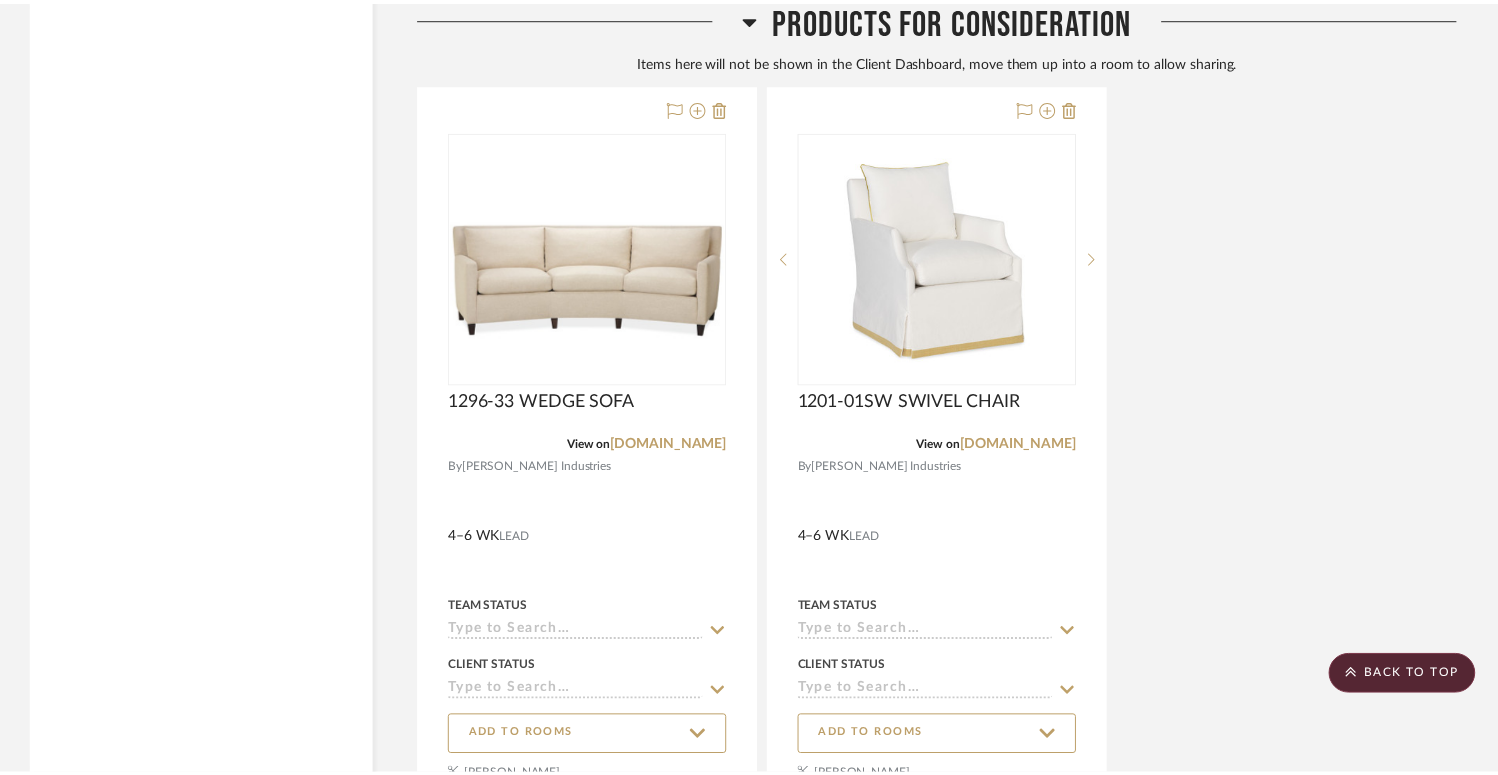 scroll, scrollTop: 12856, scrollLeft: 0, axis: vertical 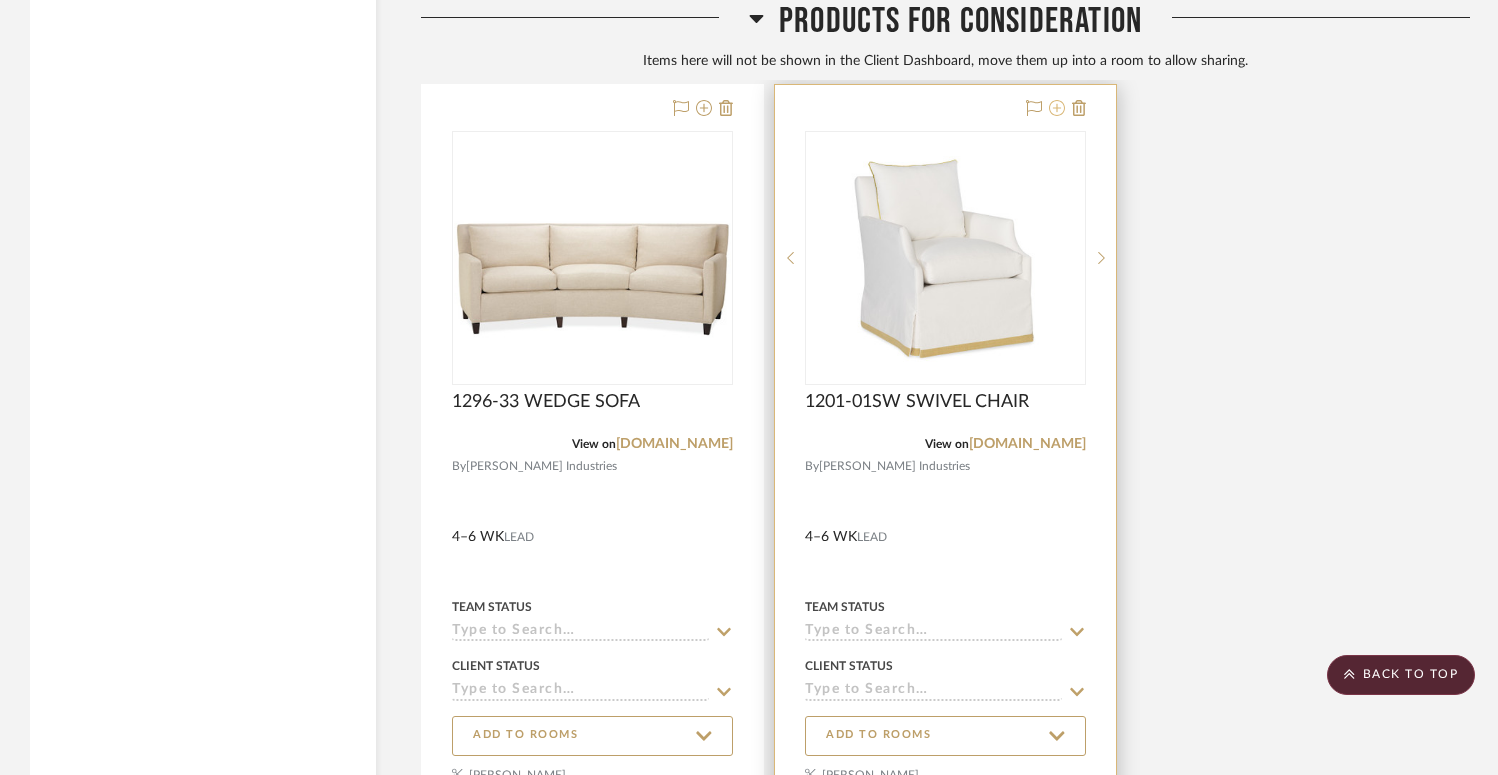 click 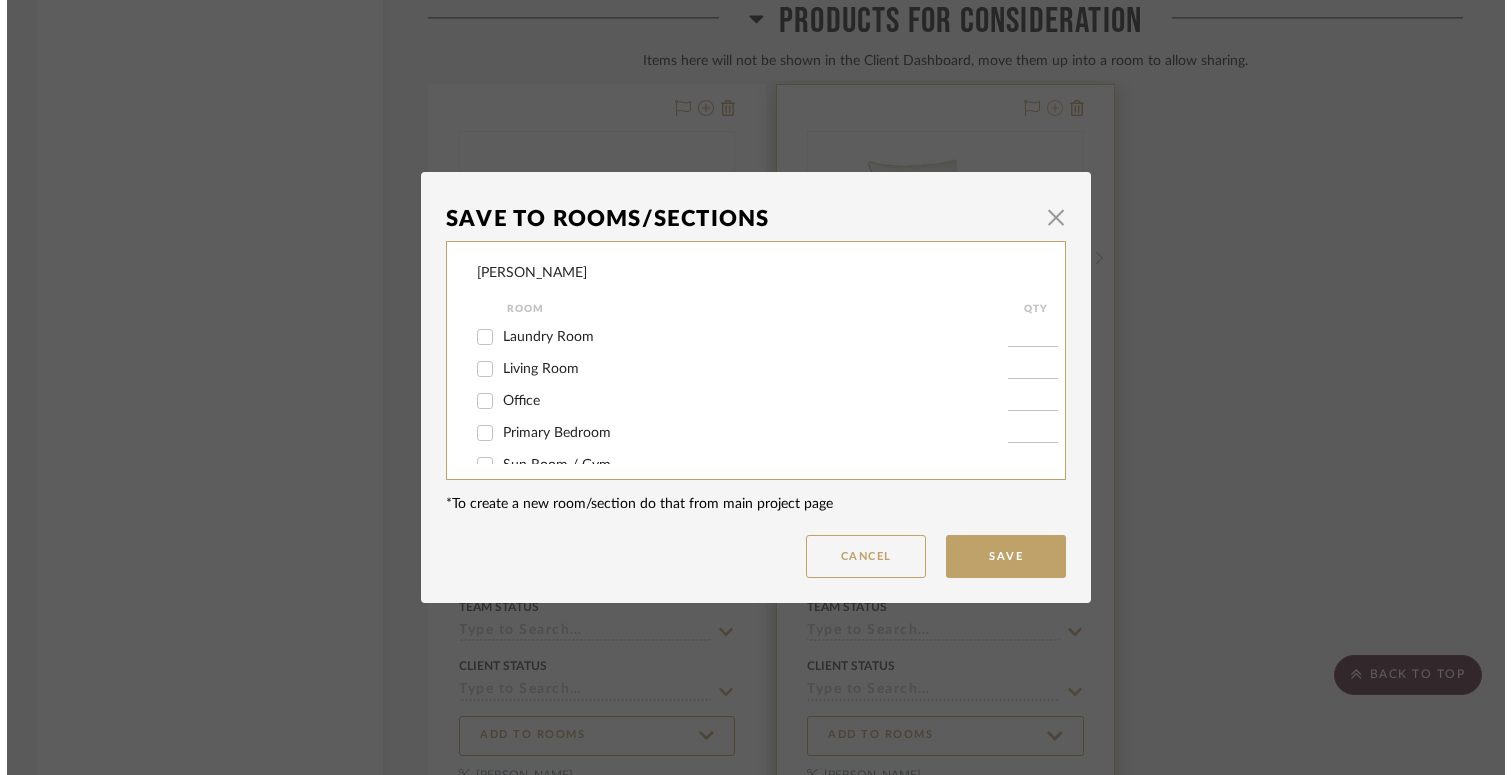 scroll, scrollTop: 0, scrollLeft: 0, axis: both 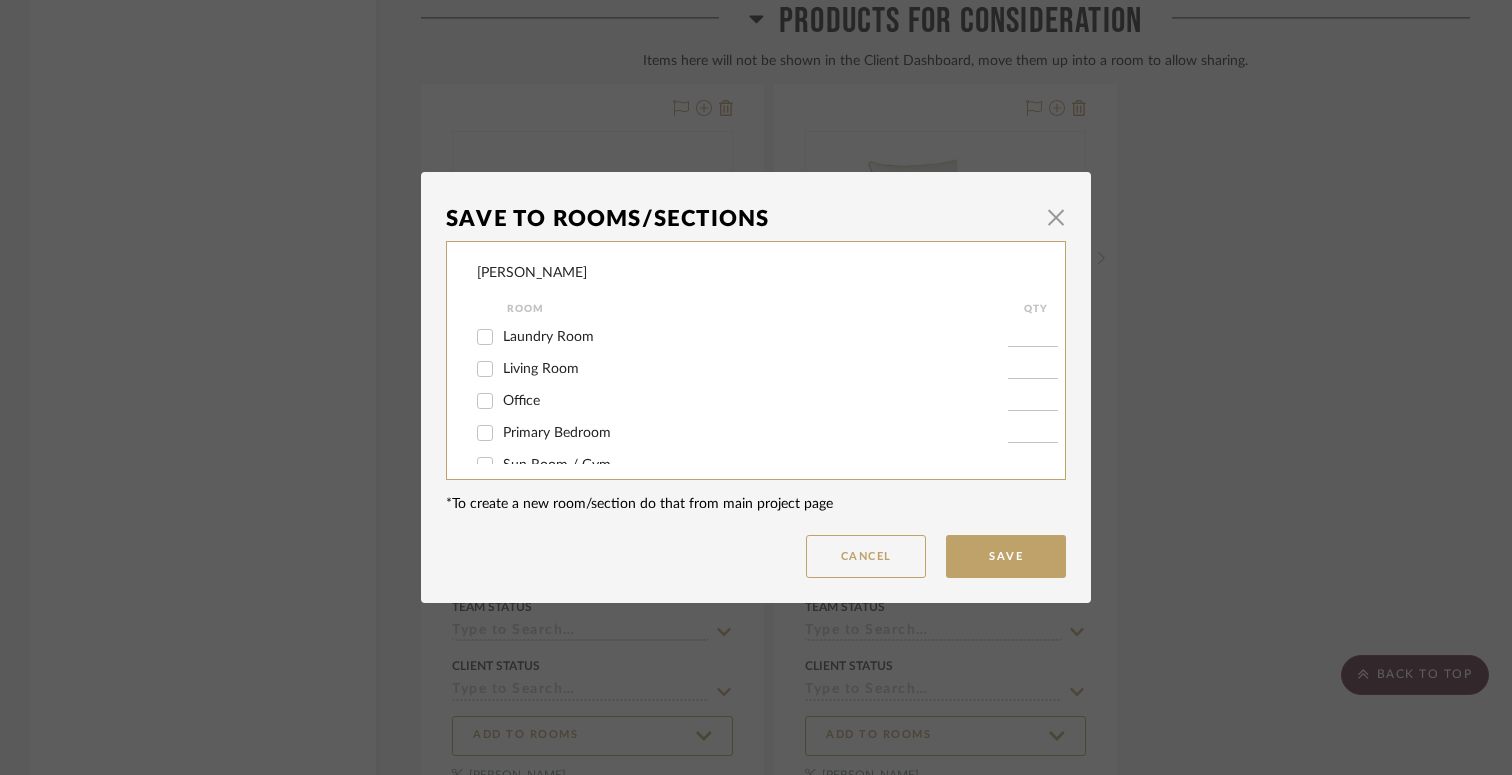 click on "Living Room" at bounding box center [541, 369] 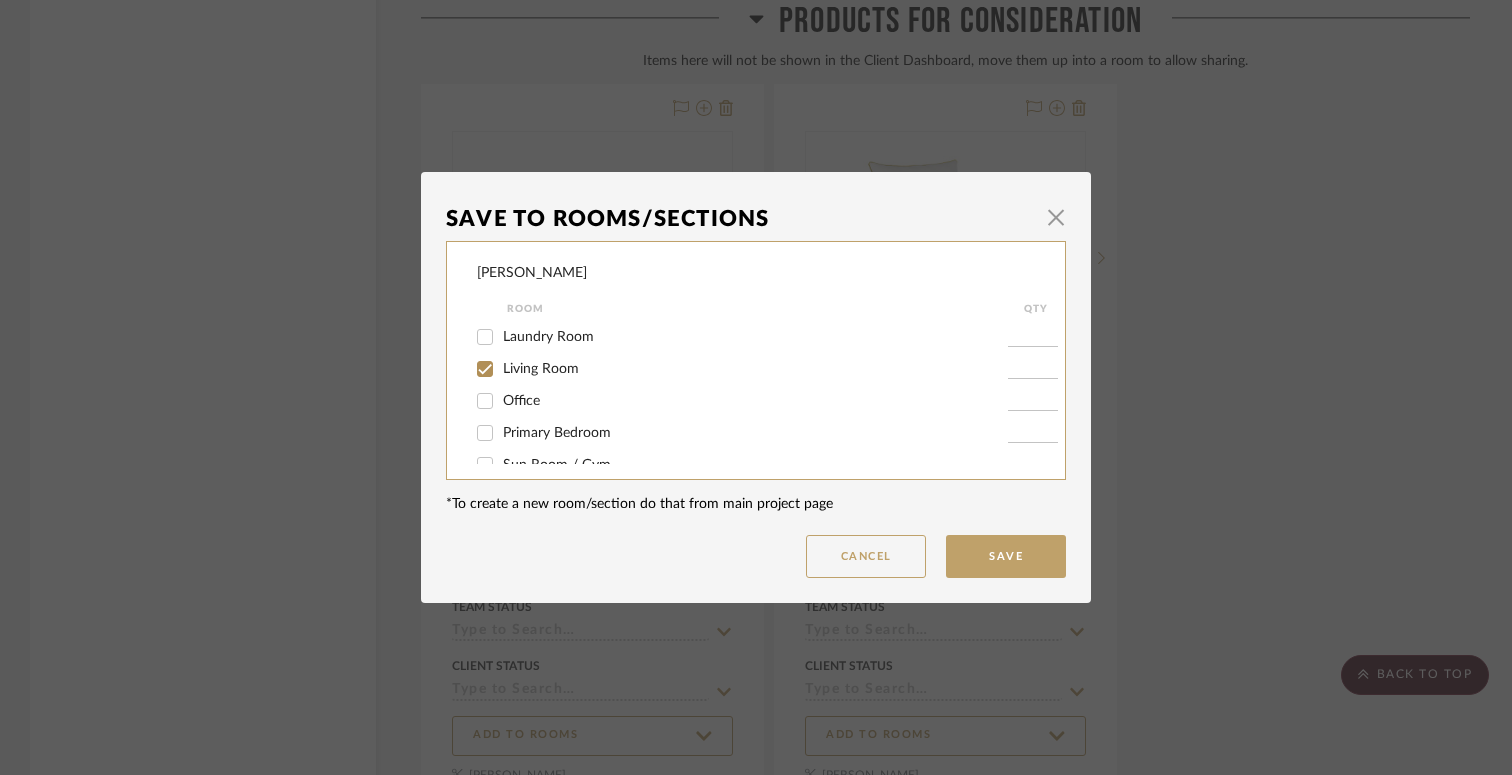 checkbox on "true" 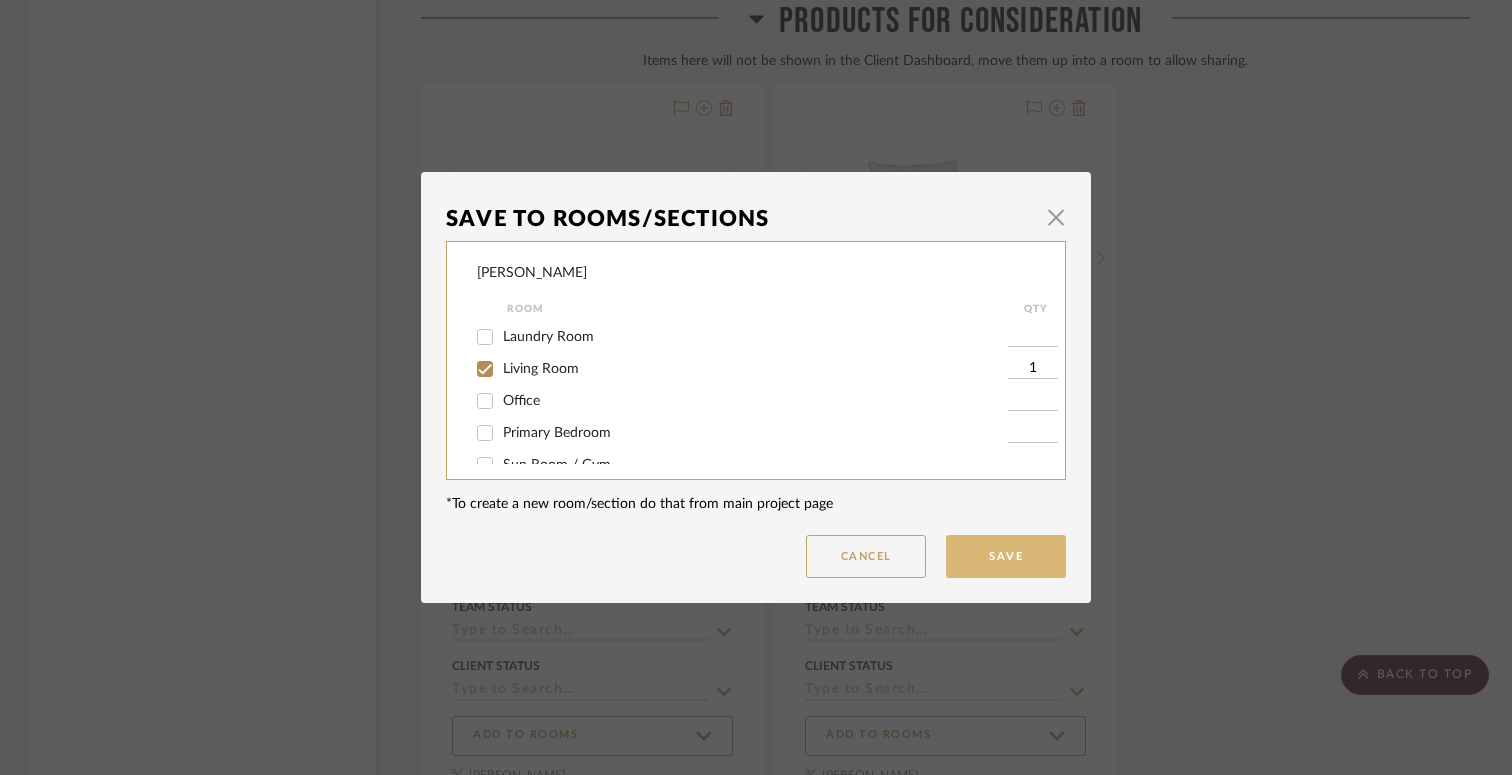 click on "Save" at bounding box center (1006, 556) 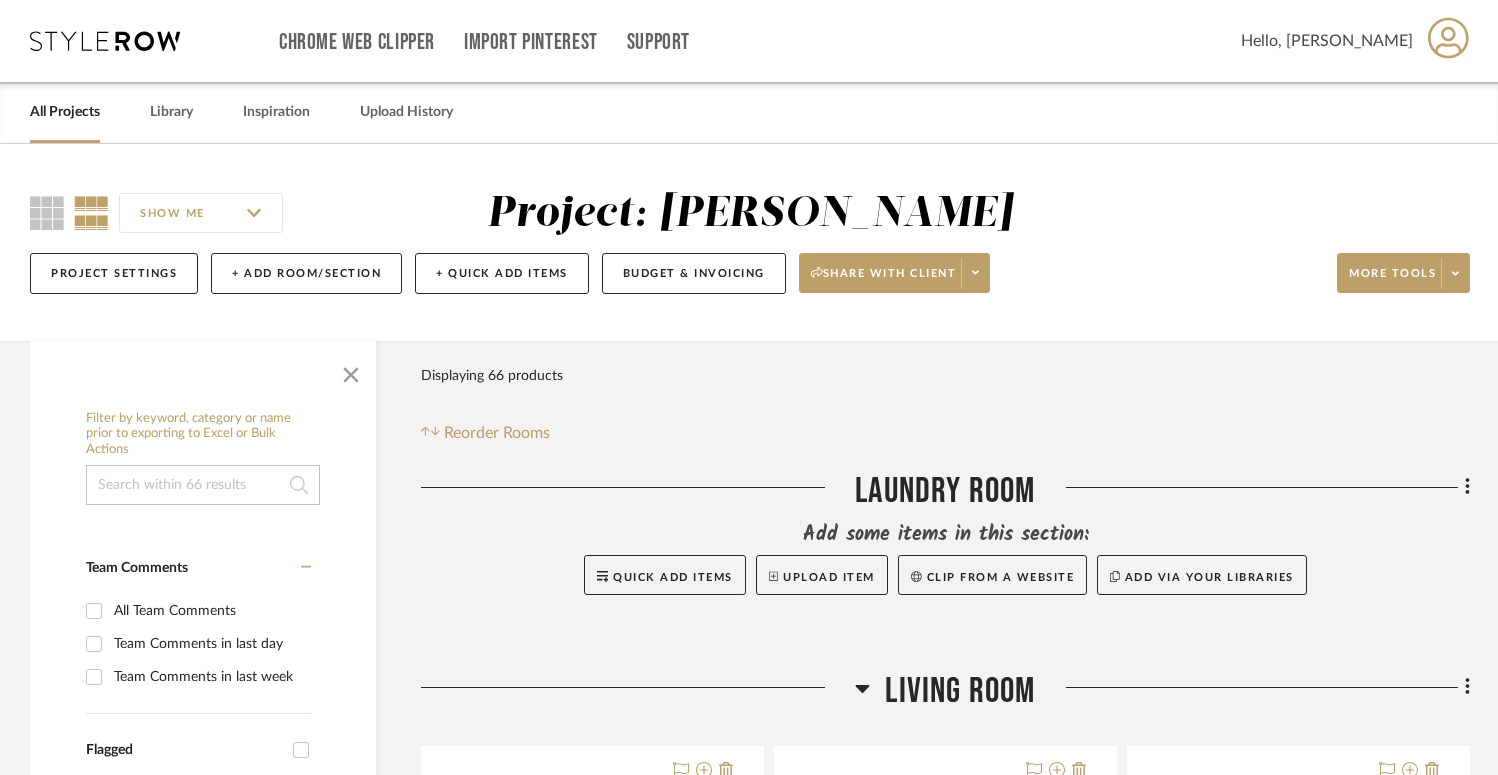 scroll, scrollTop: 0, scrollLeft: 0, axis: both 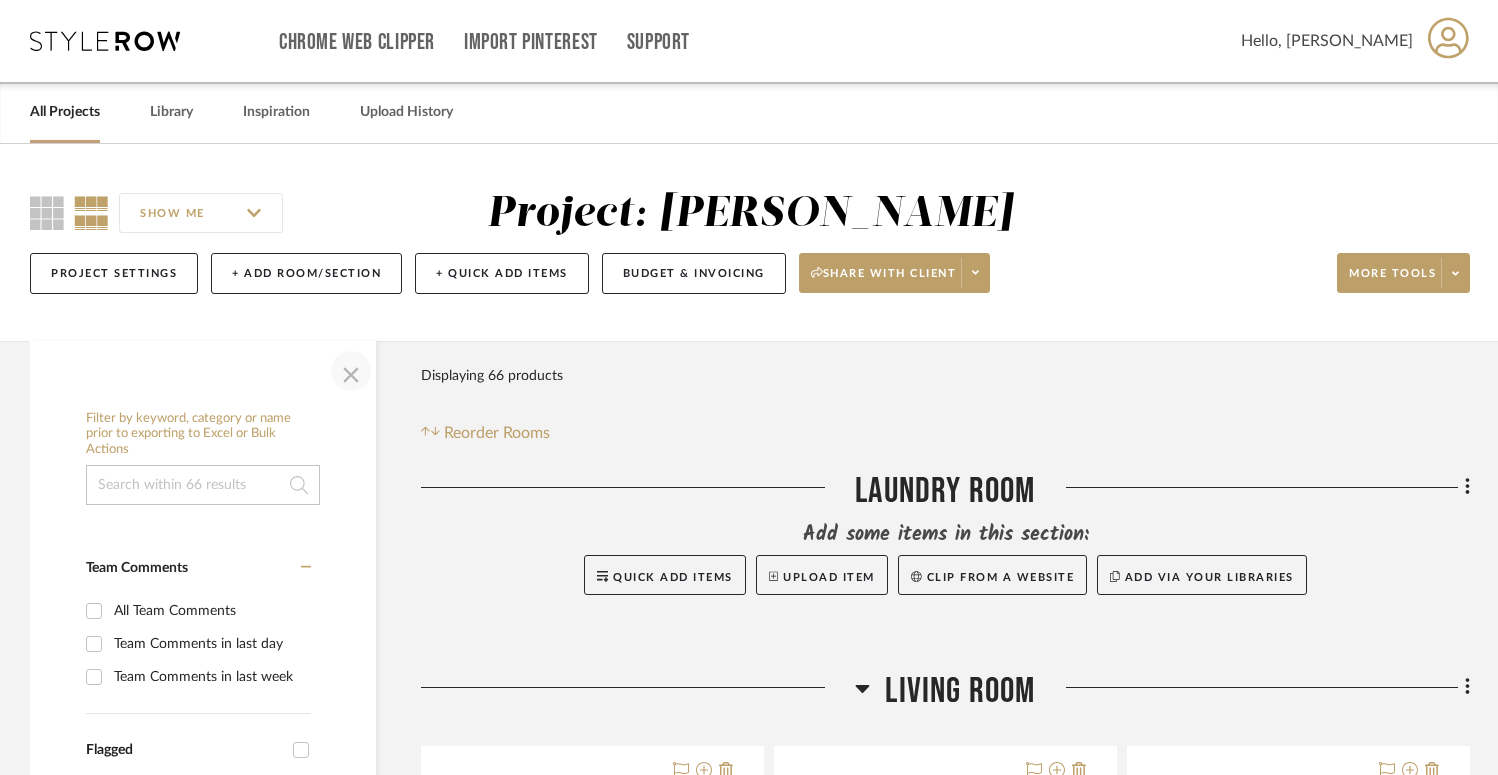 click 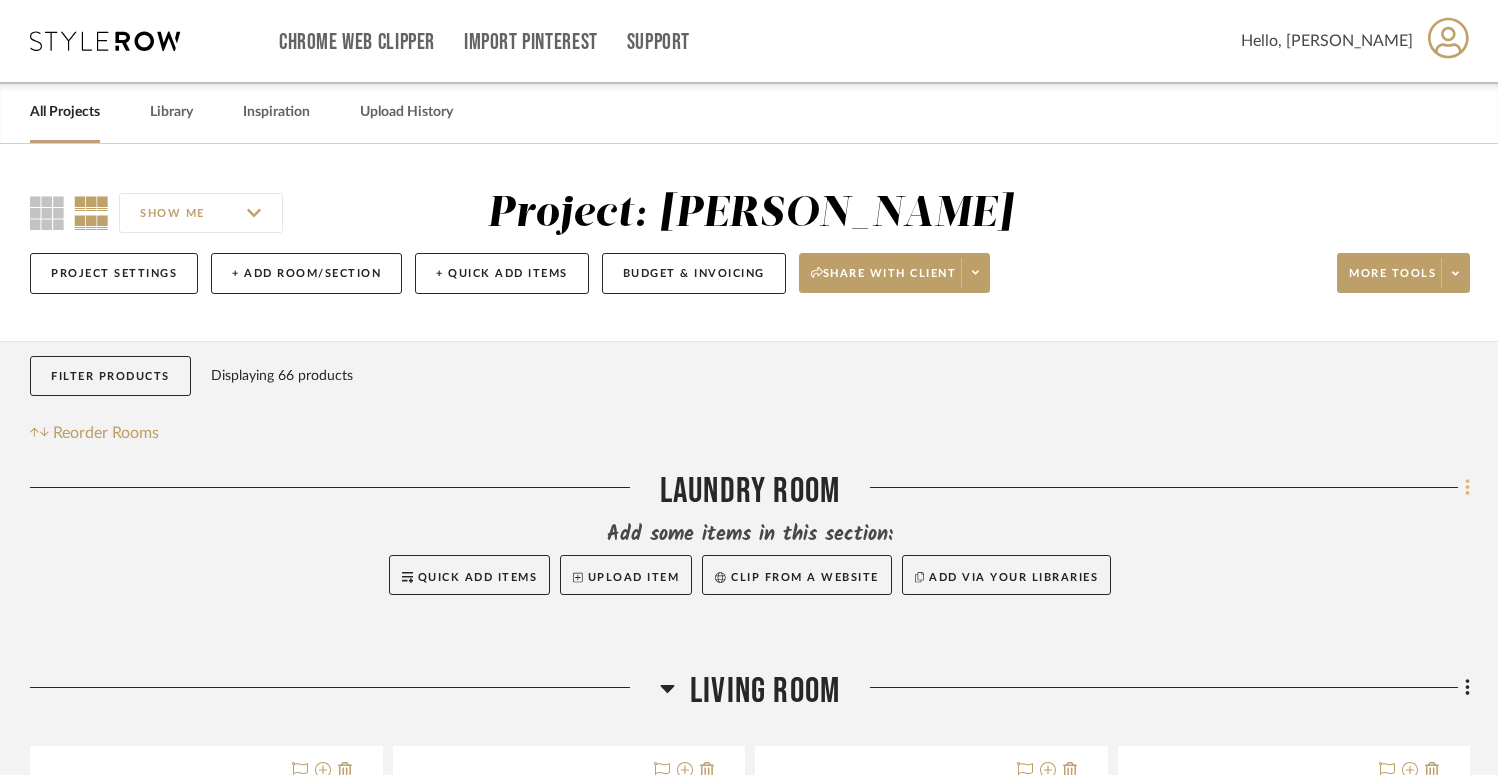 click 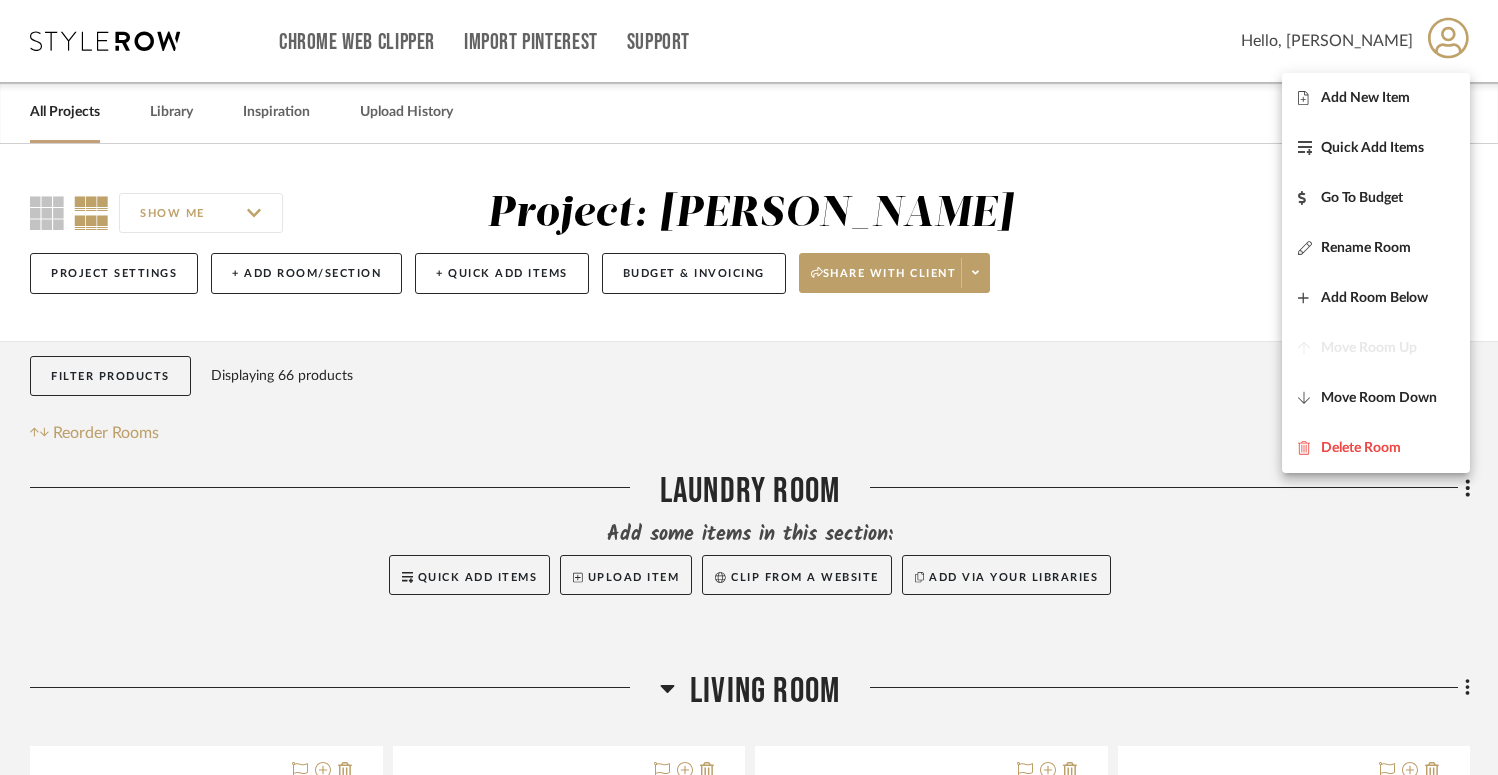 click at bounding box center (749, 387) 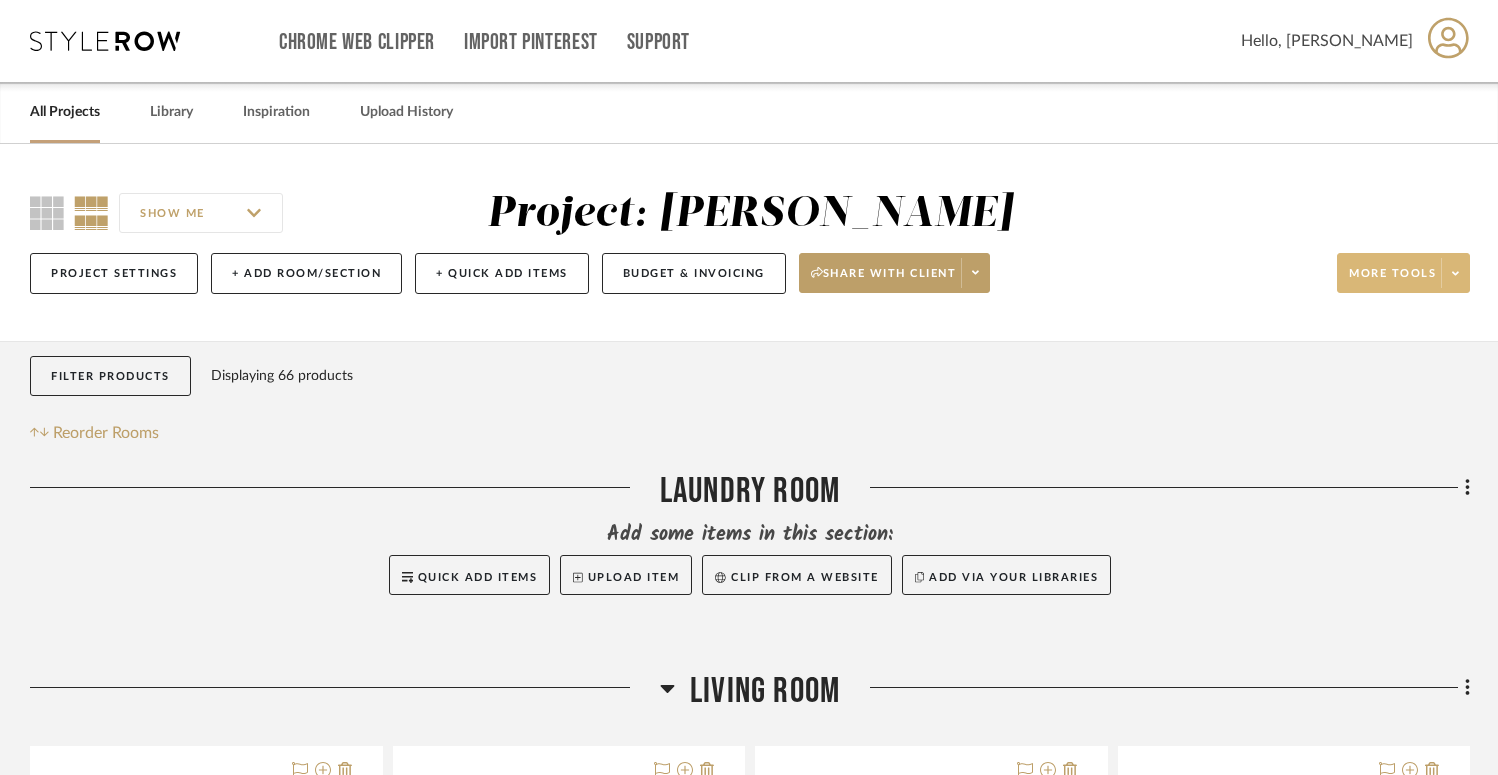 click on "More tools" 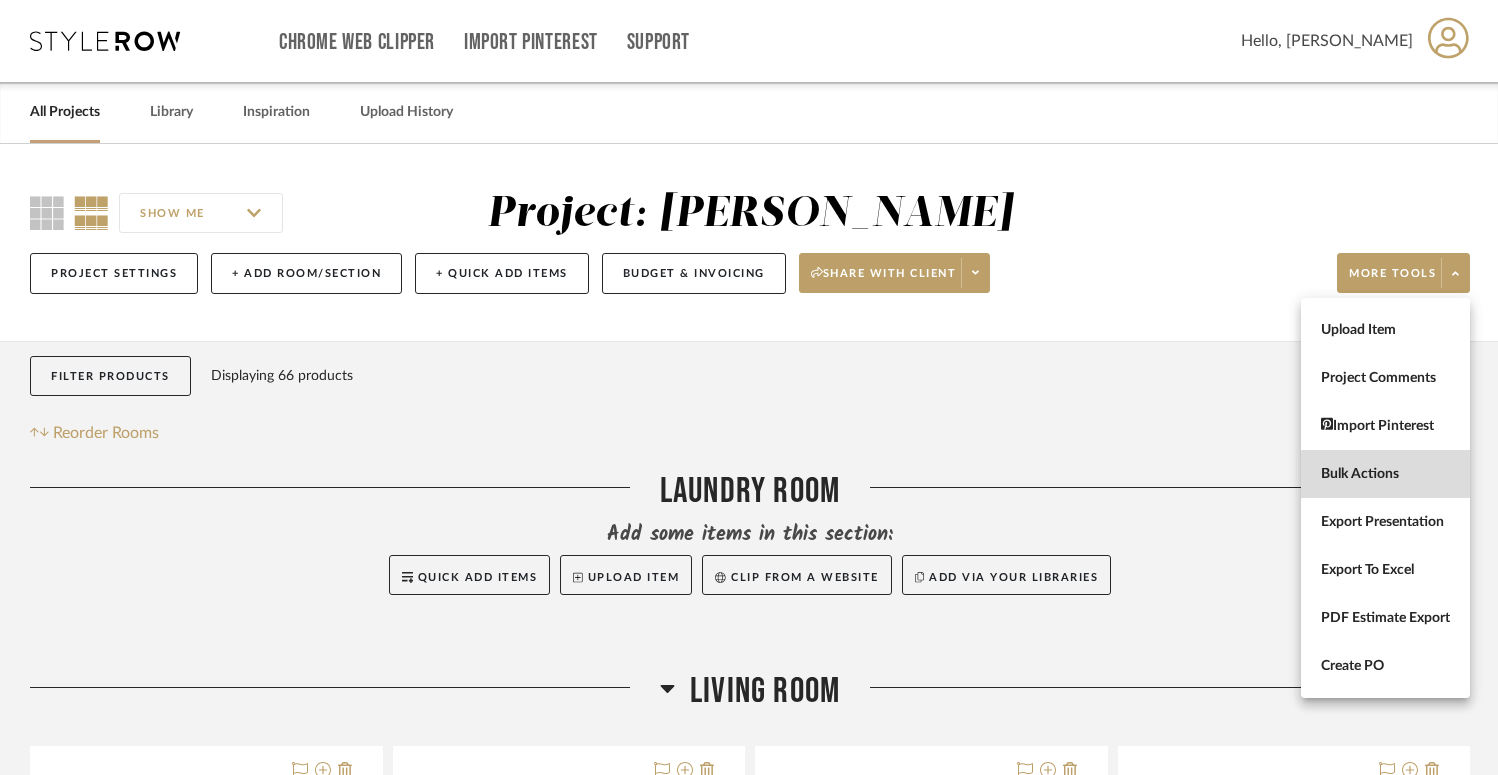 click on "Bulk Actions" at bounding box center [1385, 474] 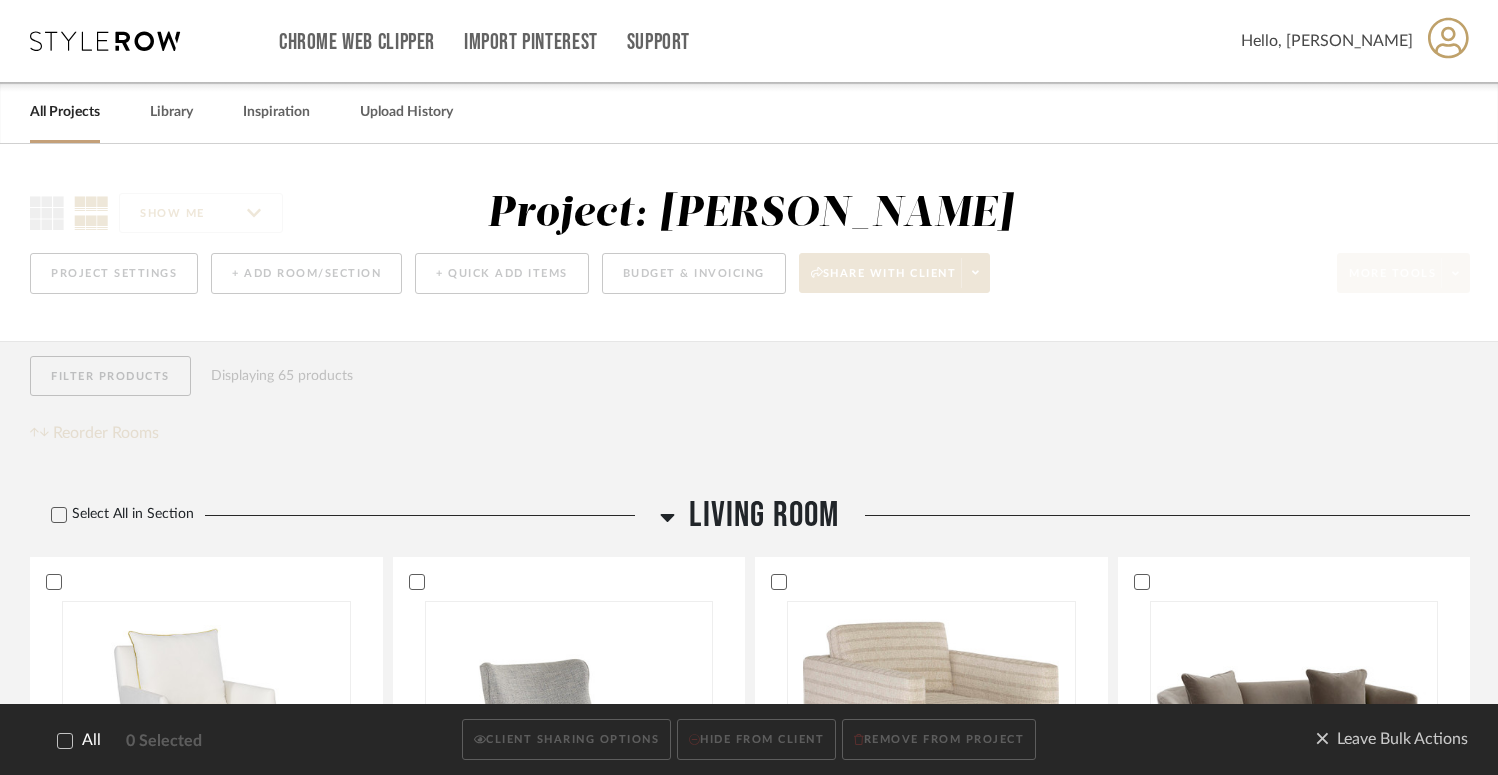 click 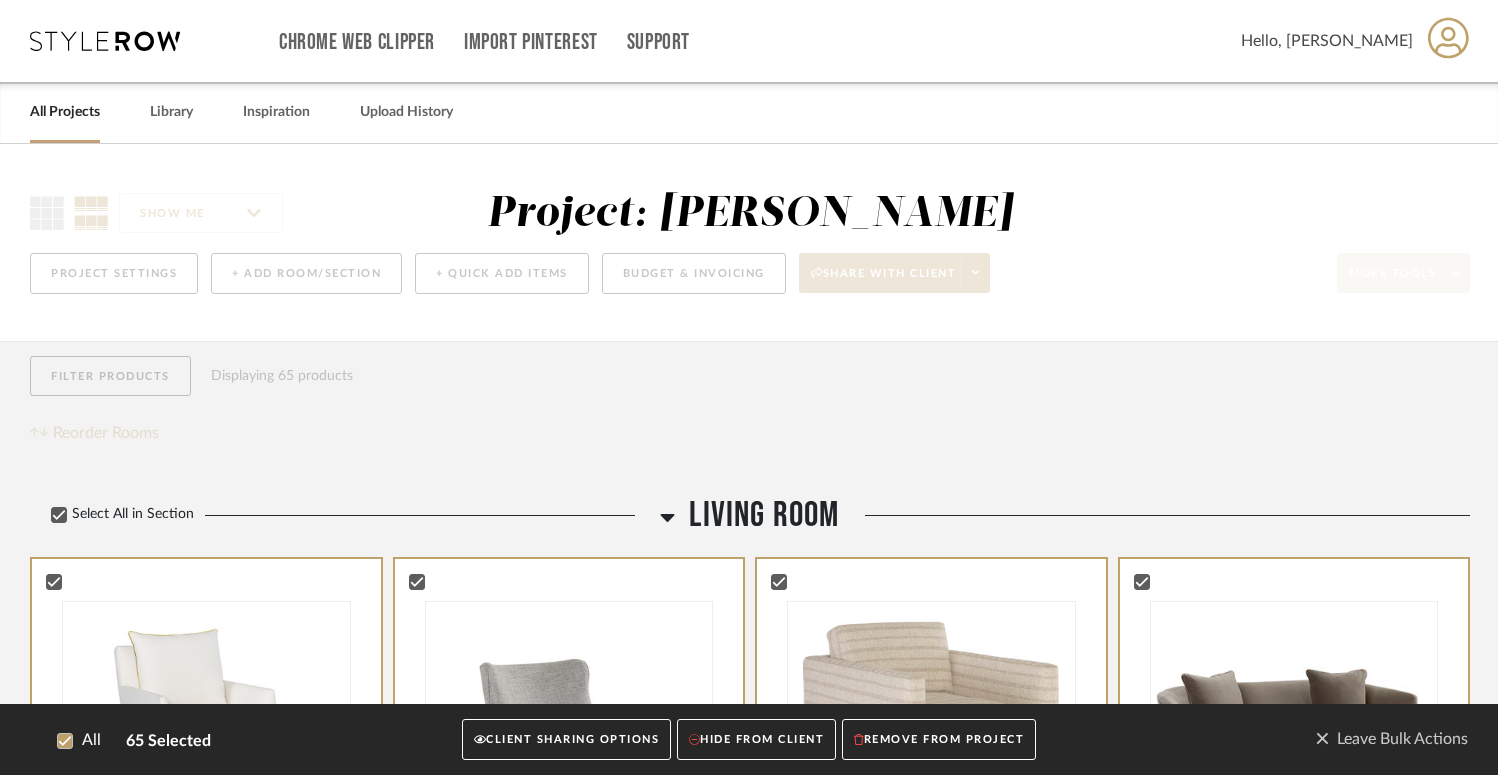 click on "CLIENT SHARING OPTIONS" 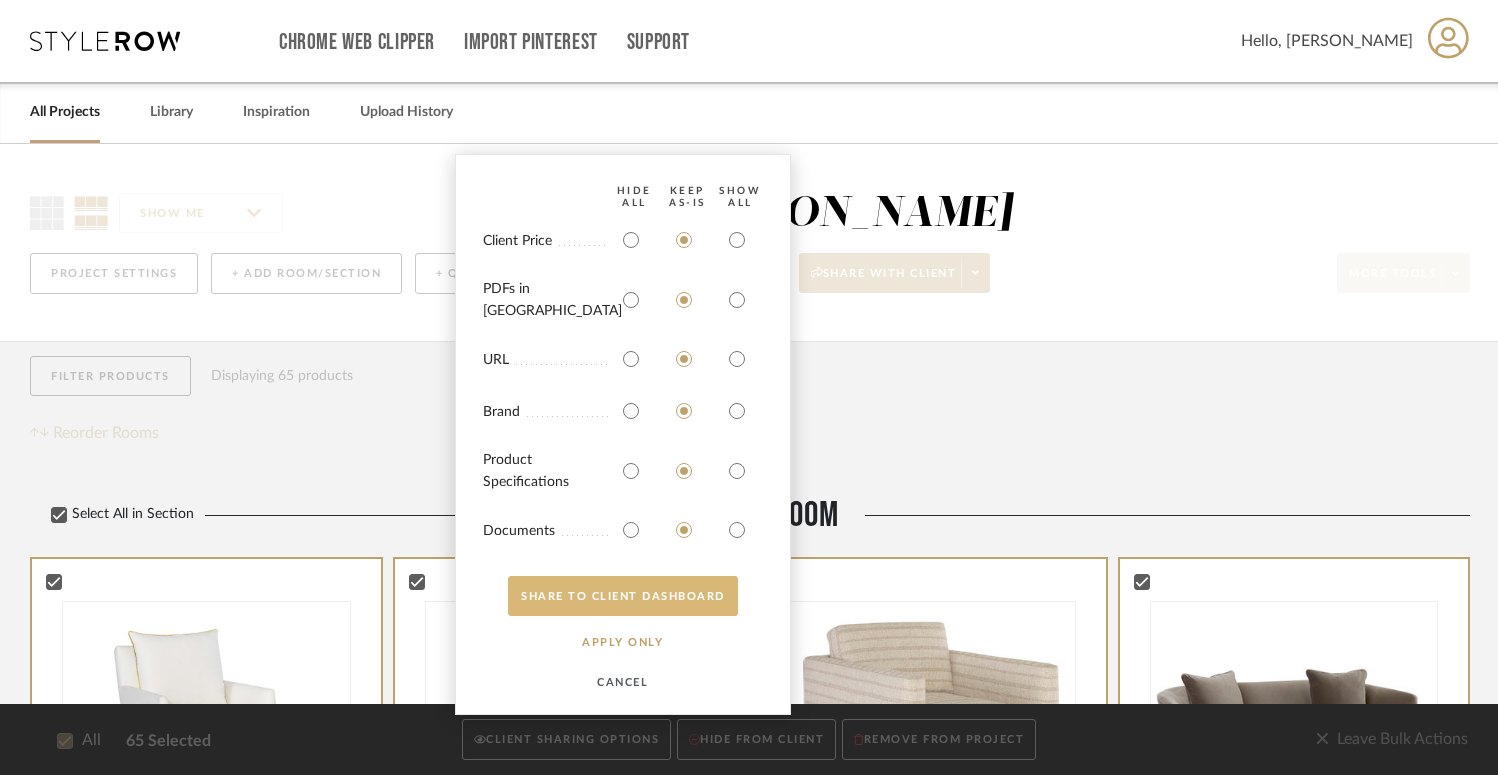 click on "SHARE TO CLIENT Dashboard" at bounding box center (623, 596) 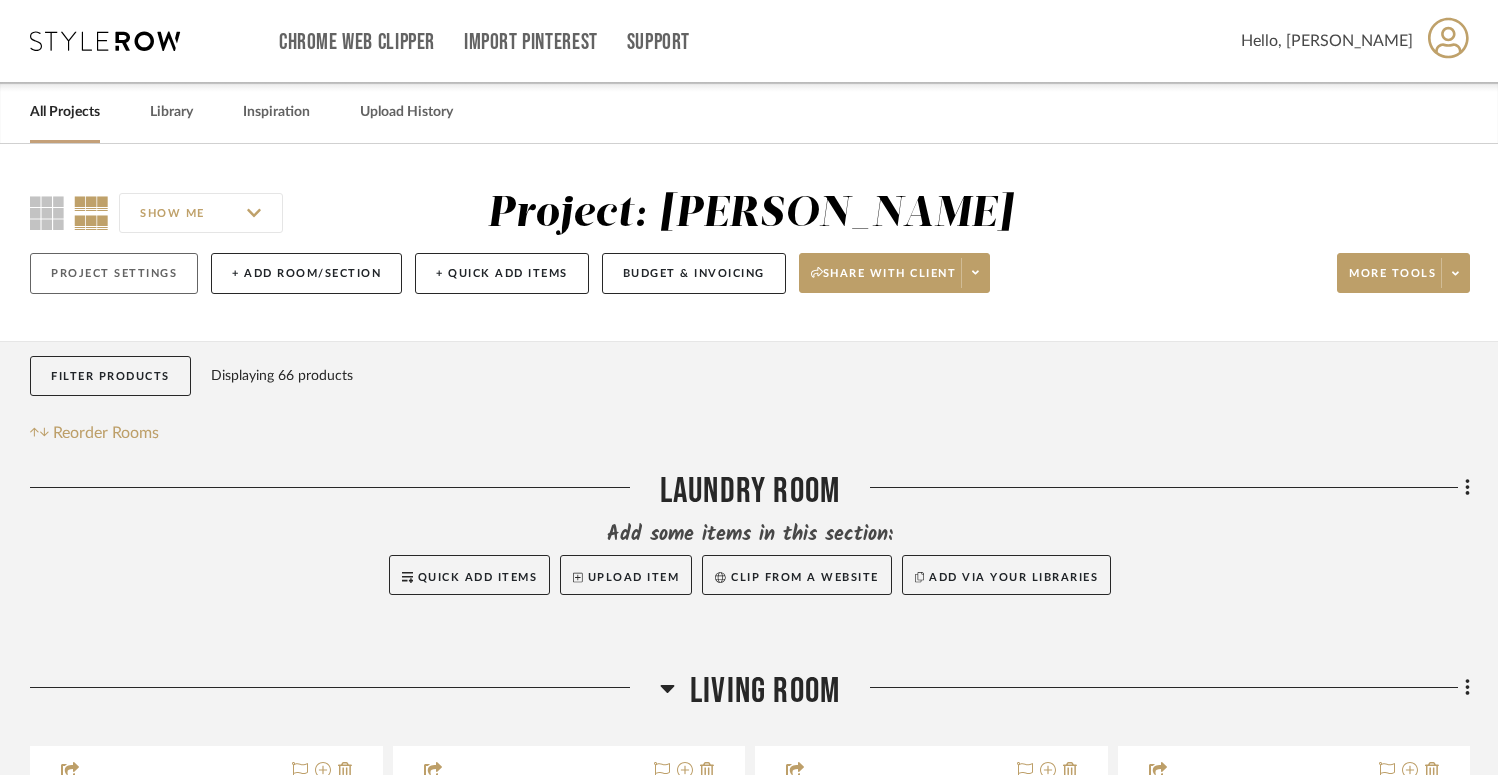 click on "Project Settings" 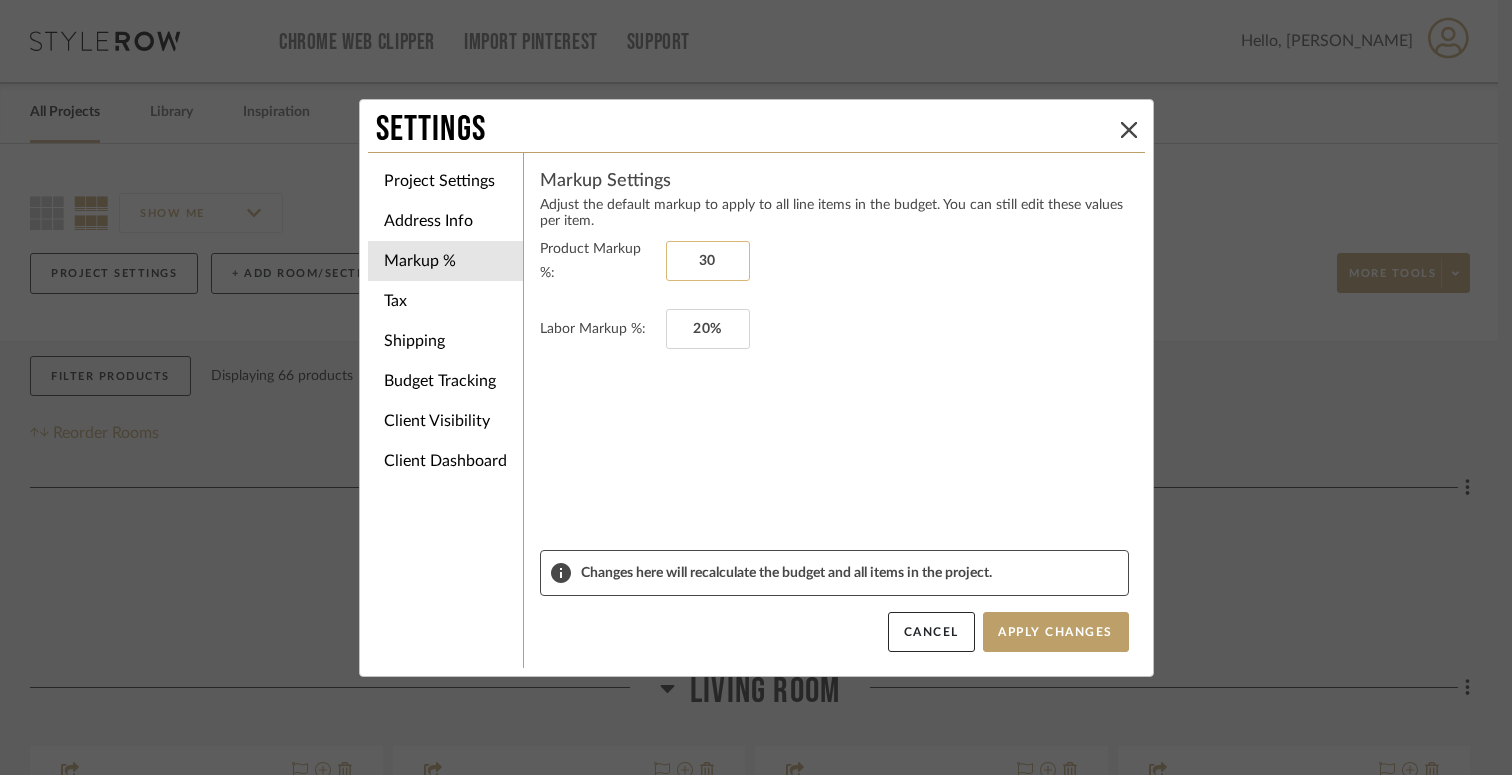 click on "30" at bounding box center (708, 261) 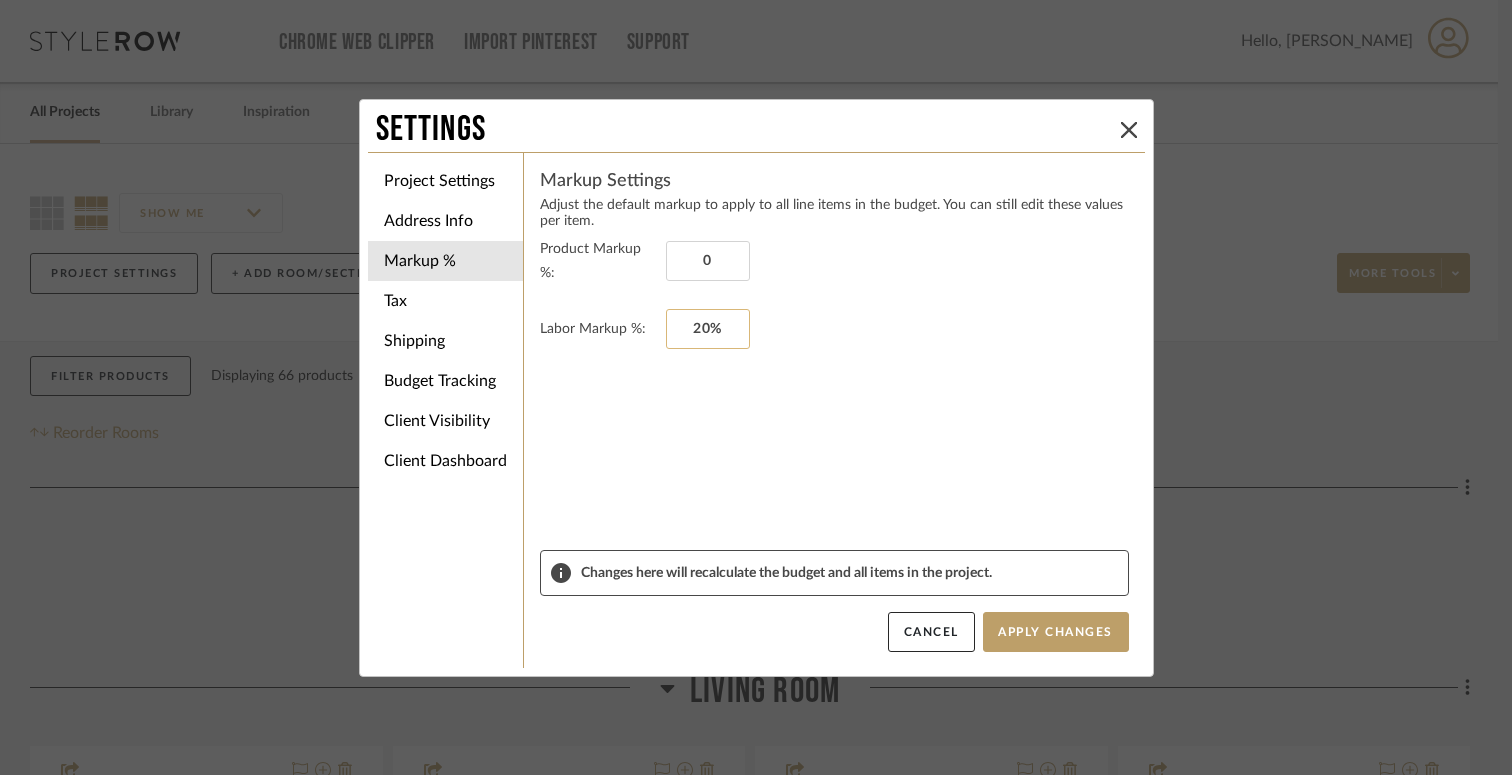 type on "0%" 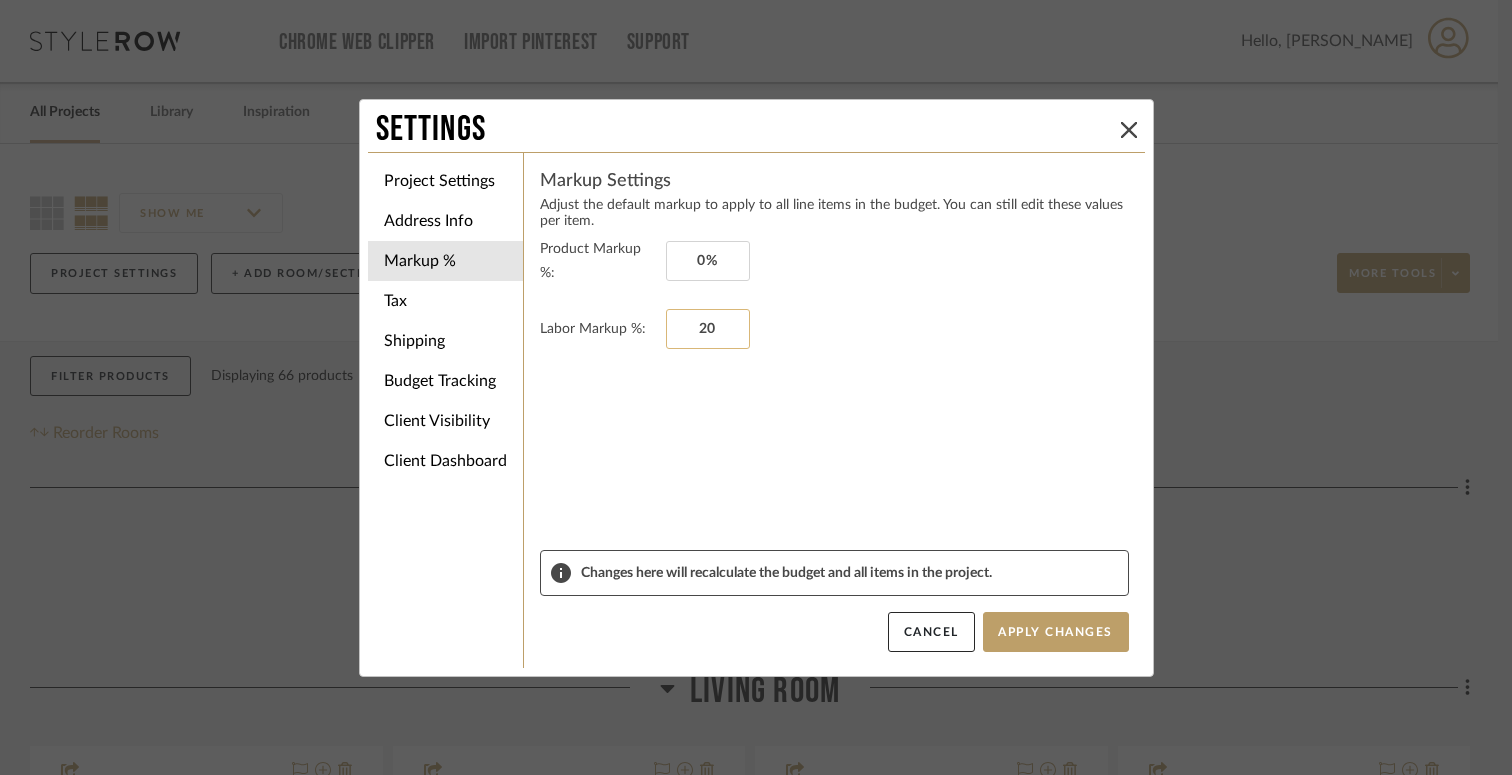 click on "20" at bounding box center (708, 329) 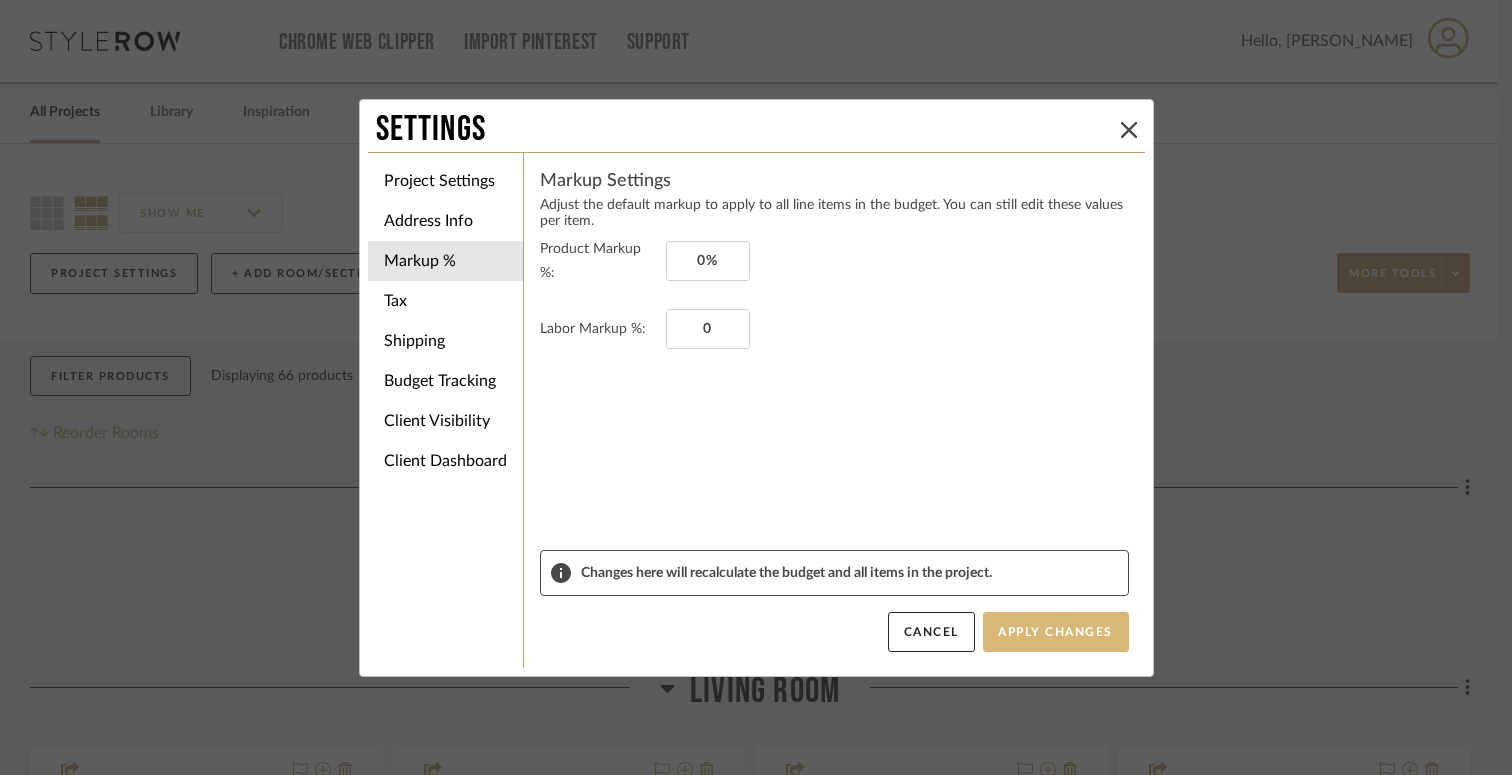 type on "0%" 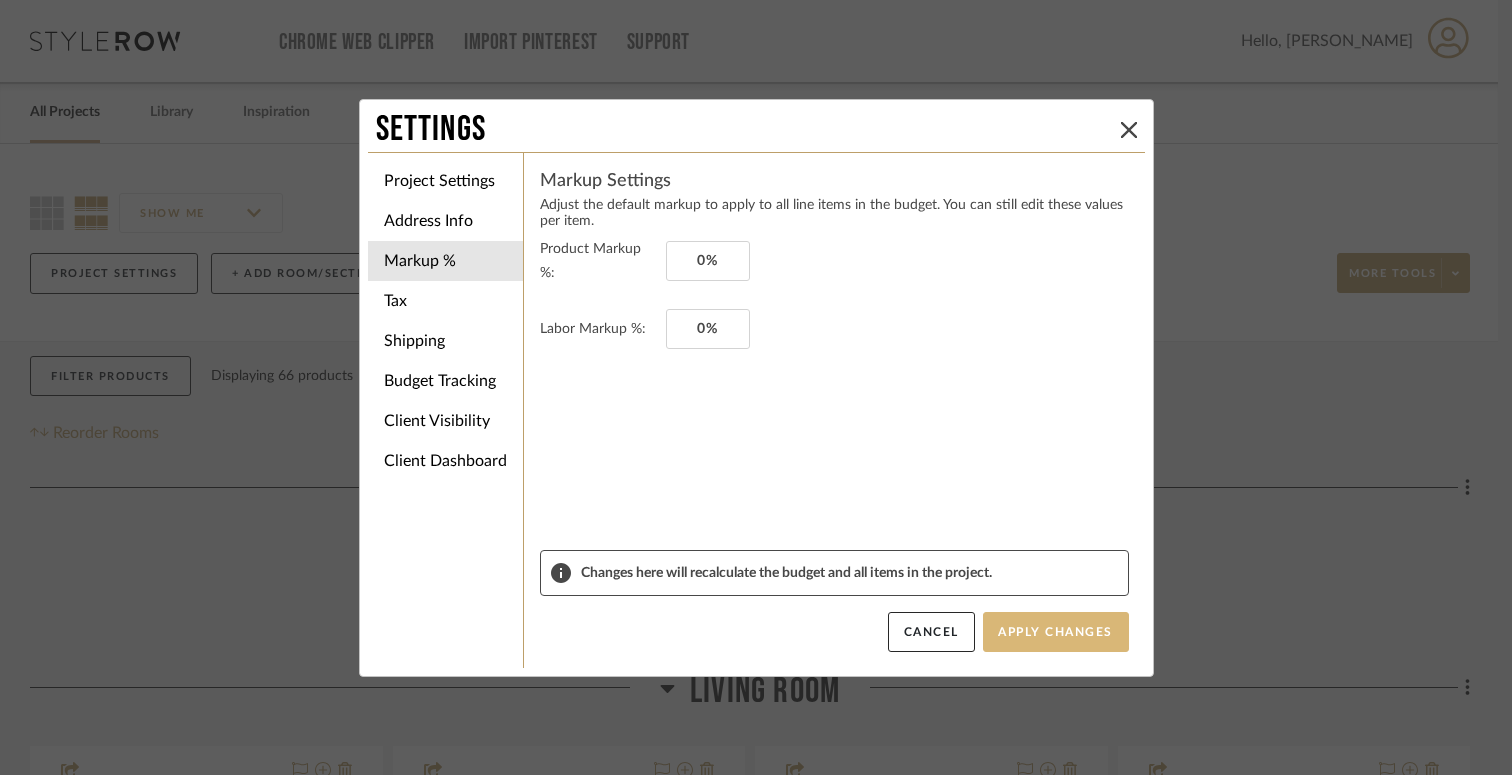 click on "Apply Changes" at bounding box center [1056, 632] 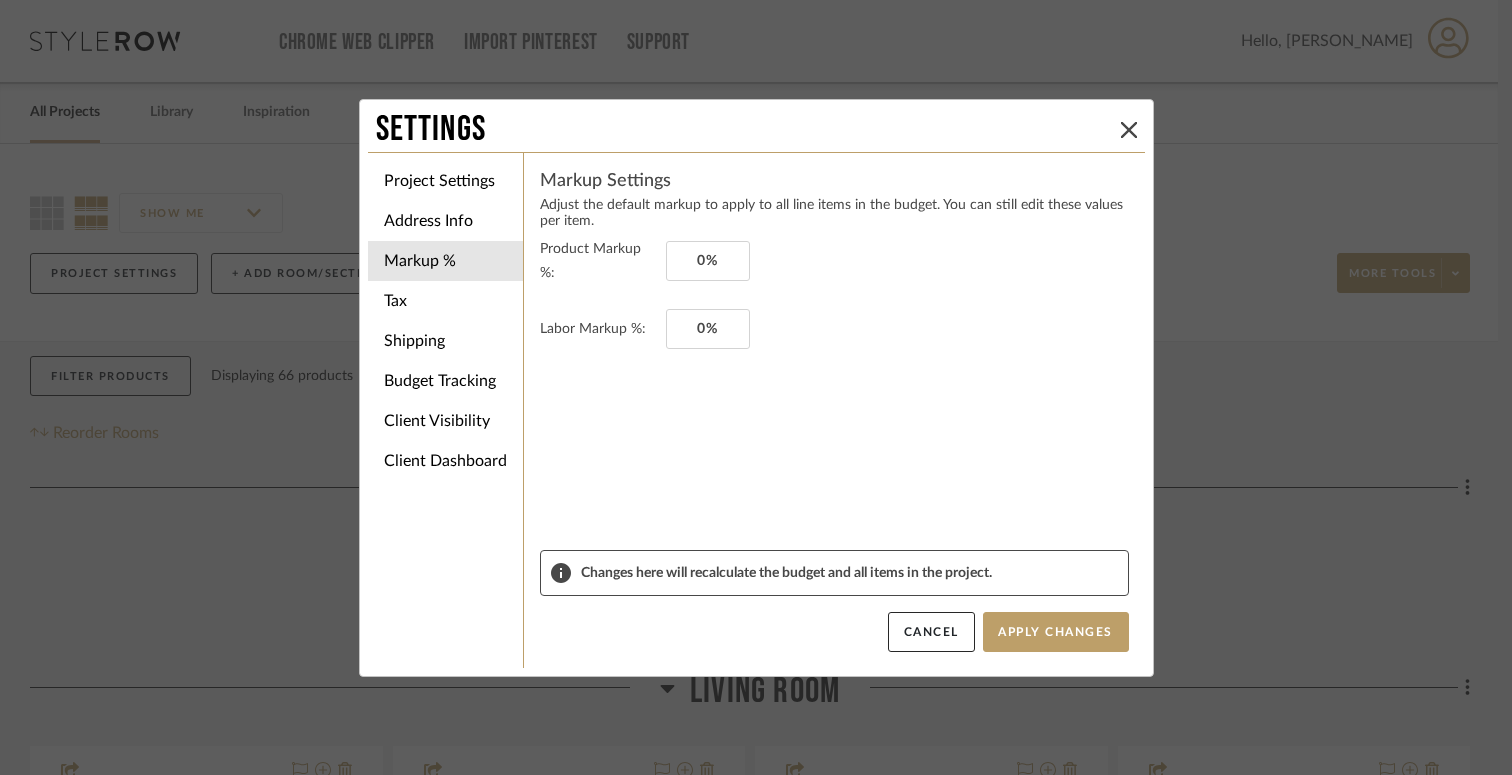 click on "Project Settings" at bounding box center (445, 181) 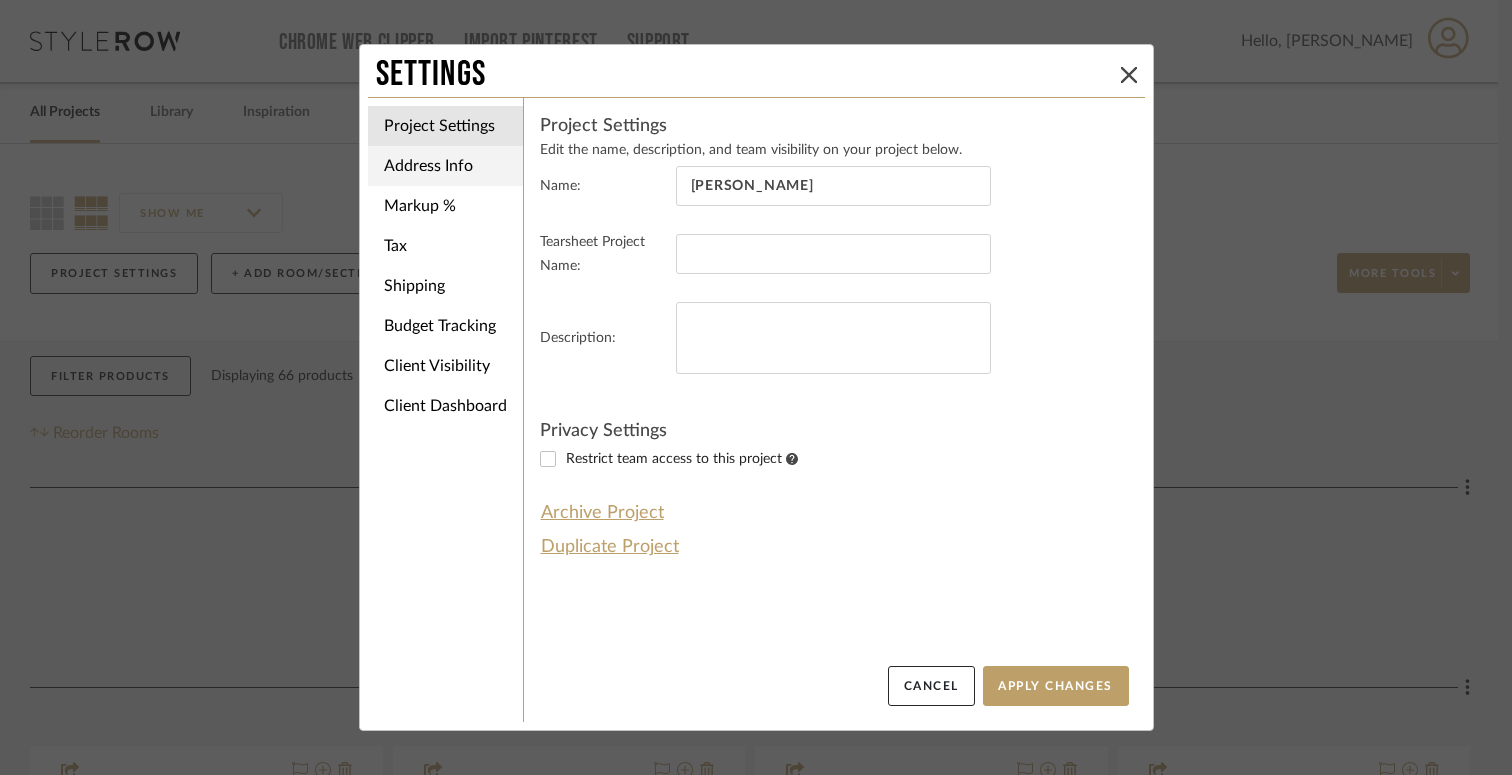 click on "Address Info" at bounding box center (445, 166) 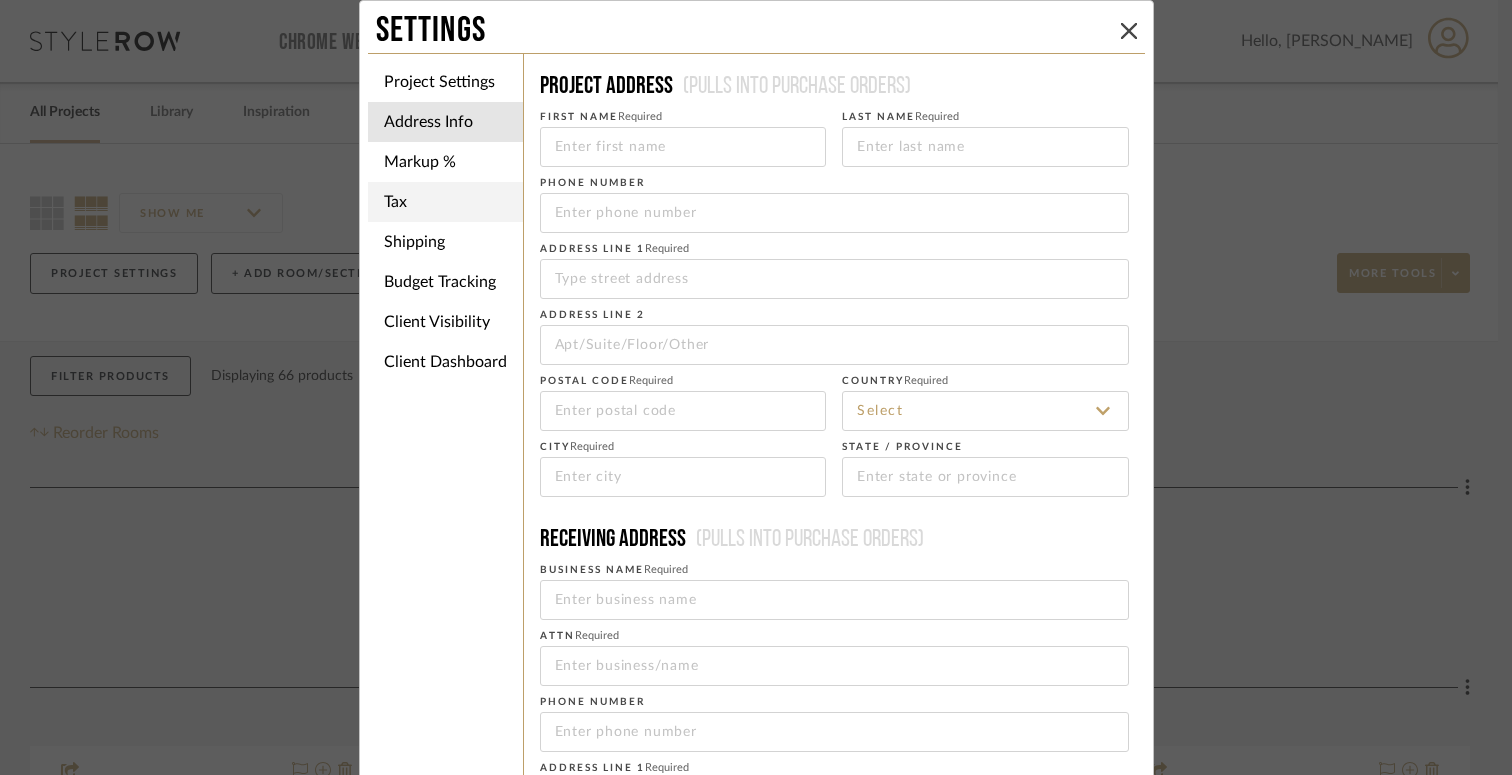 click on "Tax" at bounding box center (445, 202) 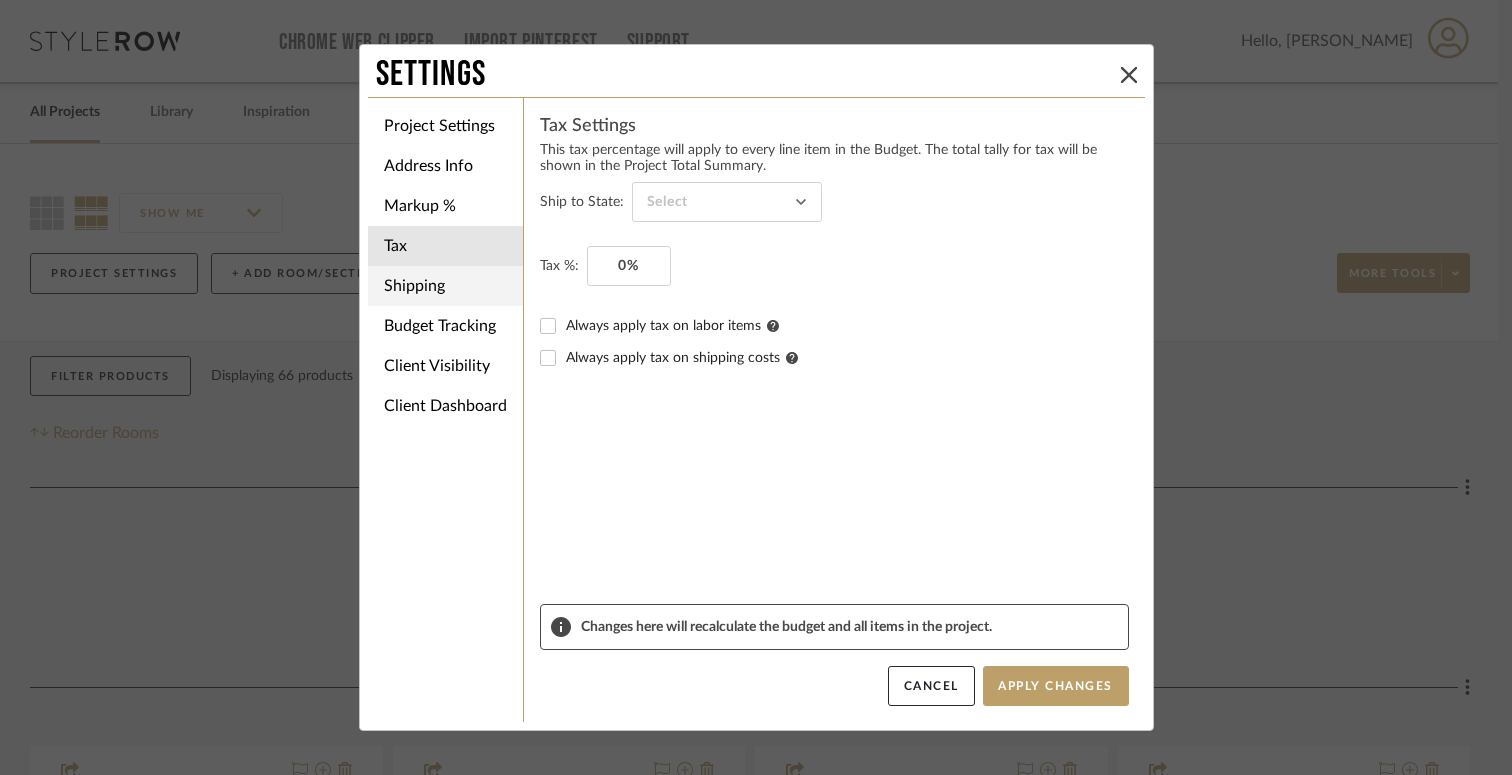 click on "Shipping" at bounding box center [445, 286] 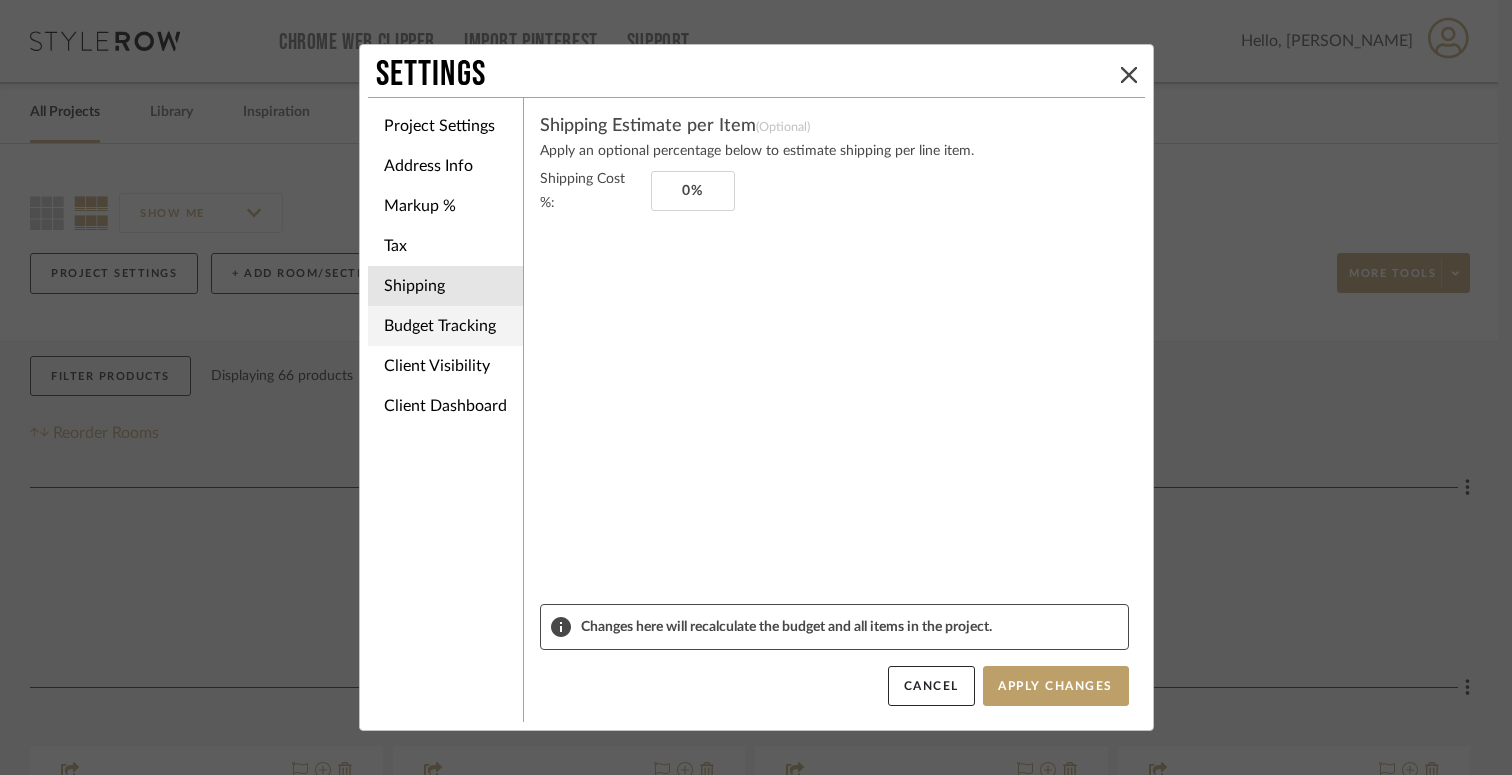 click on "Budget Tracking" at bounding box center [445, 326] 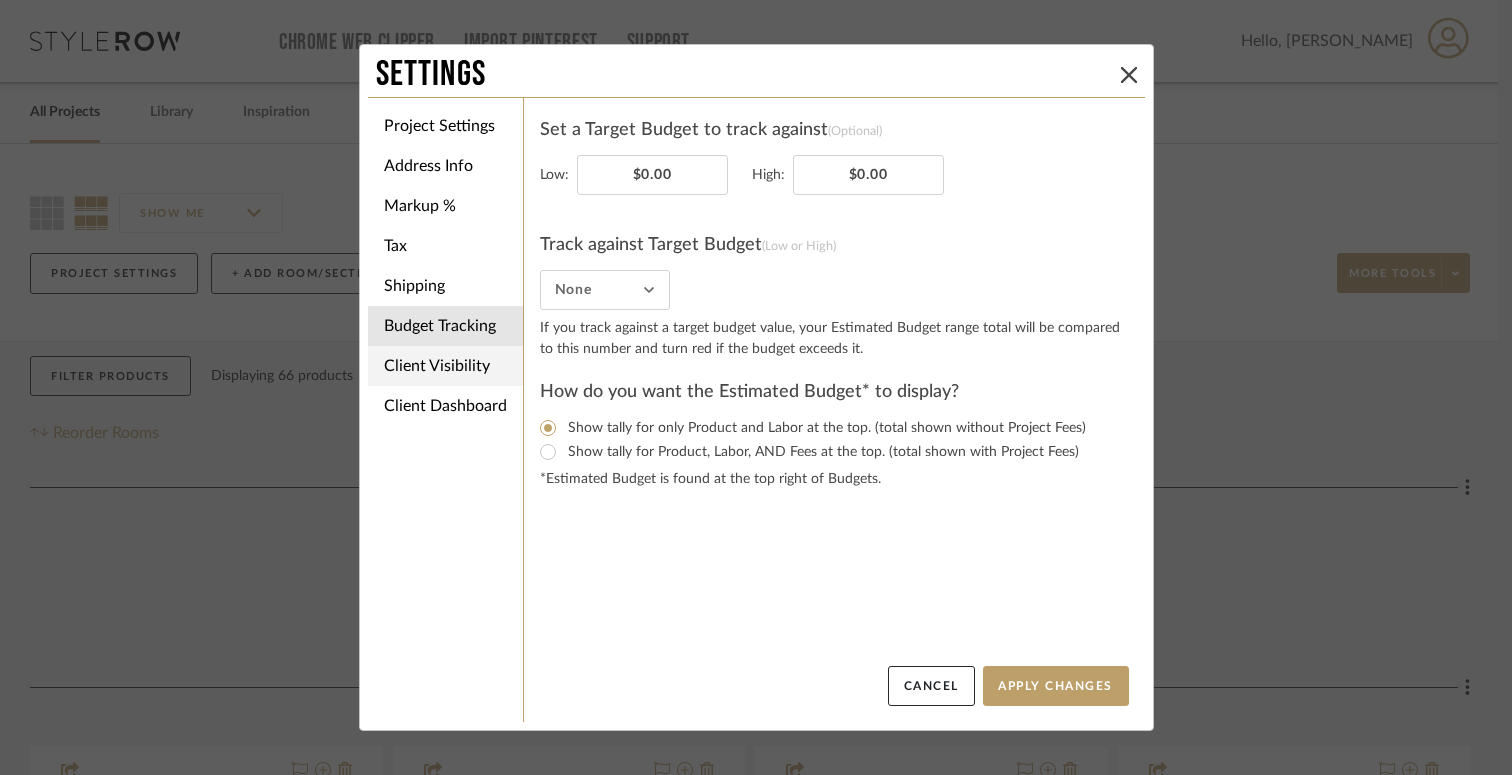 click on "Client Visibility" at bounding box center [445, 366] 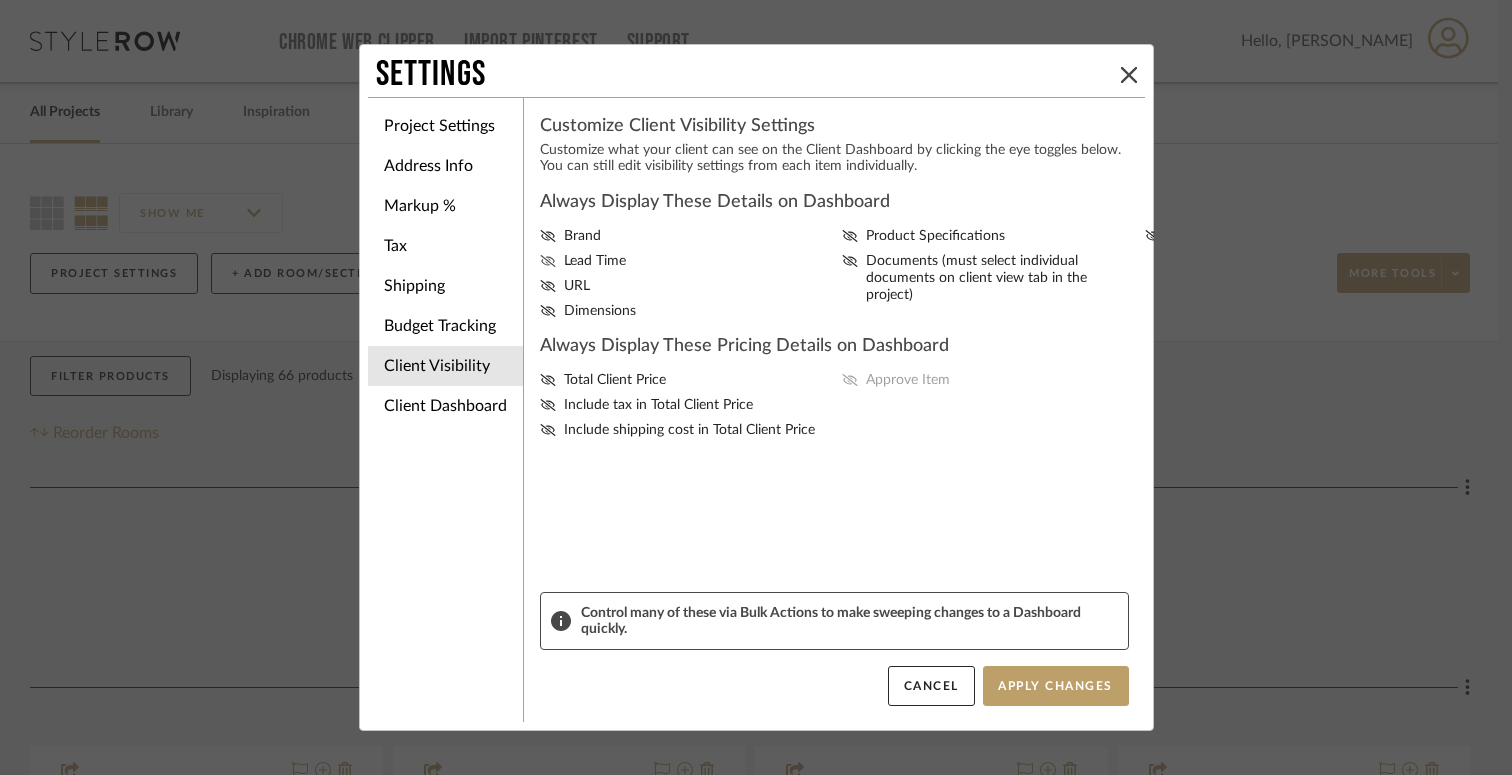 click 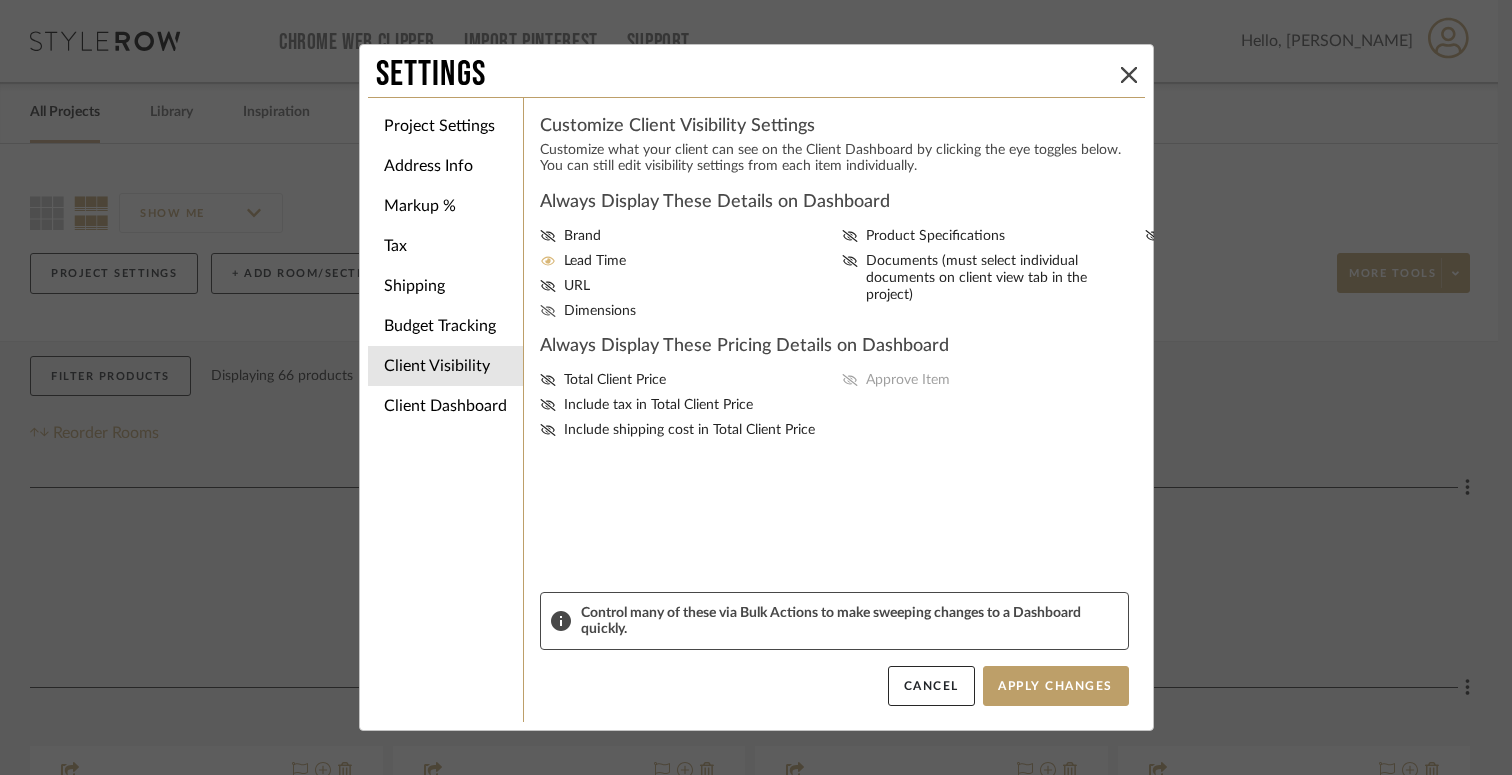 click 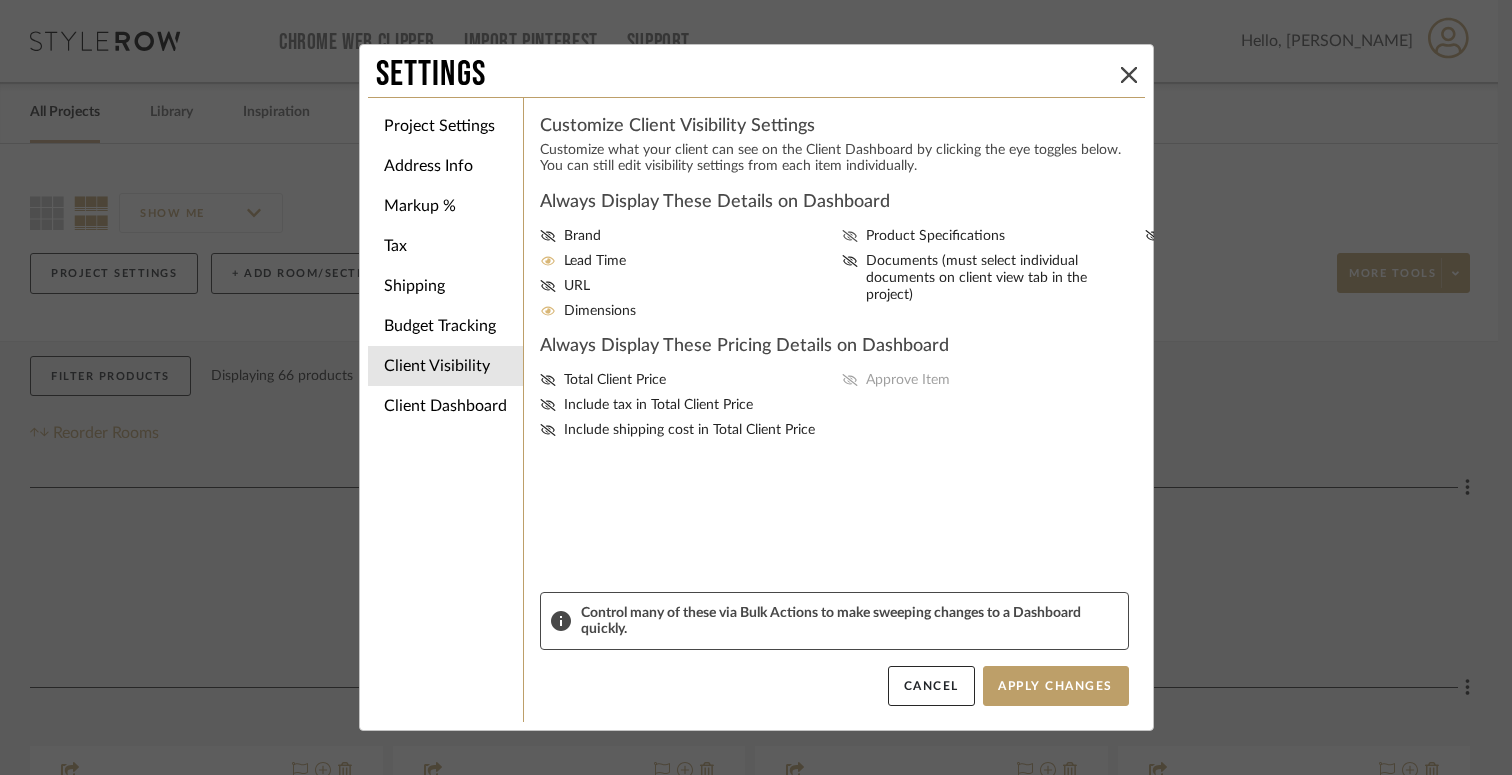click 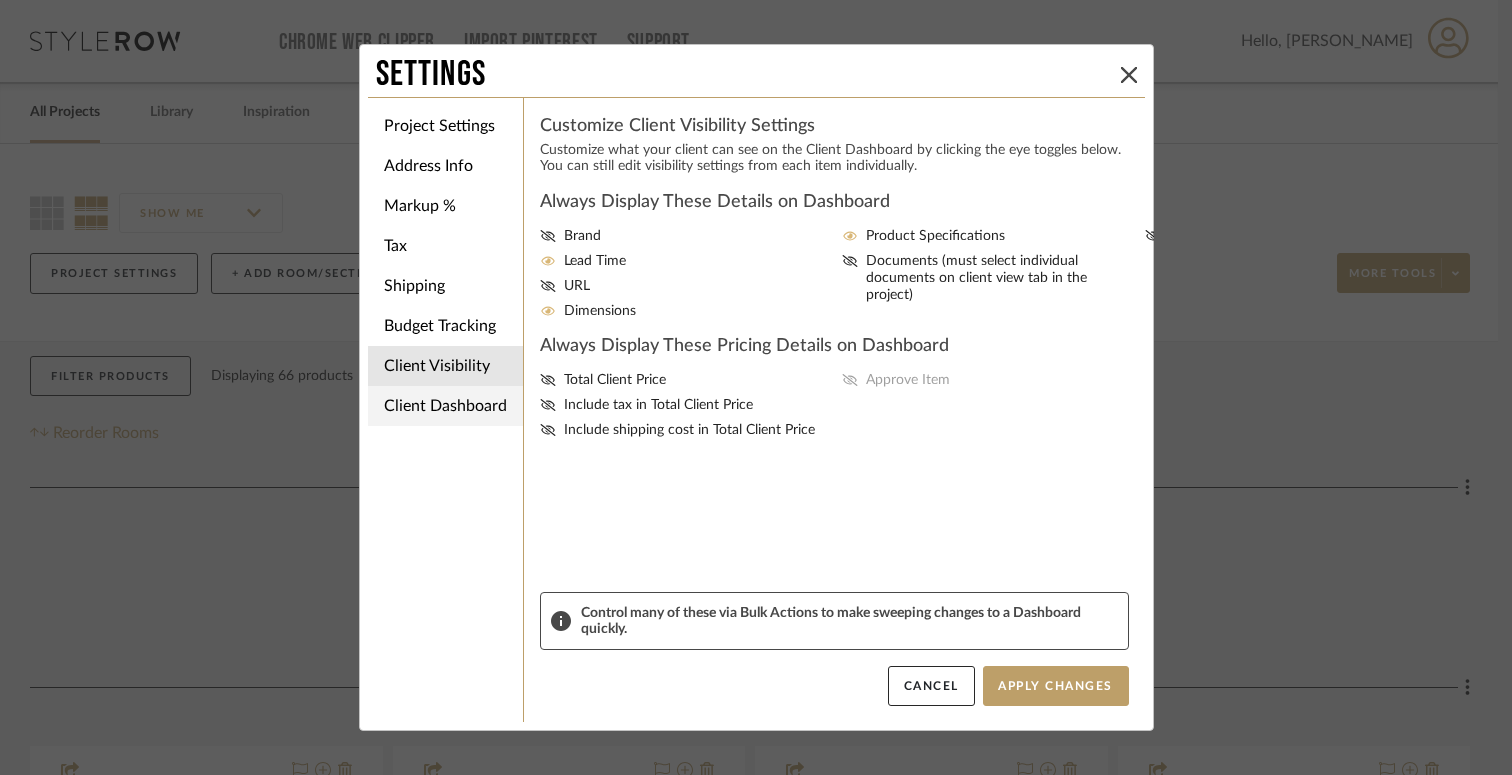 click on "Client Dashboard" at bounding box center [445, 406] 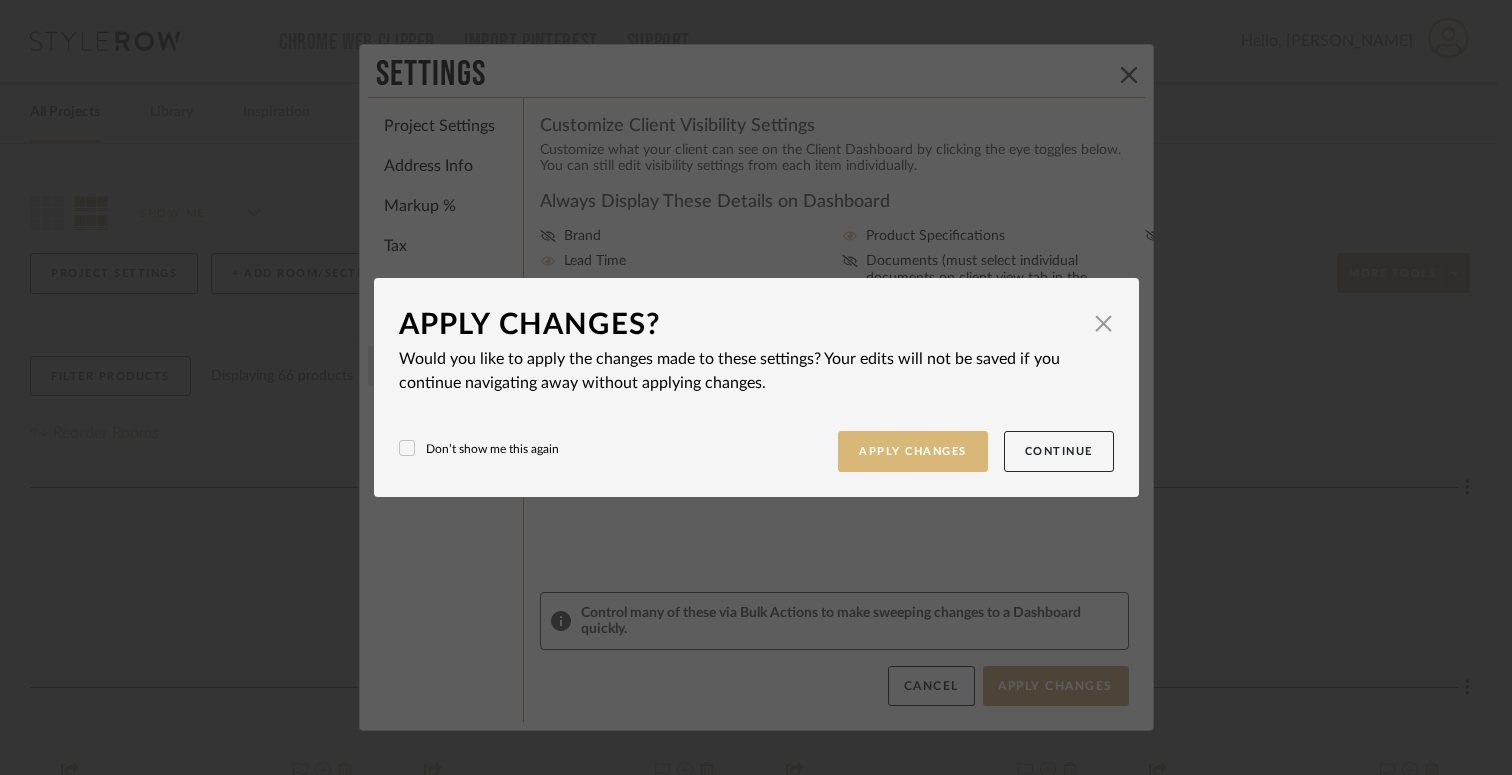 click on "Apply Changes" at bounding box center (913, 451) 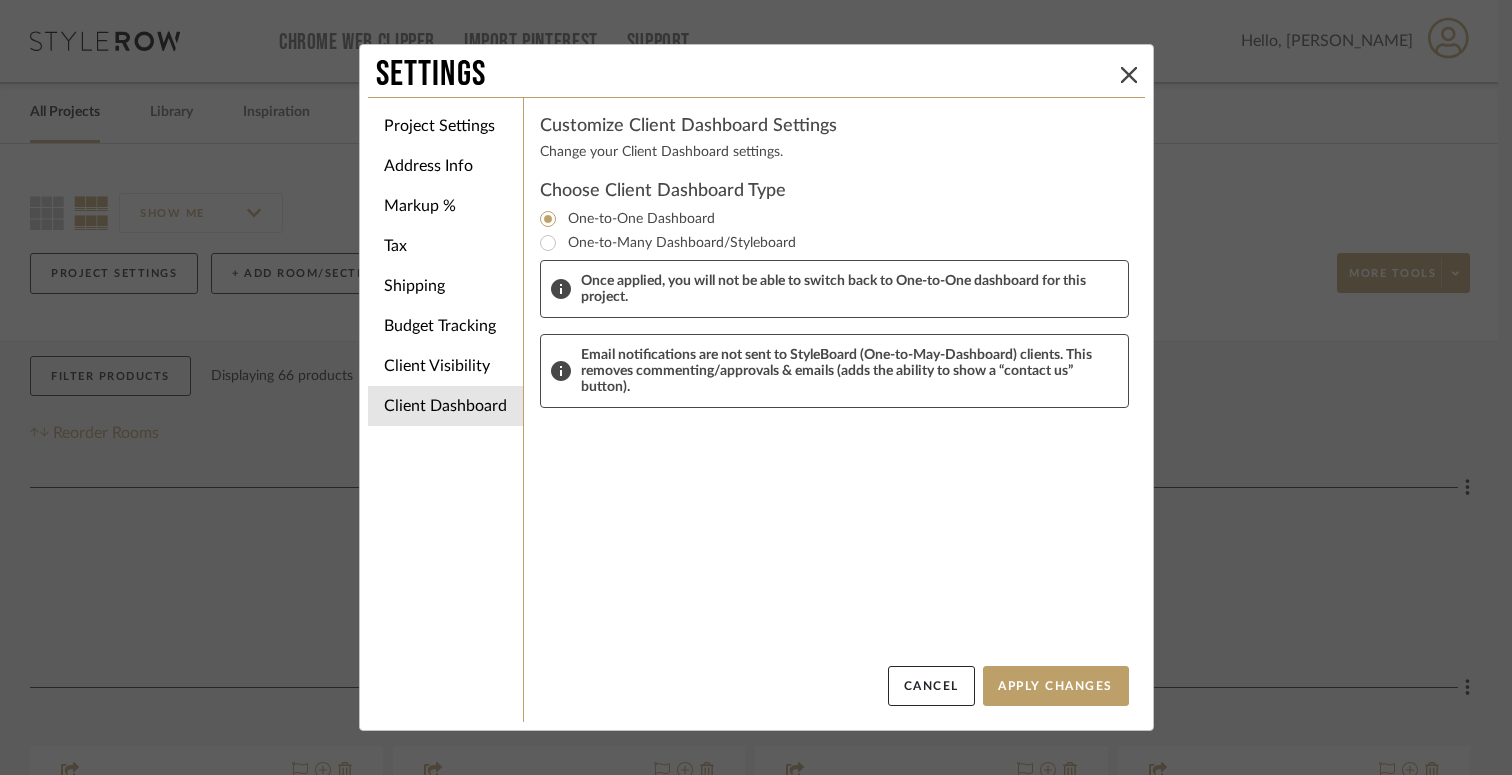 click on "Client Dashboard" at bounding box center (445, 406) 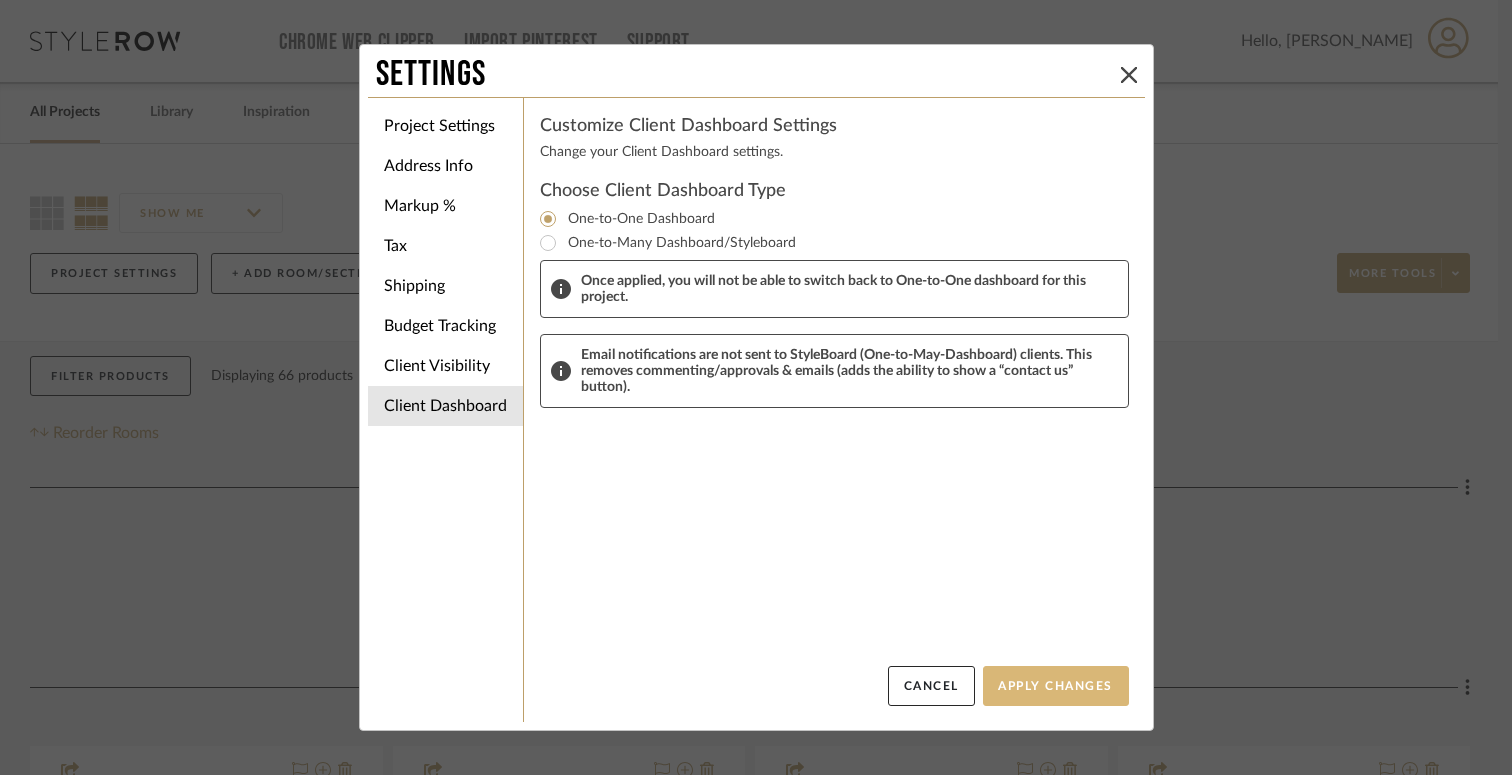 click on "Apply Changes" at bounding box center (1056, 686) 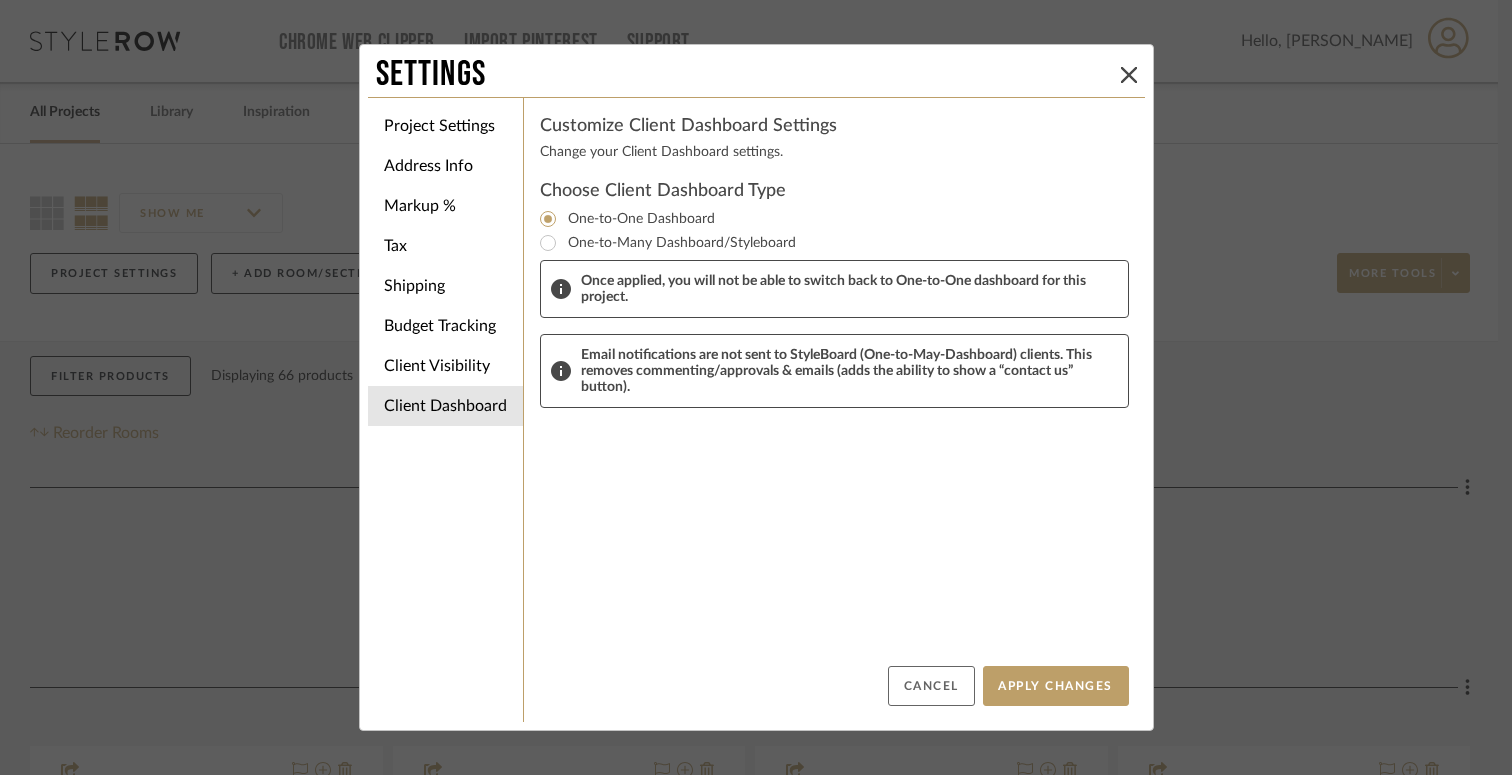 click on "Cancel" at bounding box center [931, 686] 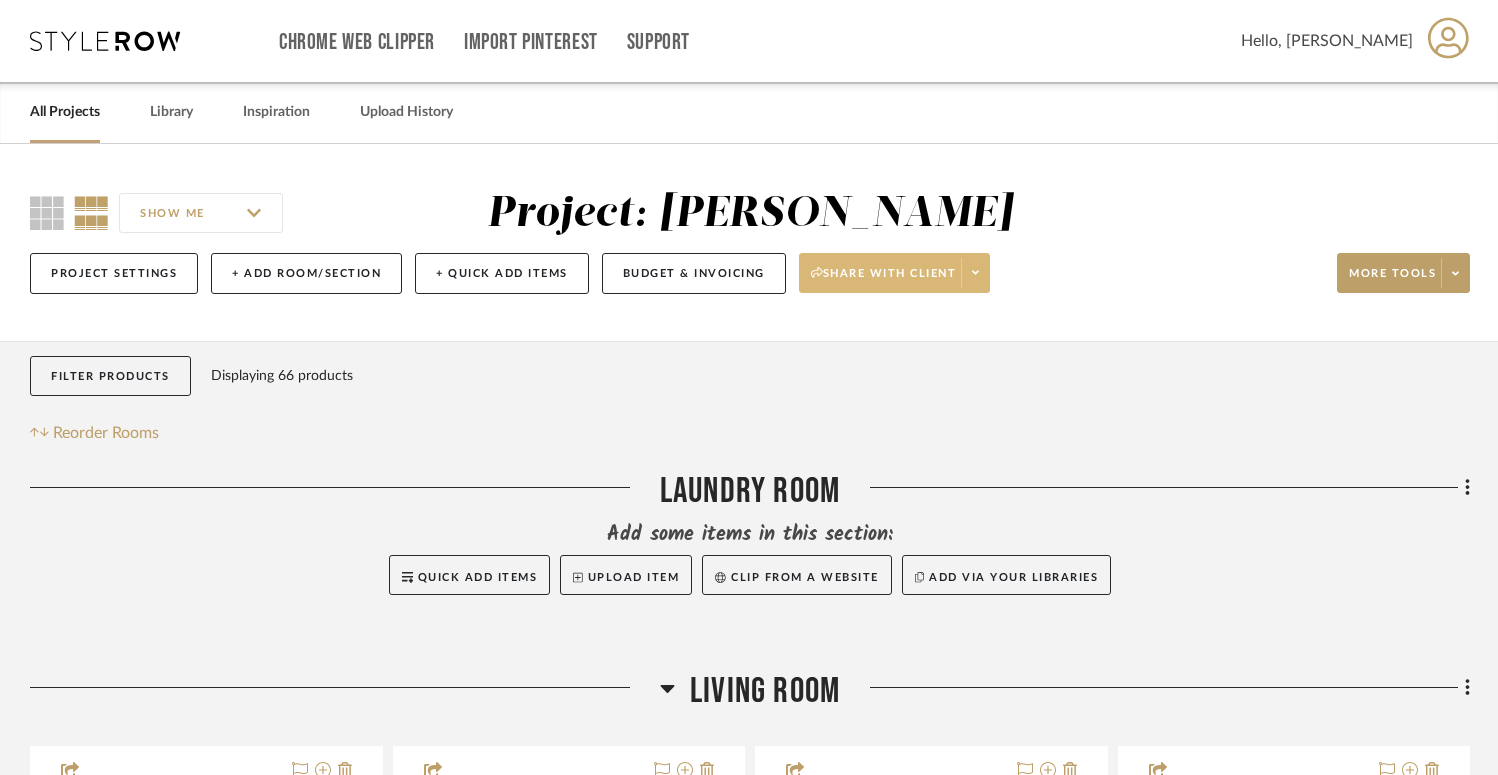 click on "Share with client" 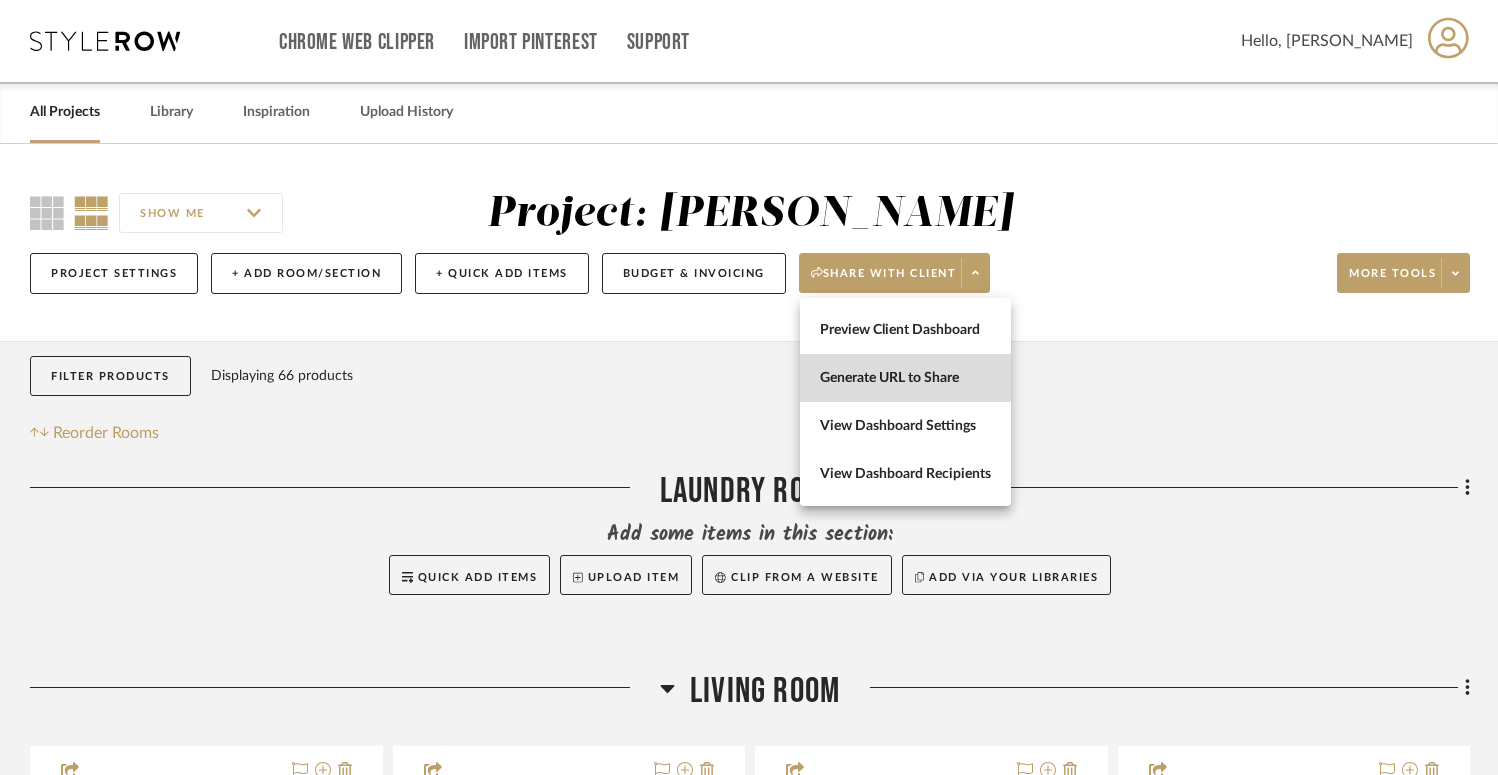 click on "Generate URL to Share" at bounding box center (905, 378) 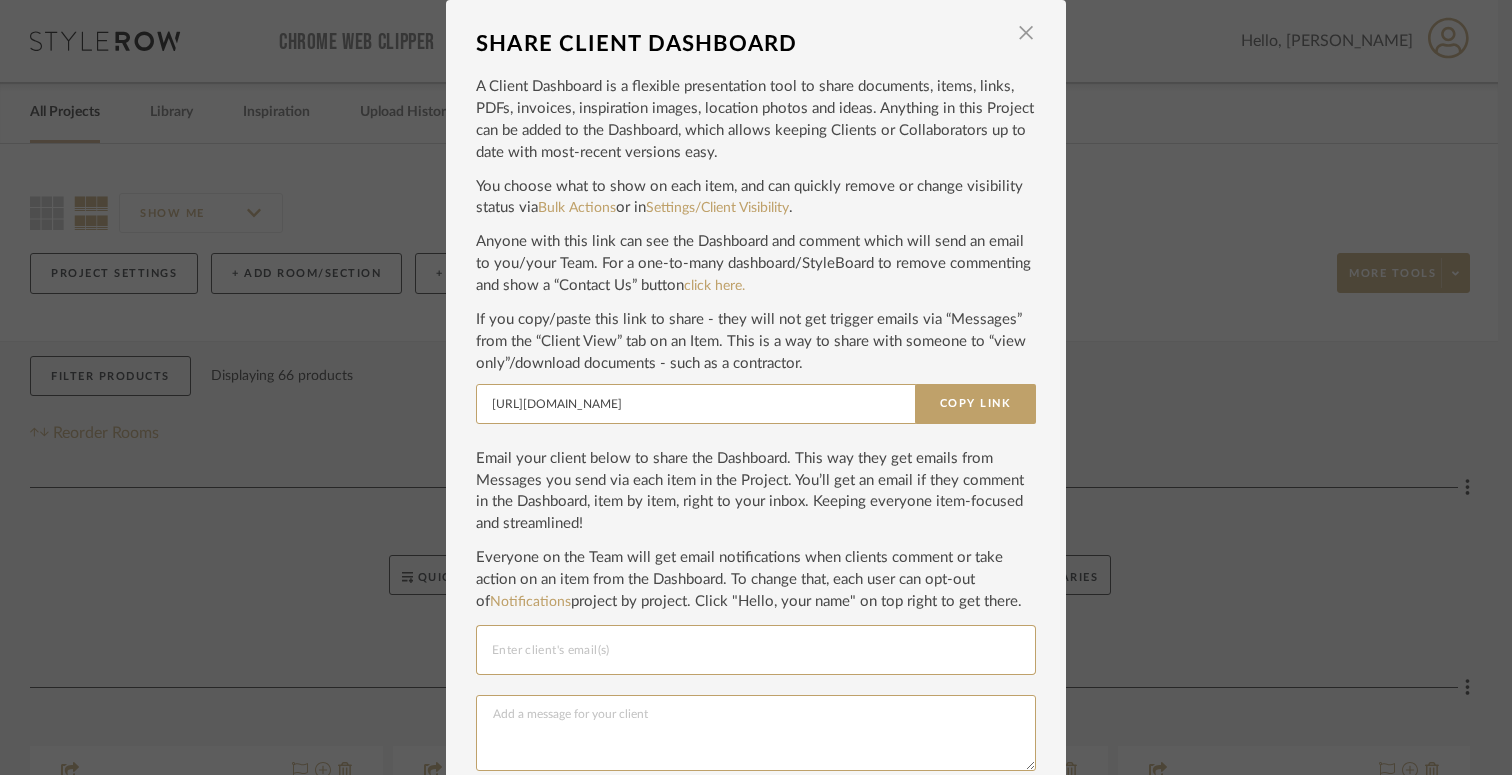 click at bounding box center [756, 650] 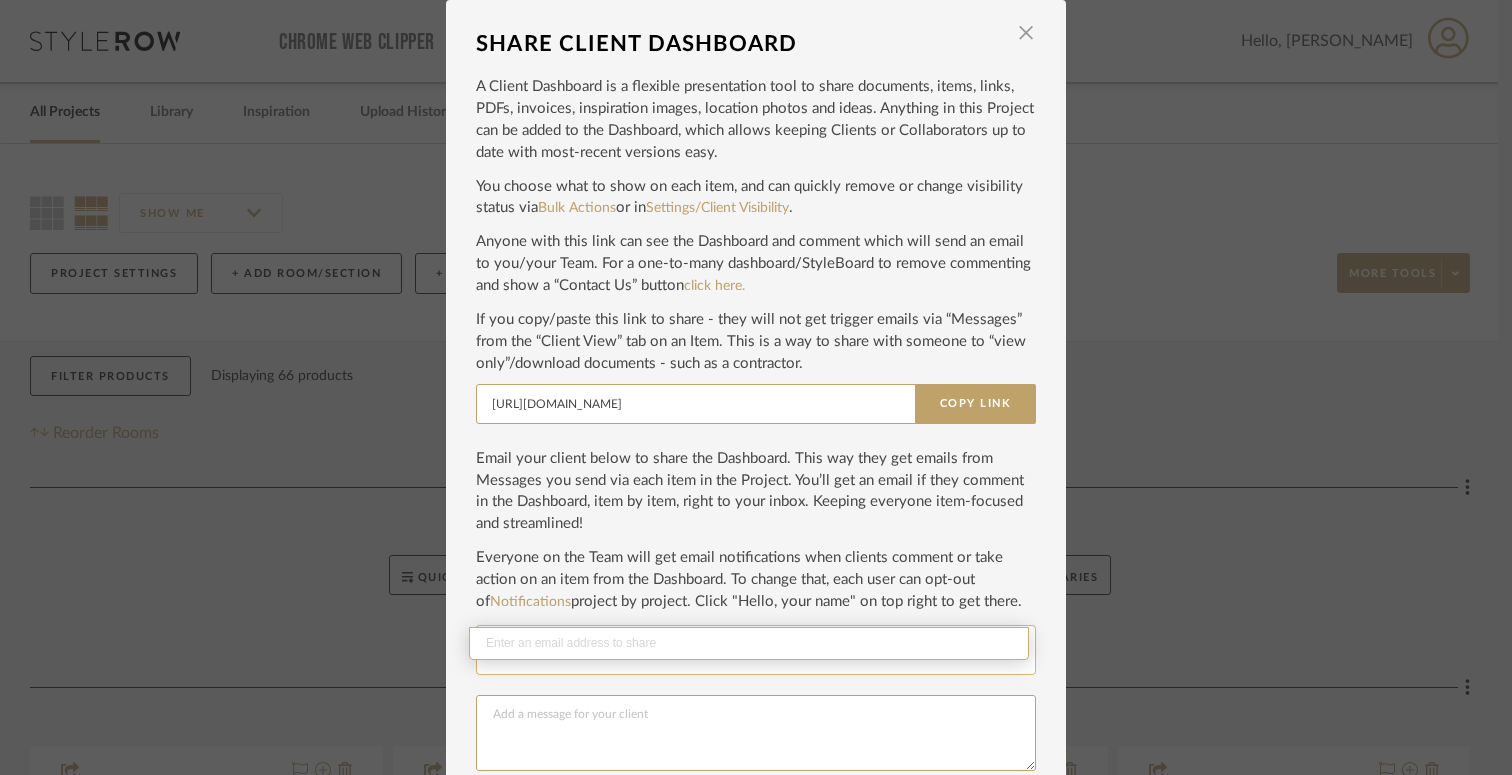 scroll, scrollTop: 65, scrollLeft: 0, axis: vertical 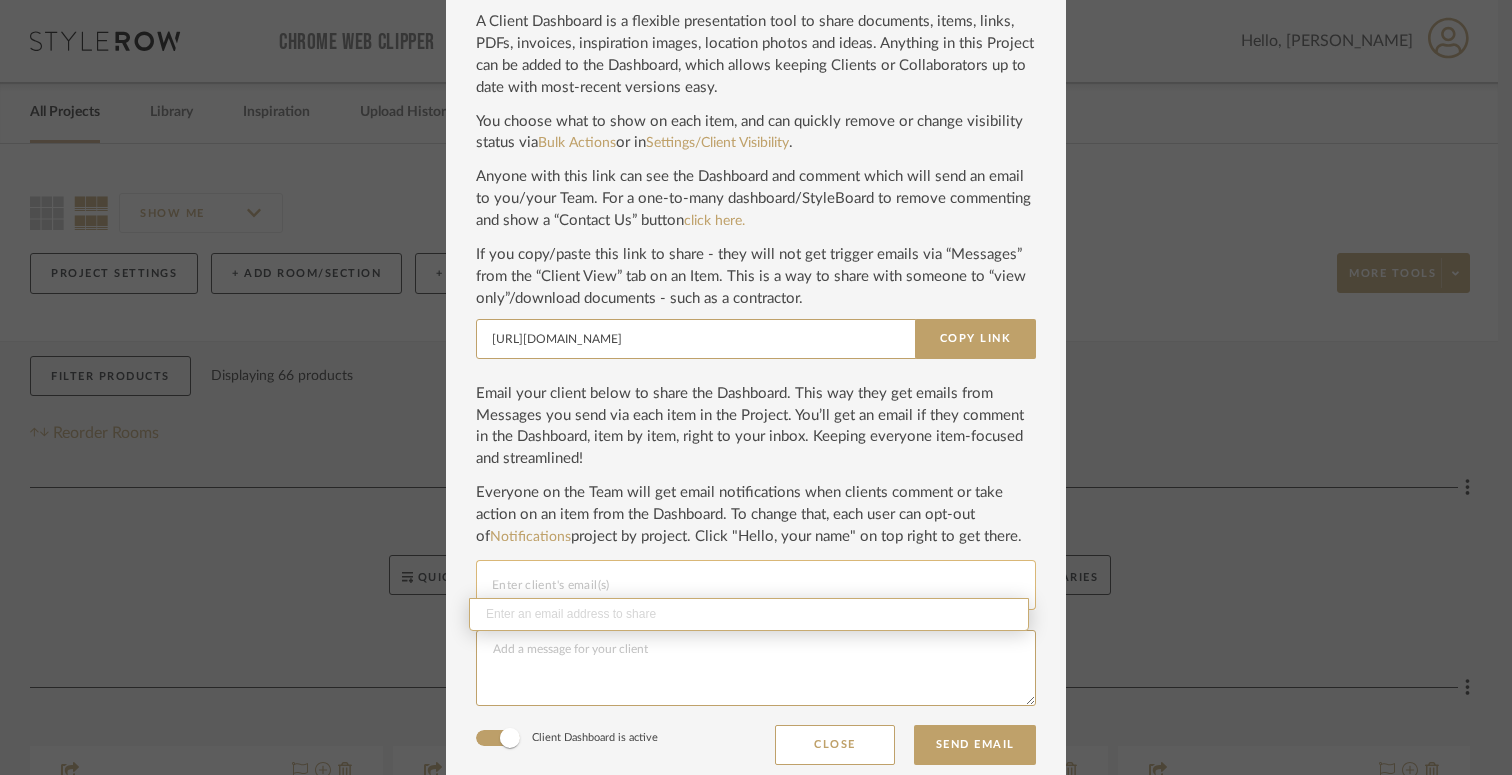 click on "Everyone on the Team will get email notifications when clients comment or take action on an item from the Dashboard. To change that, each user can opt-out of  Notifications  project by project. Click "Hello, your name" on top right to get there." at bounding box center (756, 515) 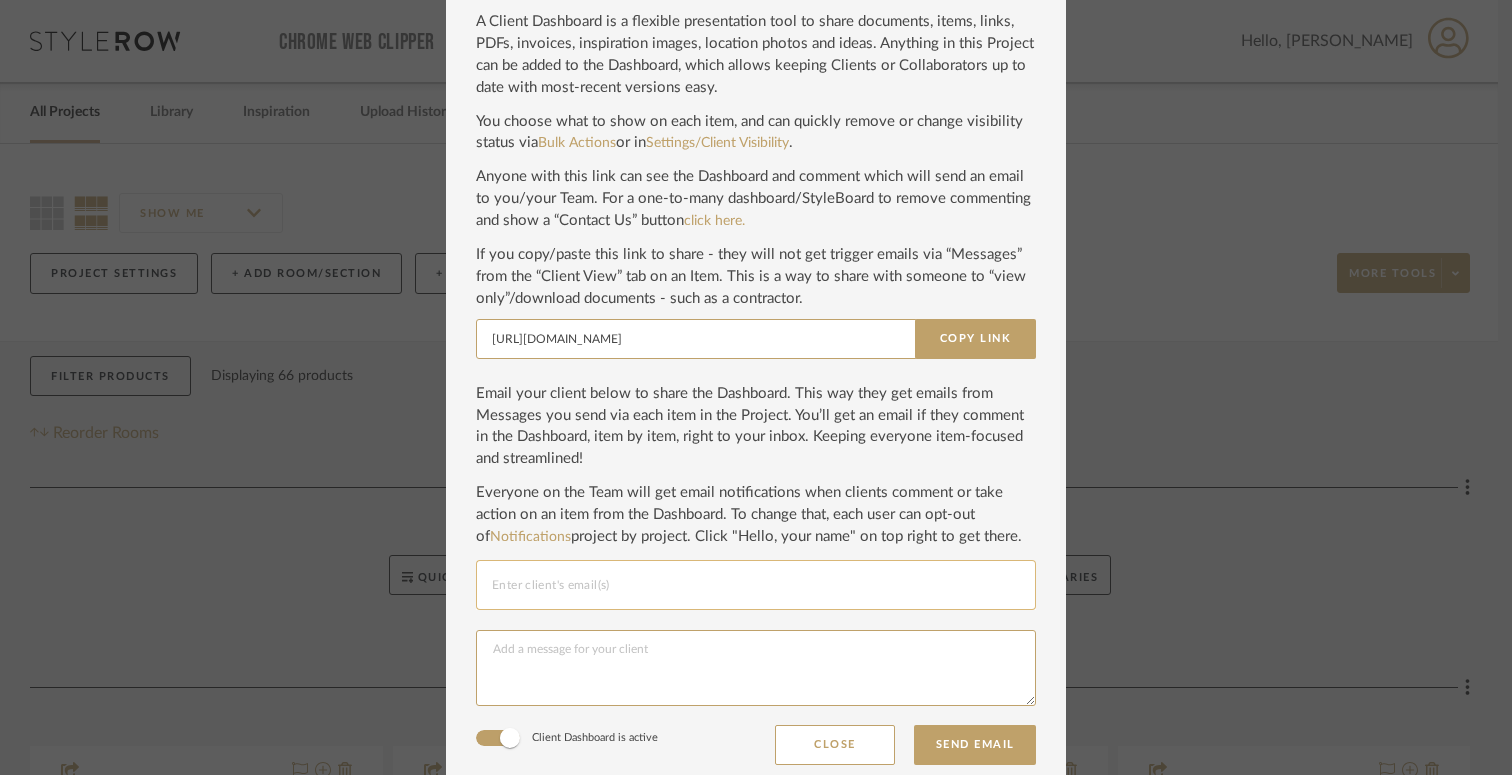 scroll, scrollTop: 63, scrollLeft: 0, axis: vertical 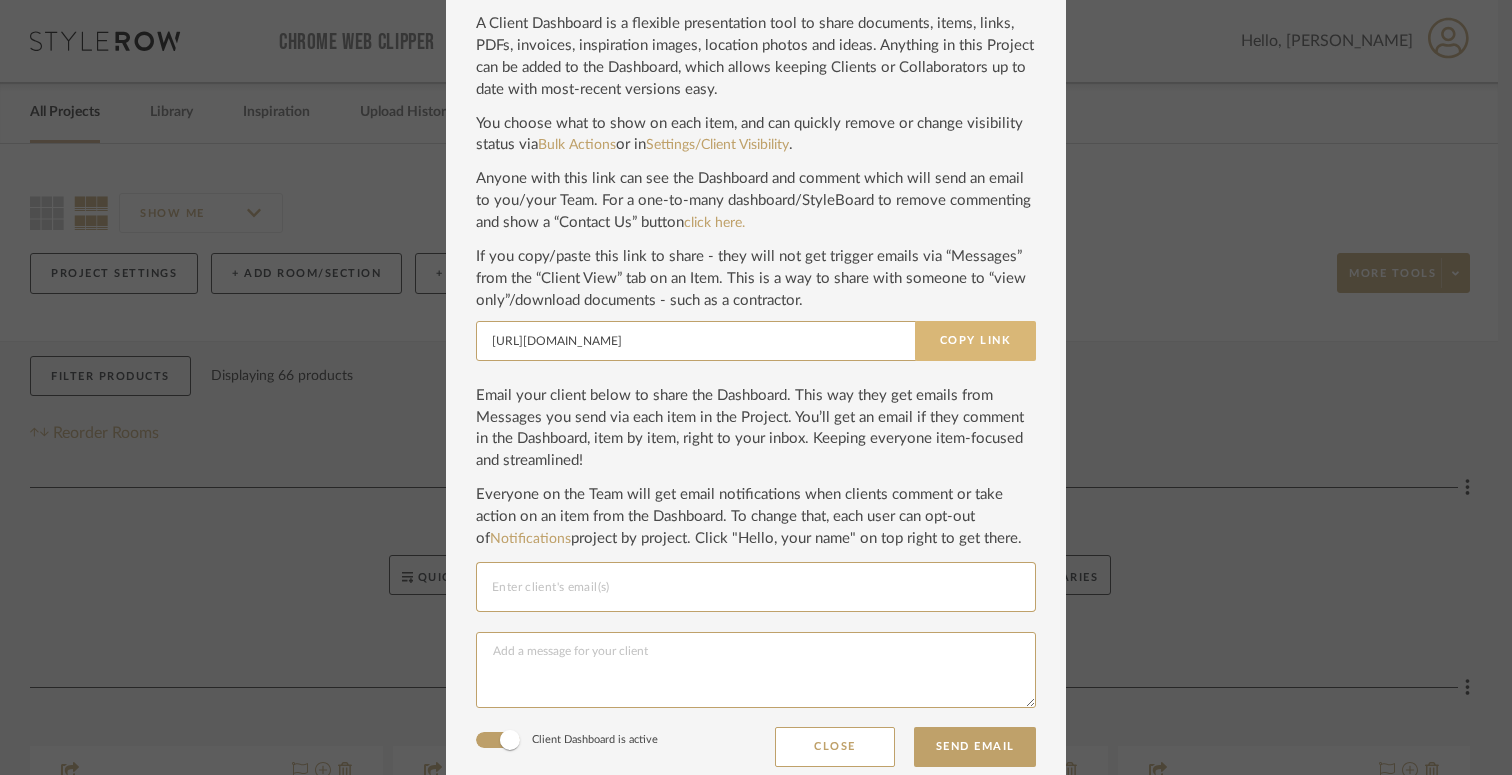click on "Copy Link" at bounding box center (975, 341) 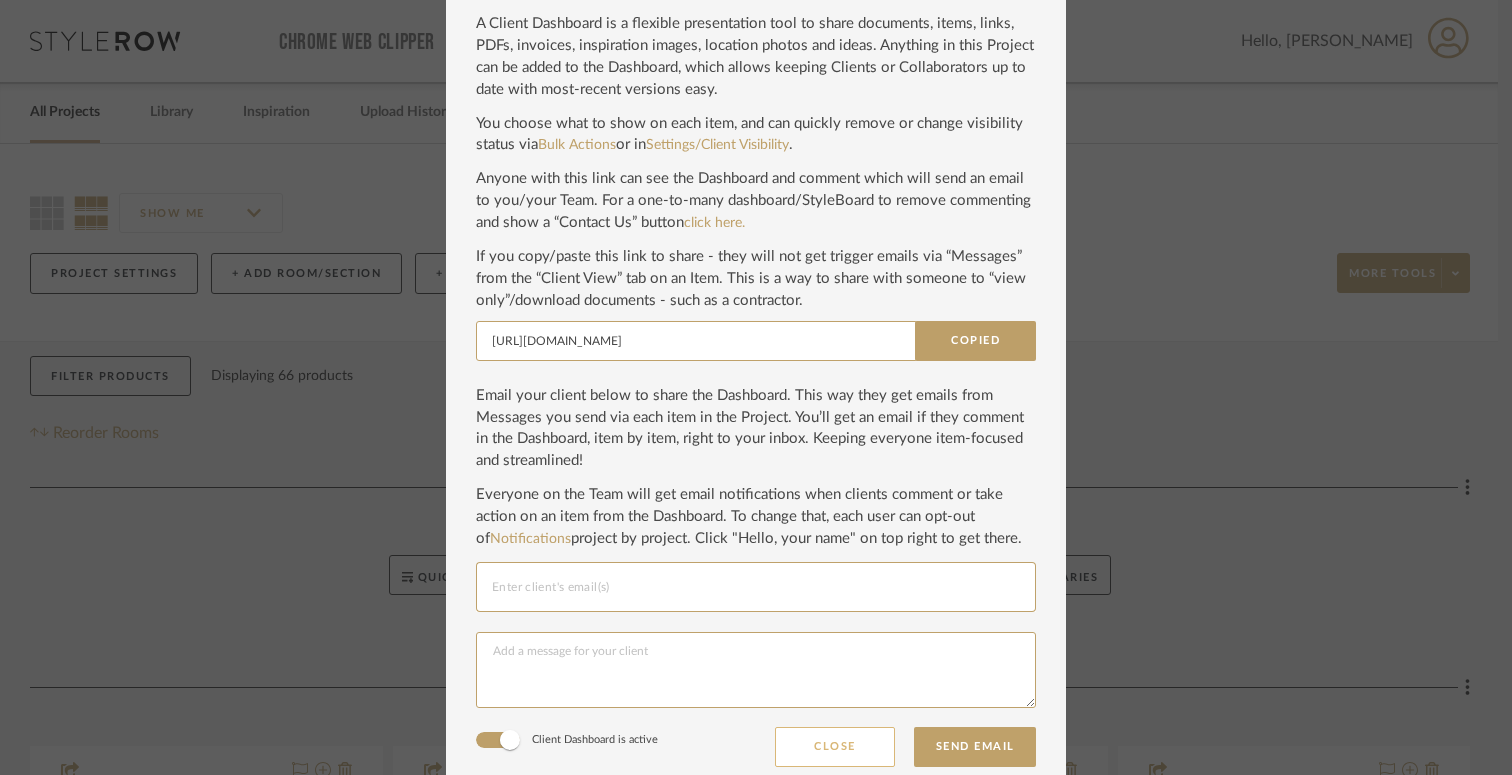 click on "Close" at bounding box center [835, 747] 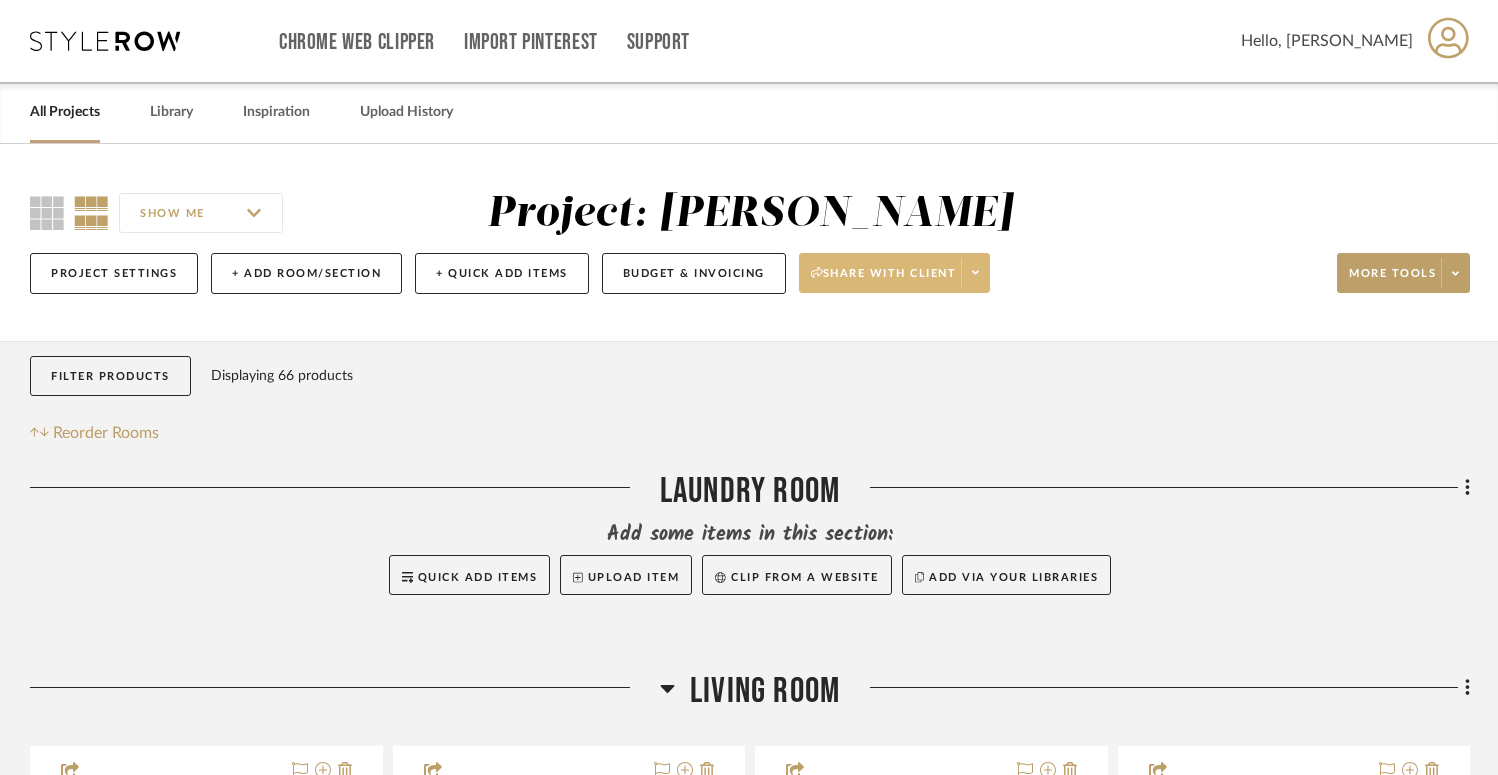 click on "Share with client" 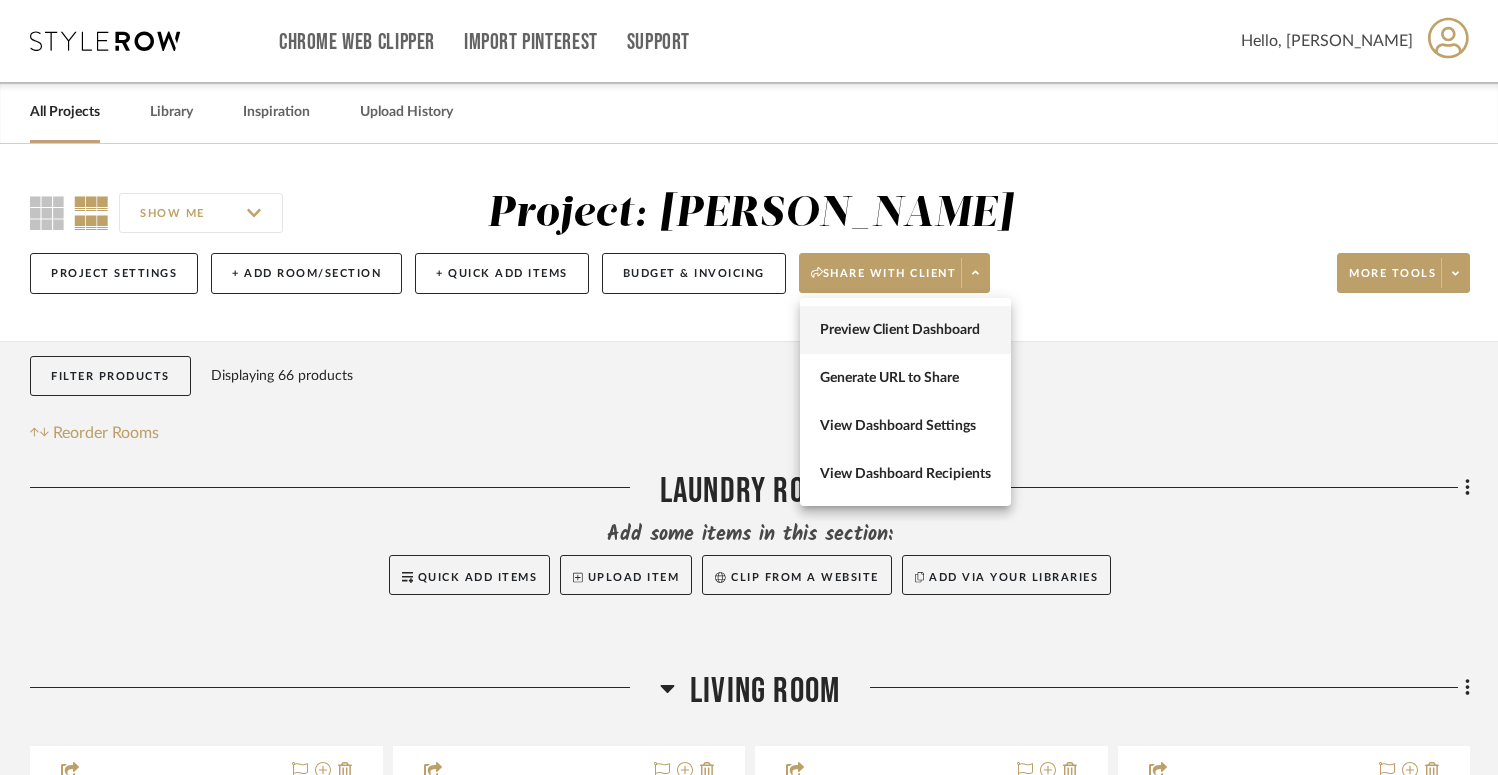 click on "Preview Client Dashboard" at bounding box center (905, 330) 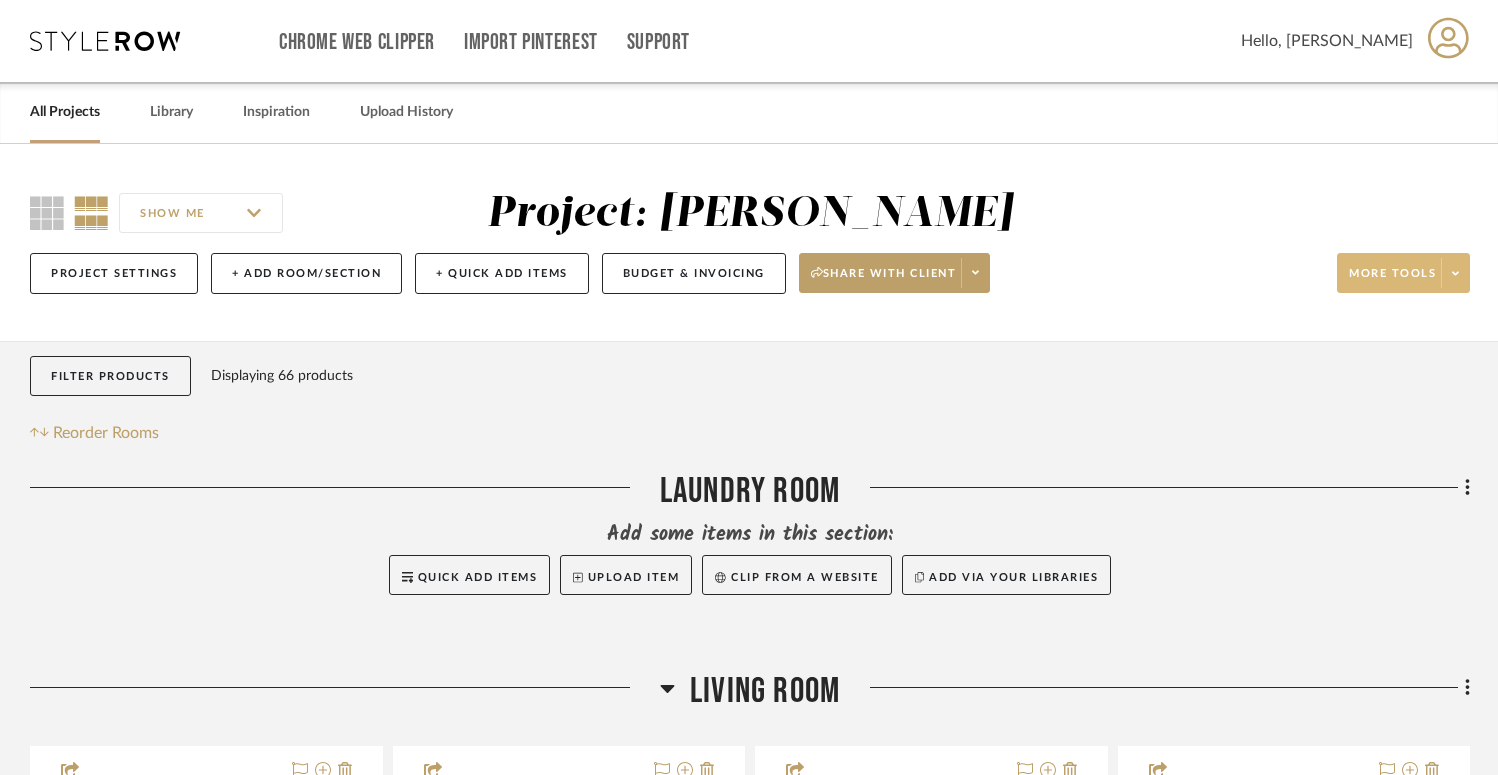 click 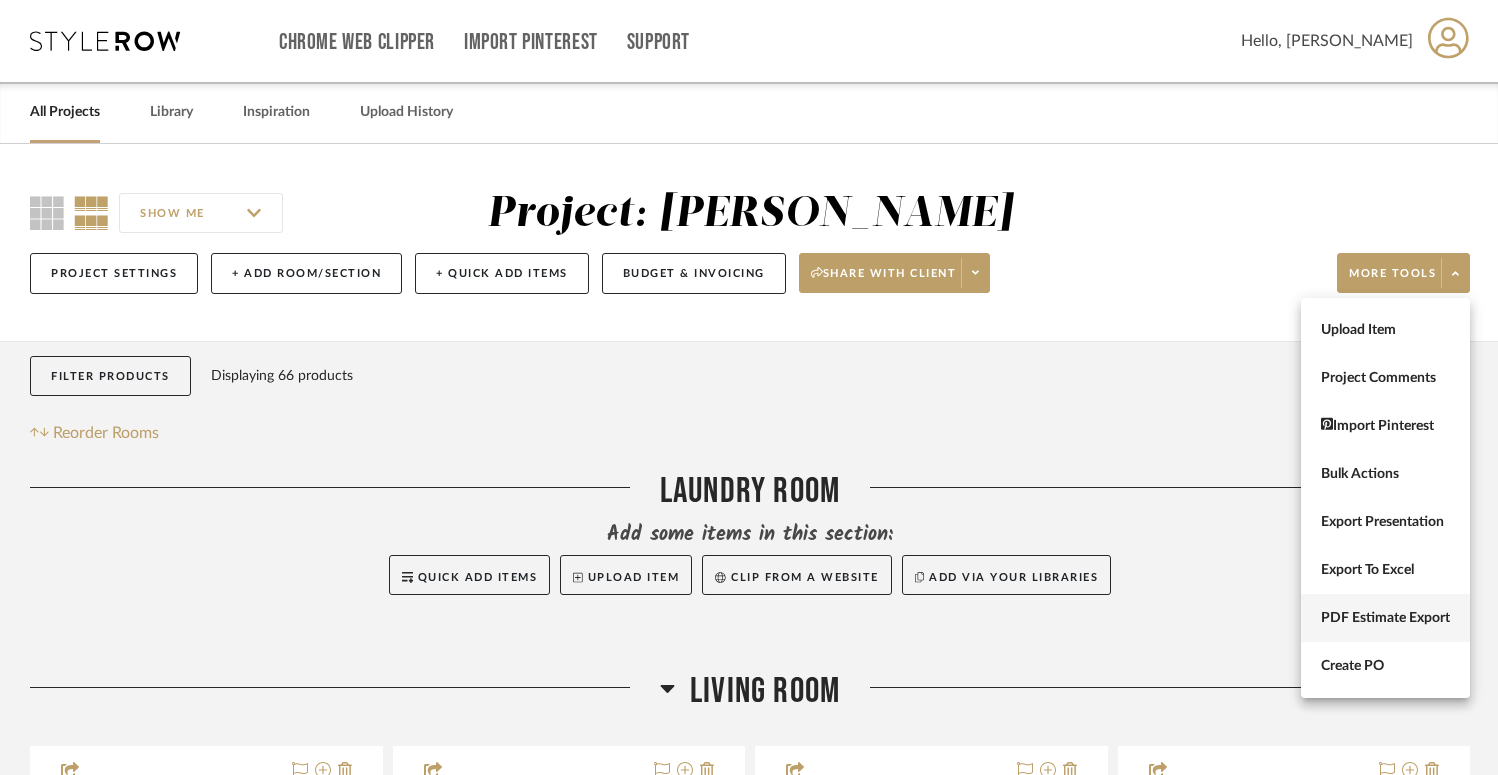 click on "PDF Estimate Export" at bounding box center [1385, 618] 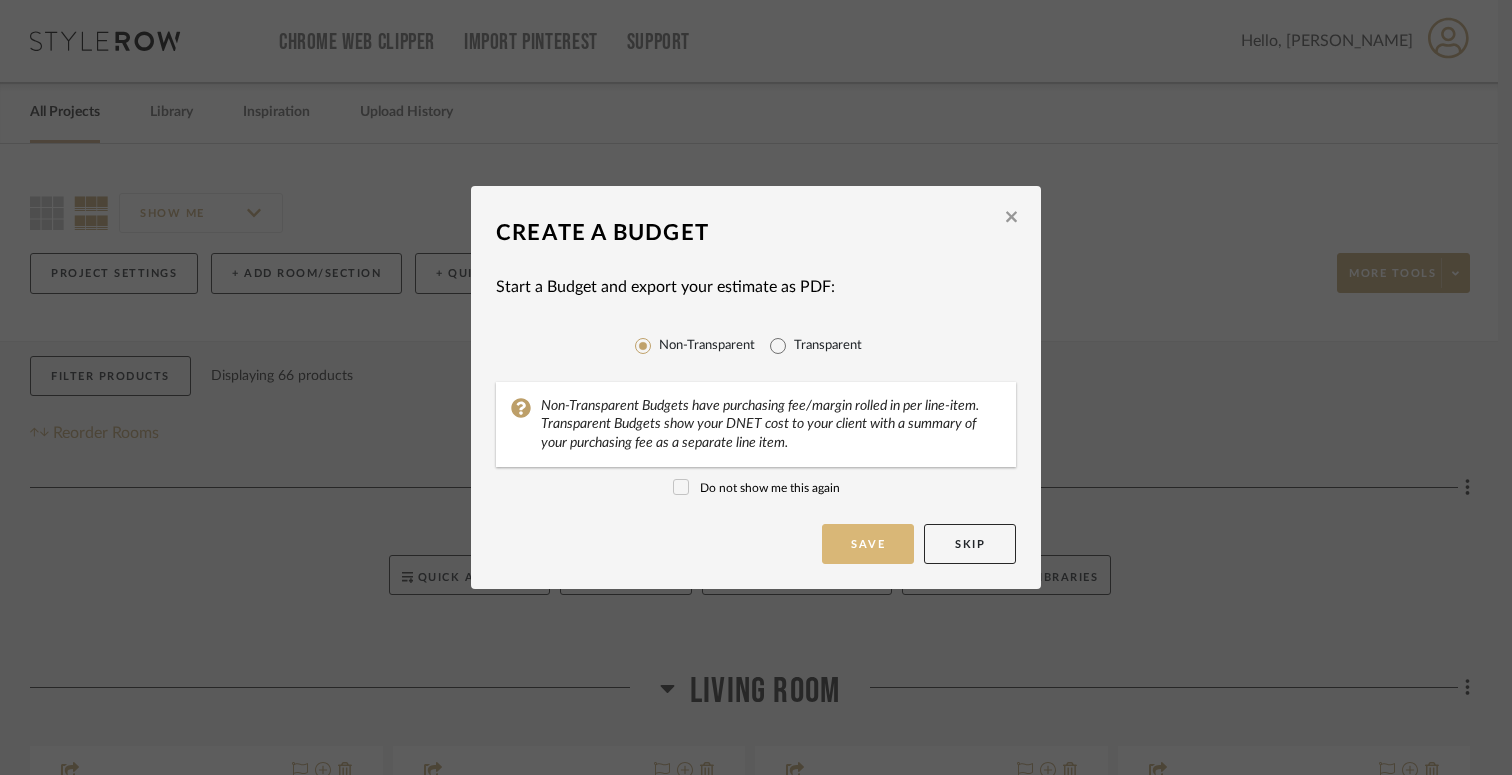 click on "Save" at bounding box center (868, 544) 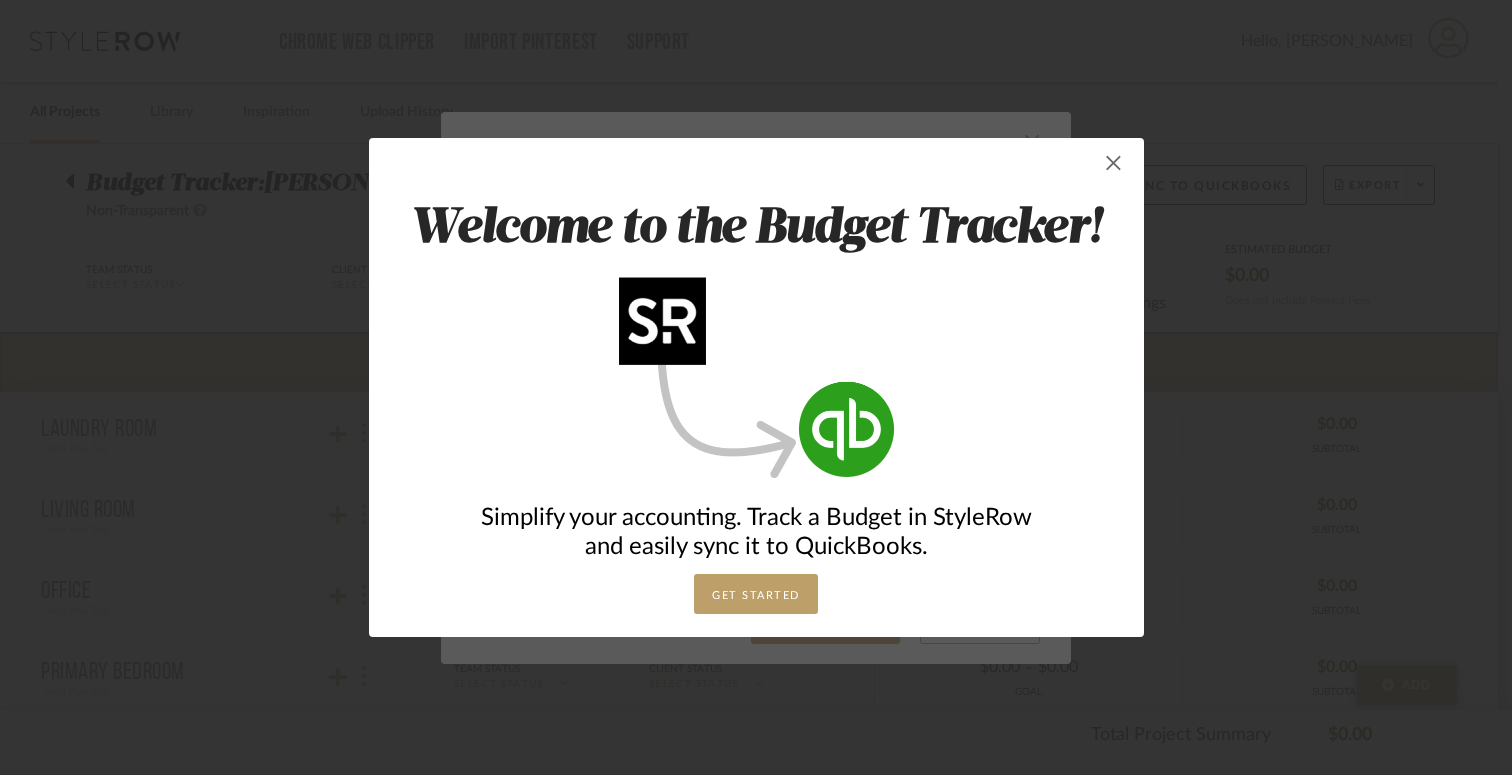 click at bounding box center [1114, 163] 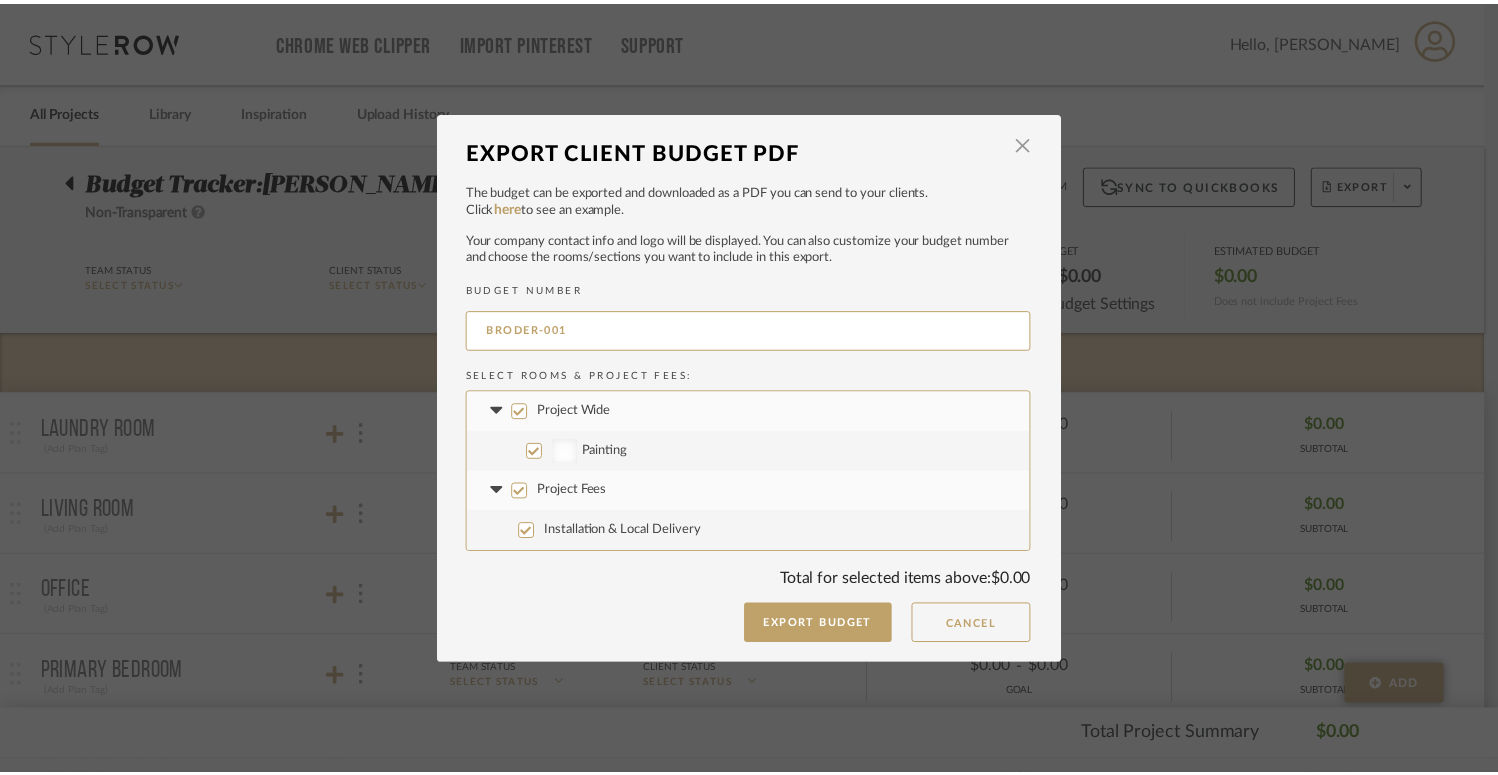 scroll, scrollTop: 0, scrollLeft: 0, axis: both 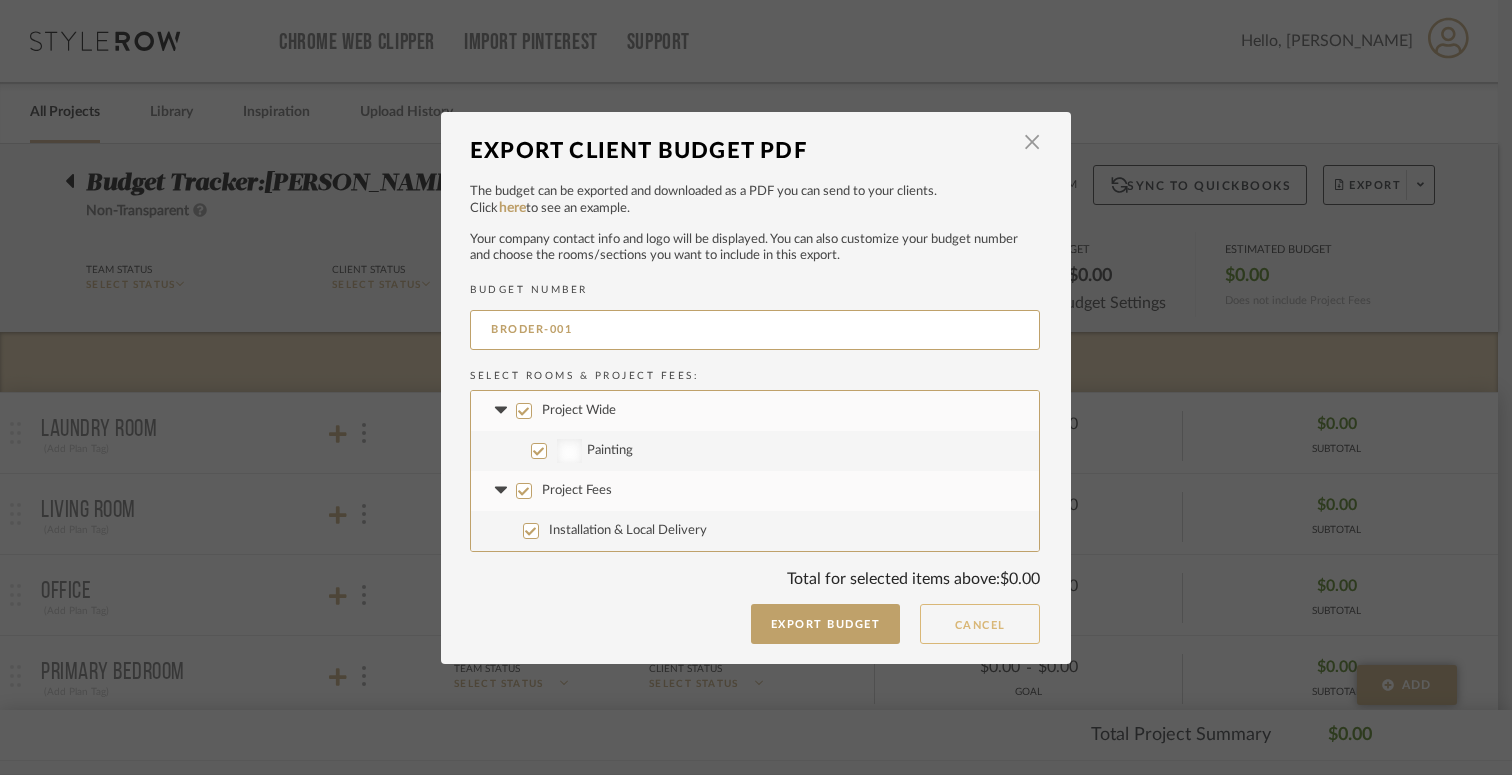 click on "Cancel" at bounding box center [980, 624] 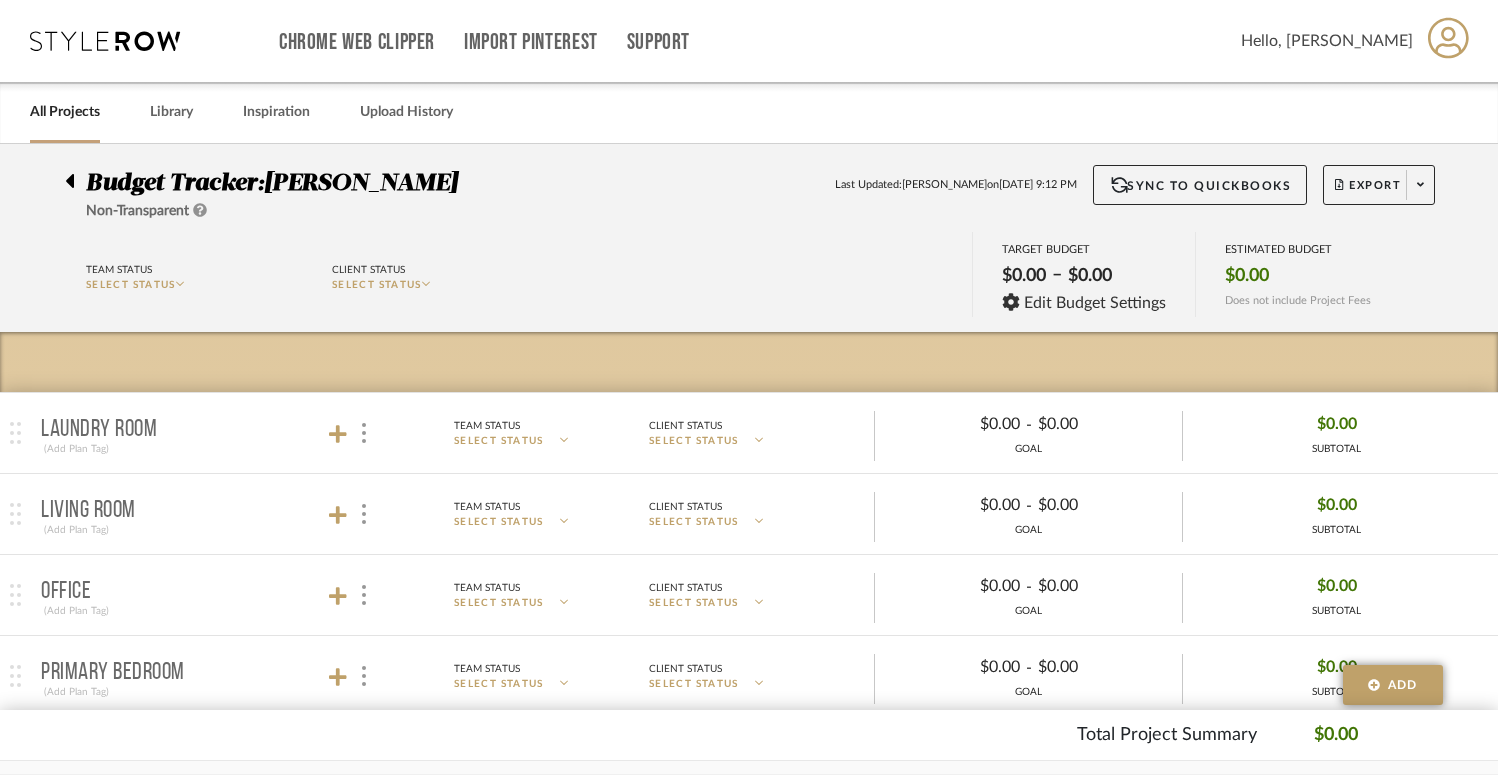 scroll, scrollTop: 0, scrollLeft: 0, axis: both 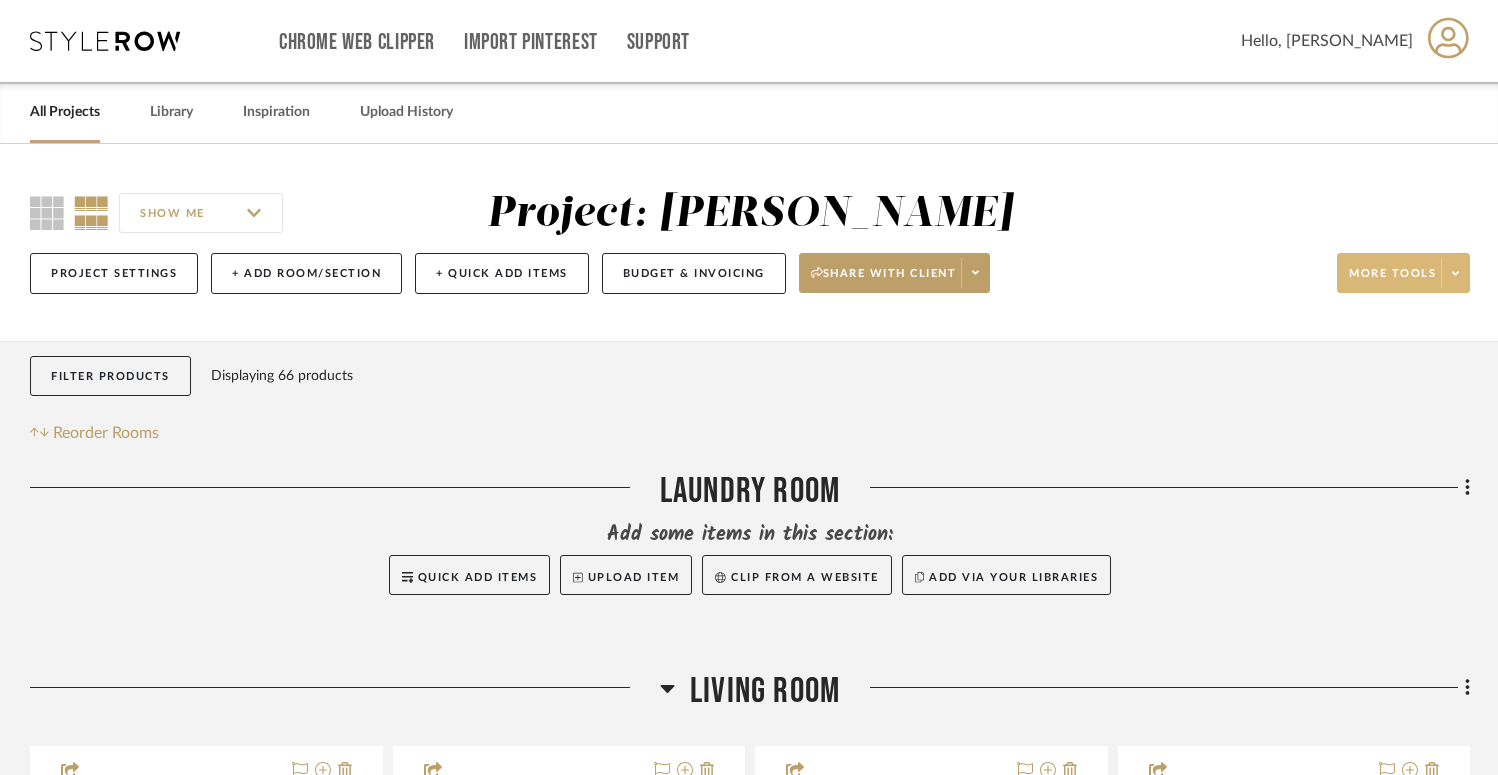click 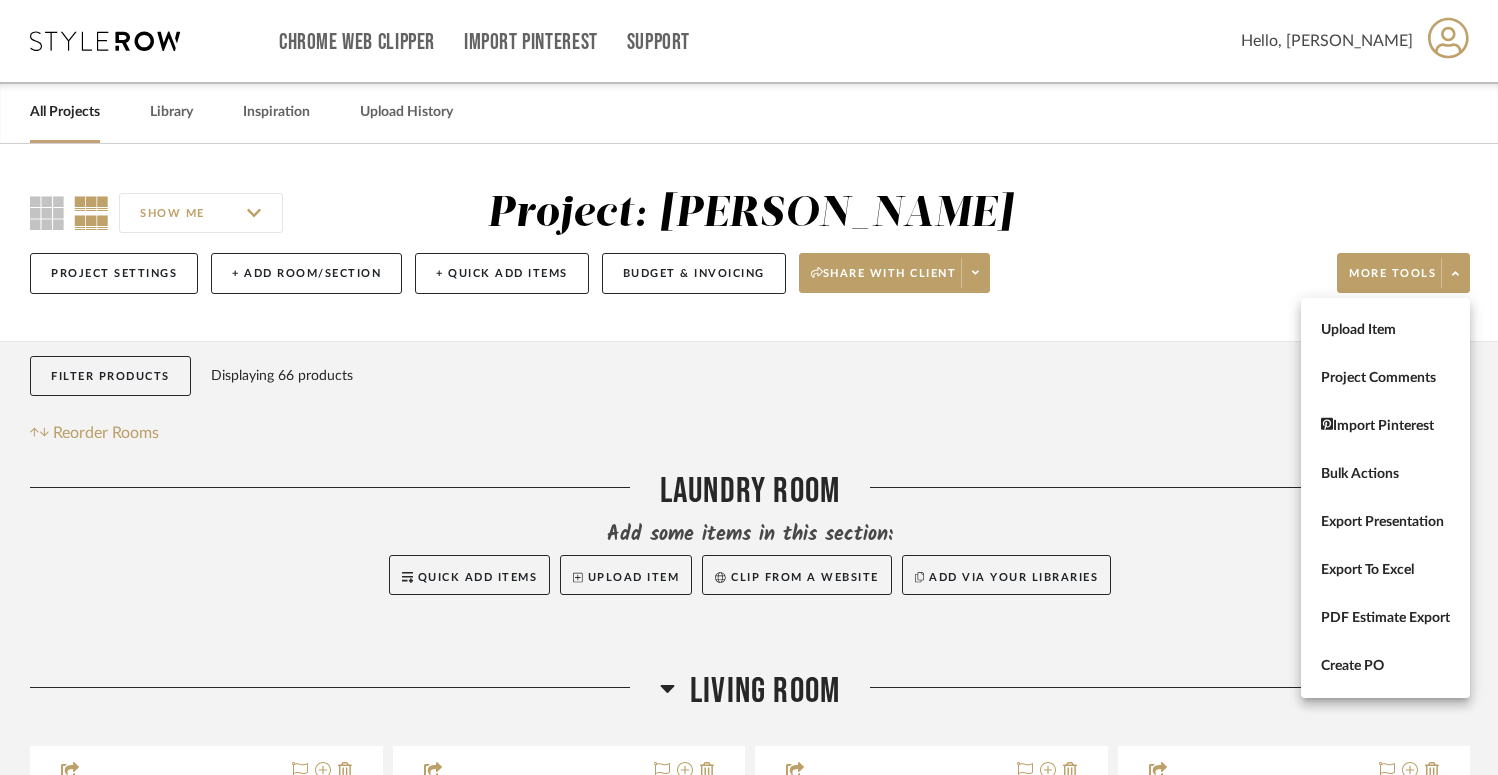click at bounding box center [749, 387] 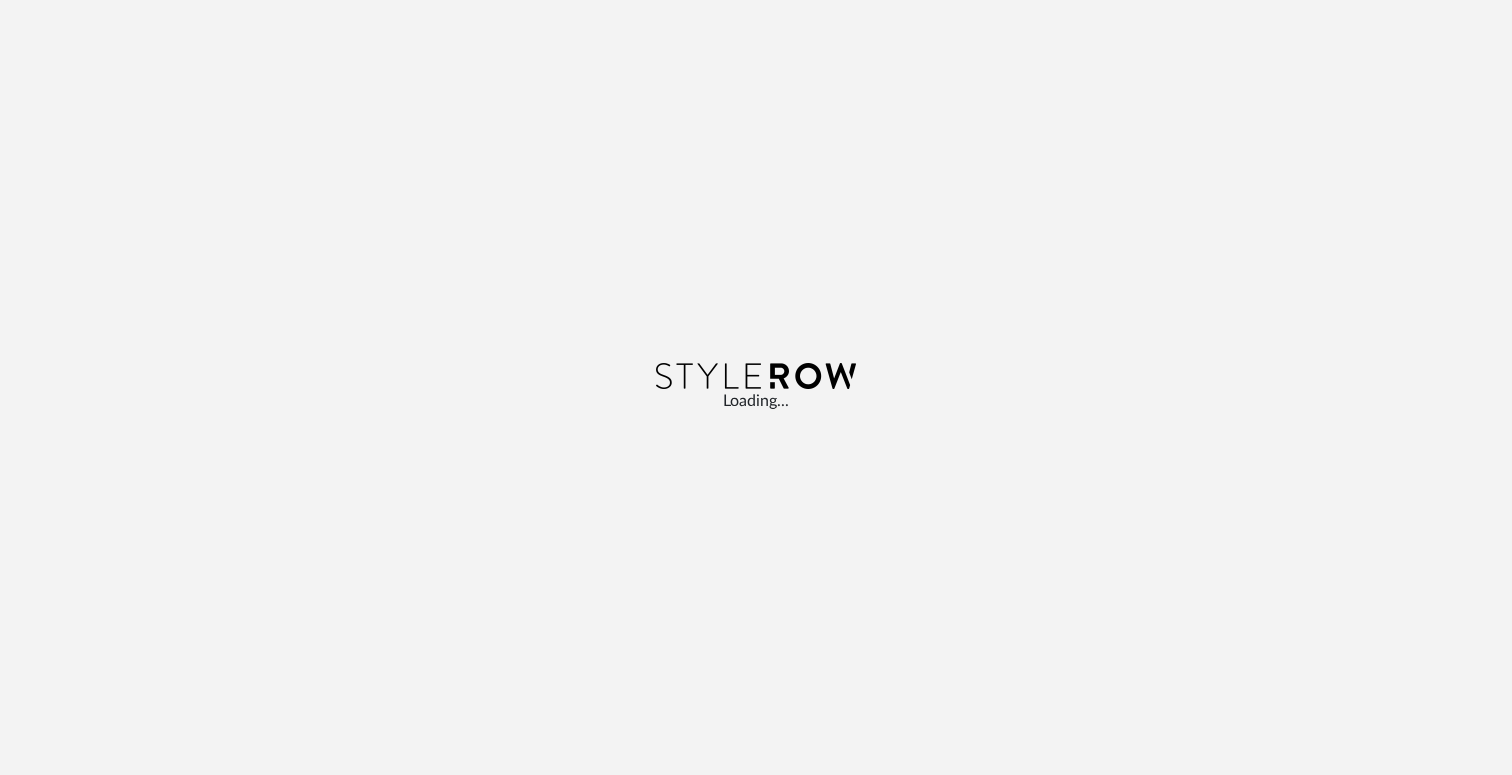 scroll, scrollTop: 0, scrollLeft: 0, axis: both 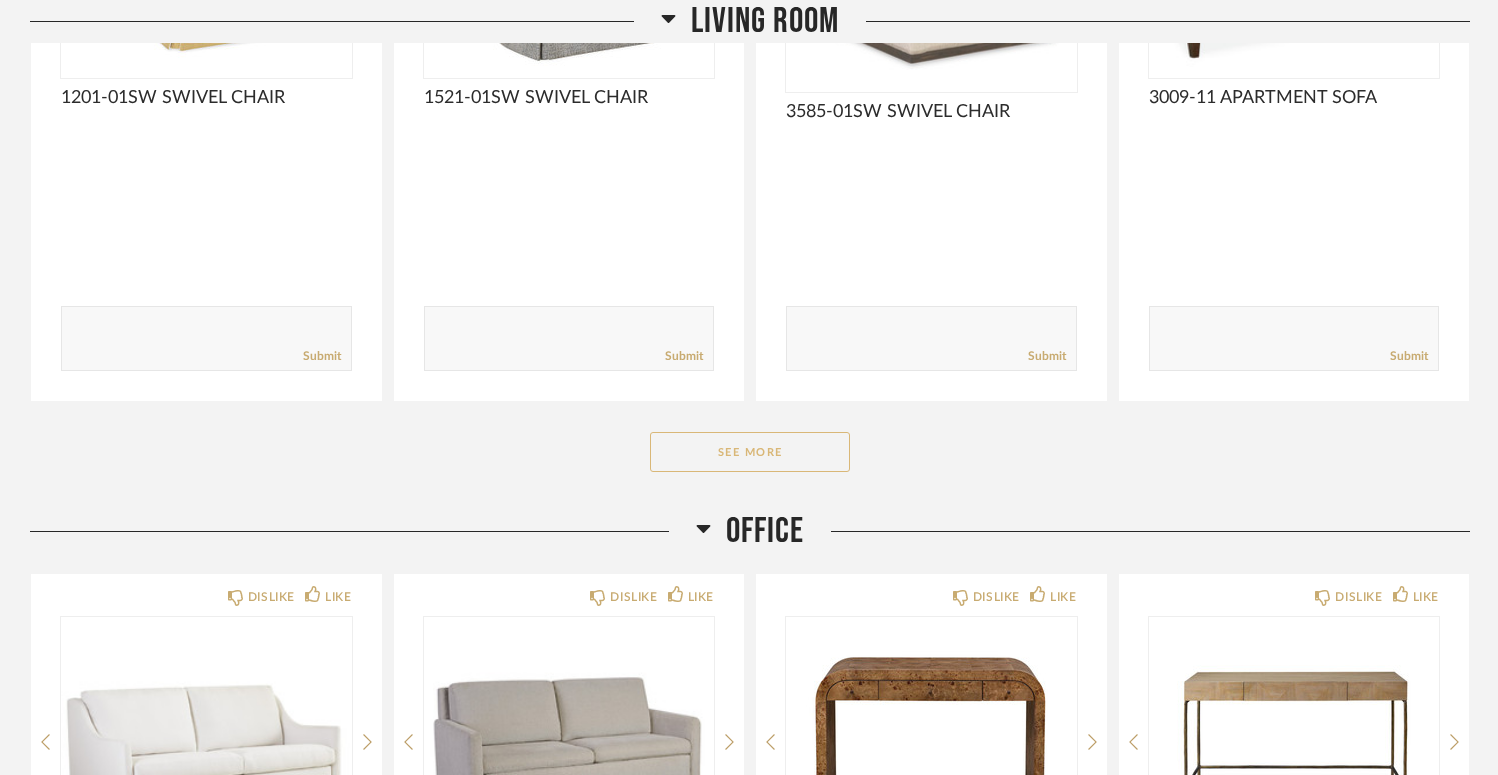 click on "See More" 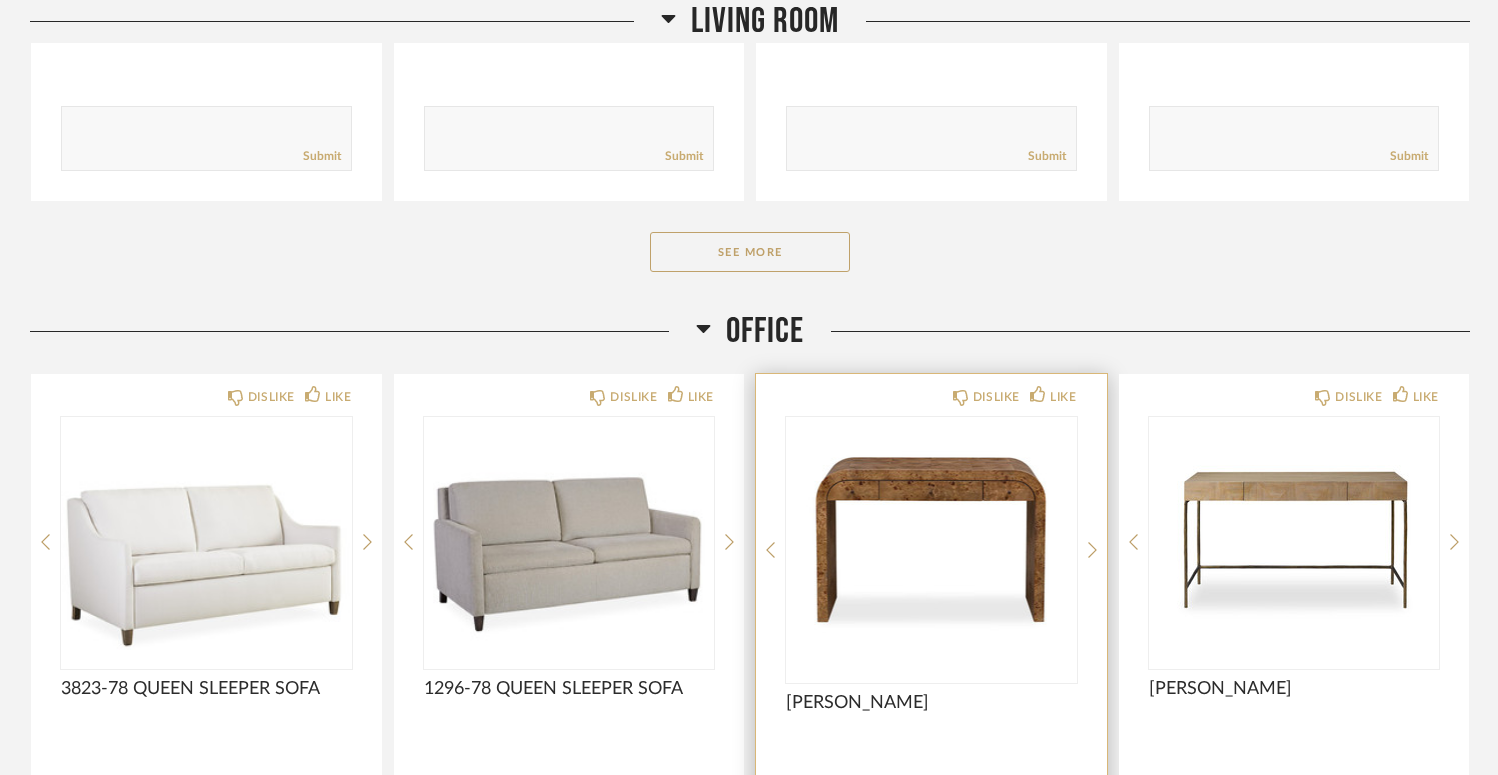 scroll, scrollTop: 3112, scrollLeft: 0, axis: vertical 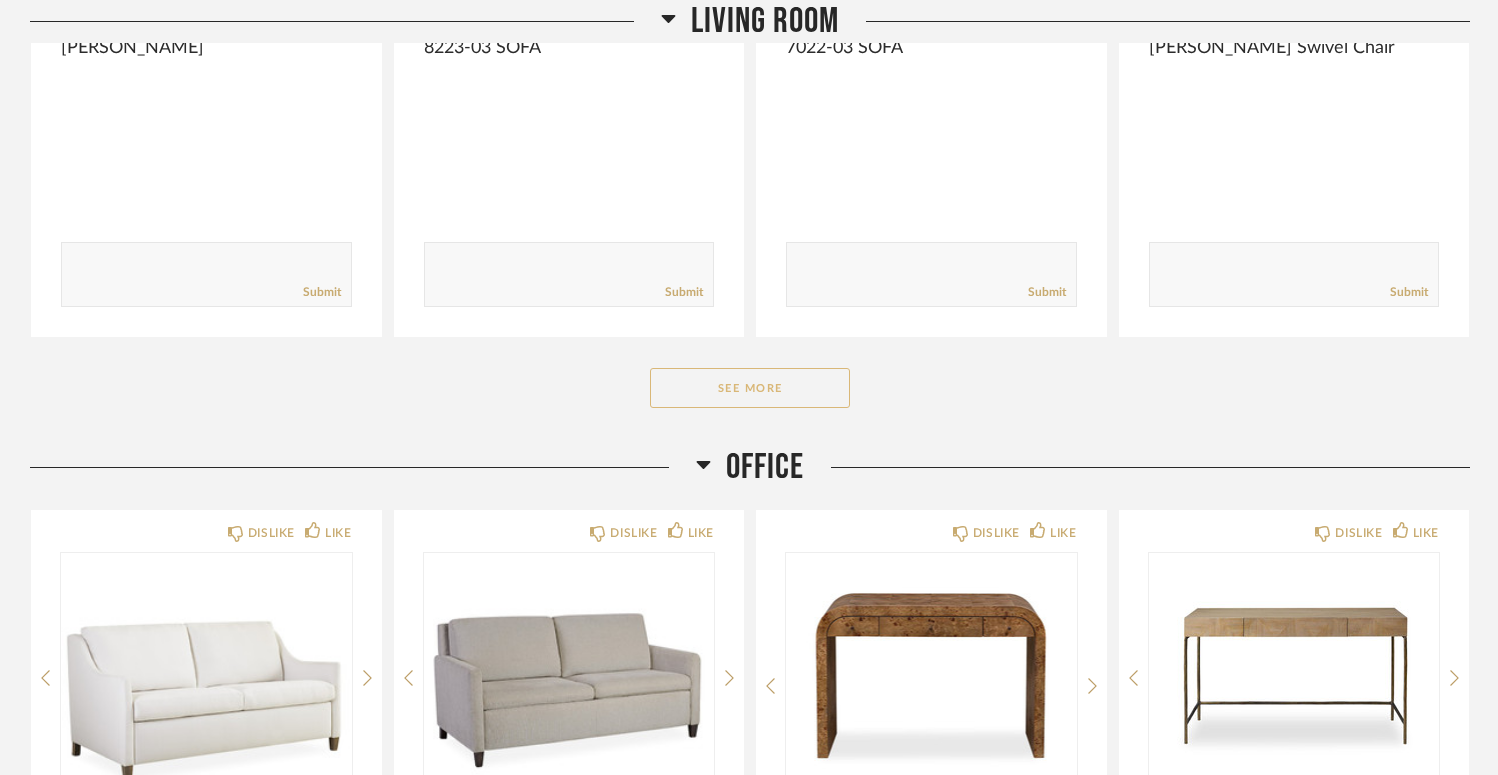 click on "See More" 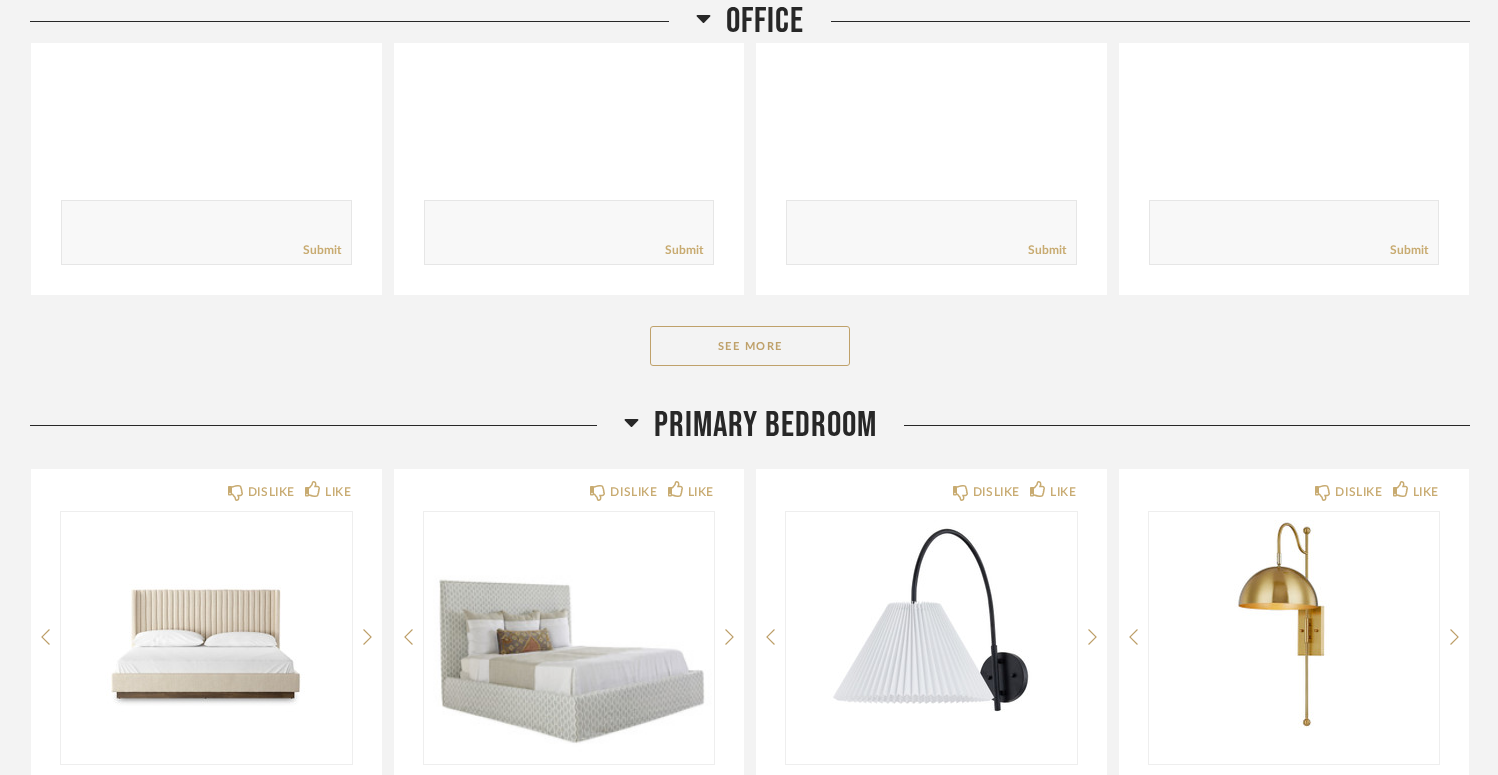 scroll, scrollTop: 5188, scrollLeft: 0, axis: vertical 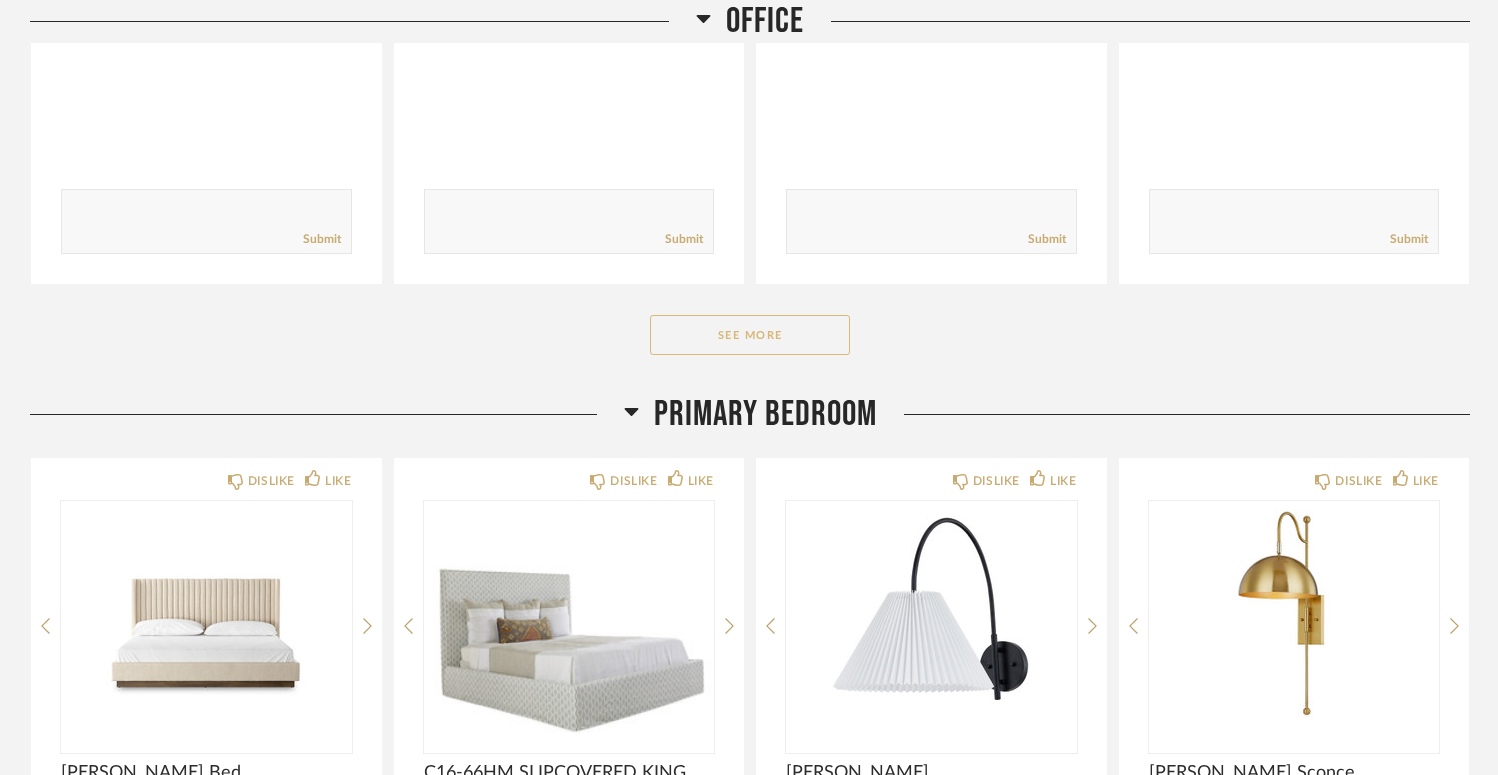 click on "See More" 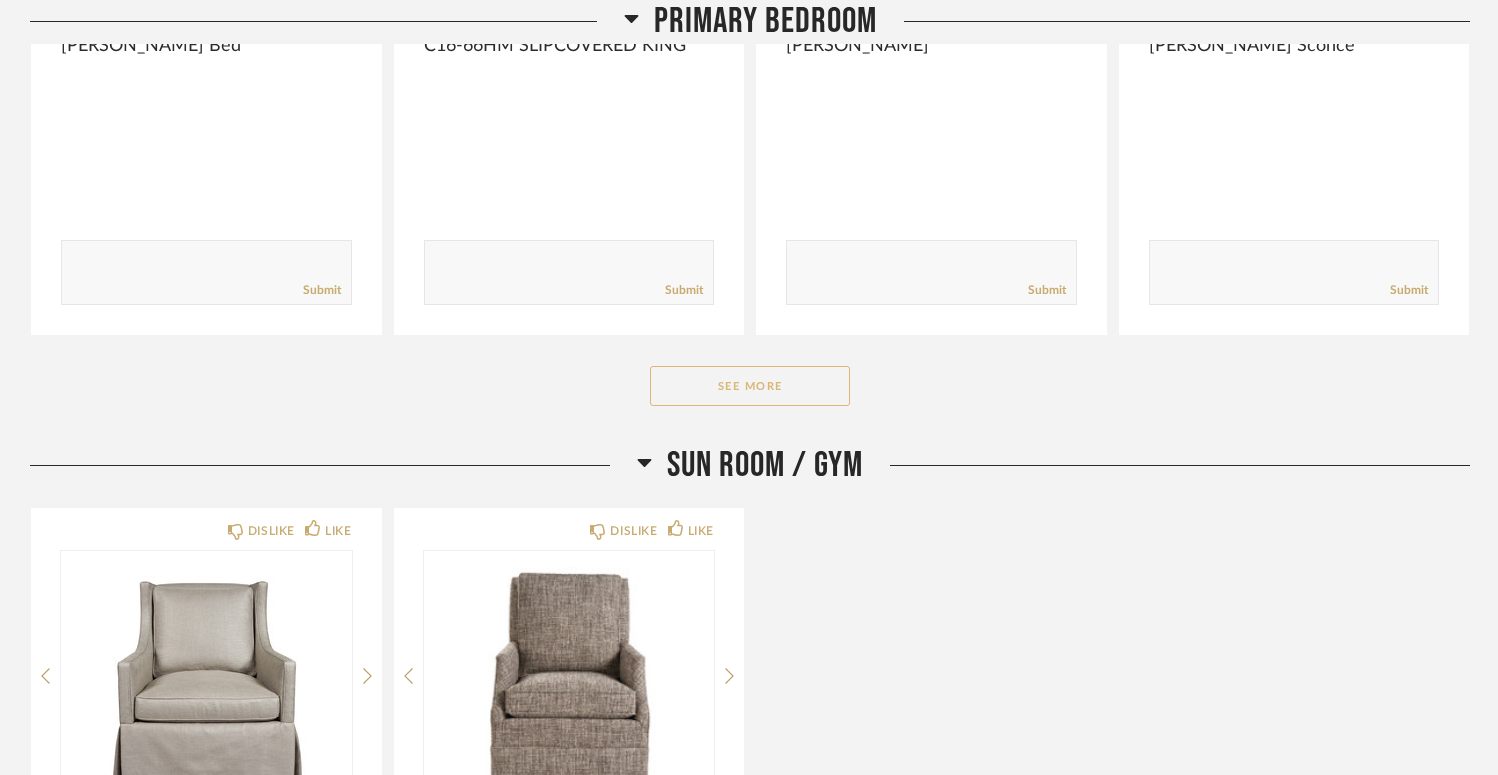 click on "See More" 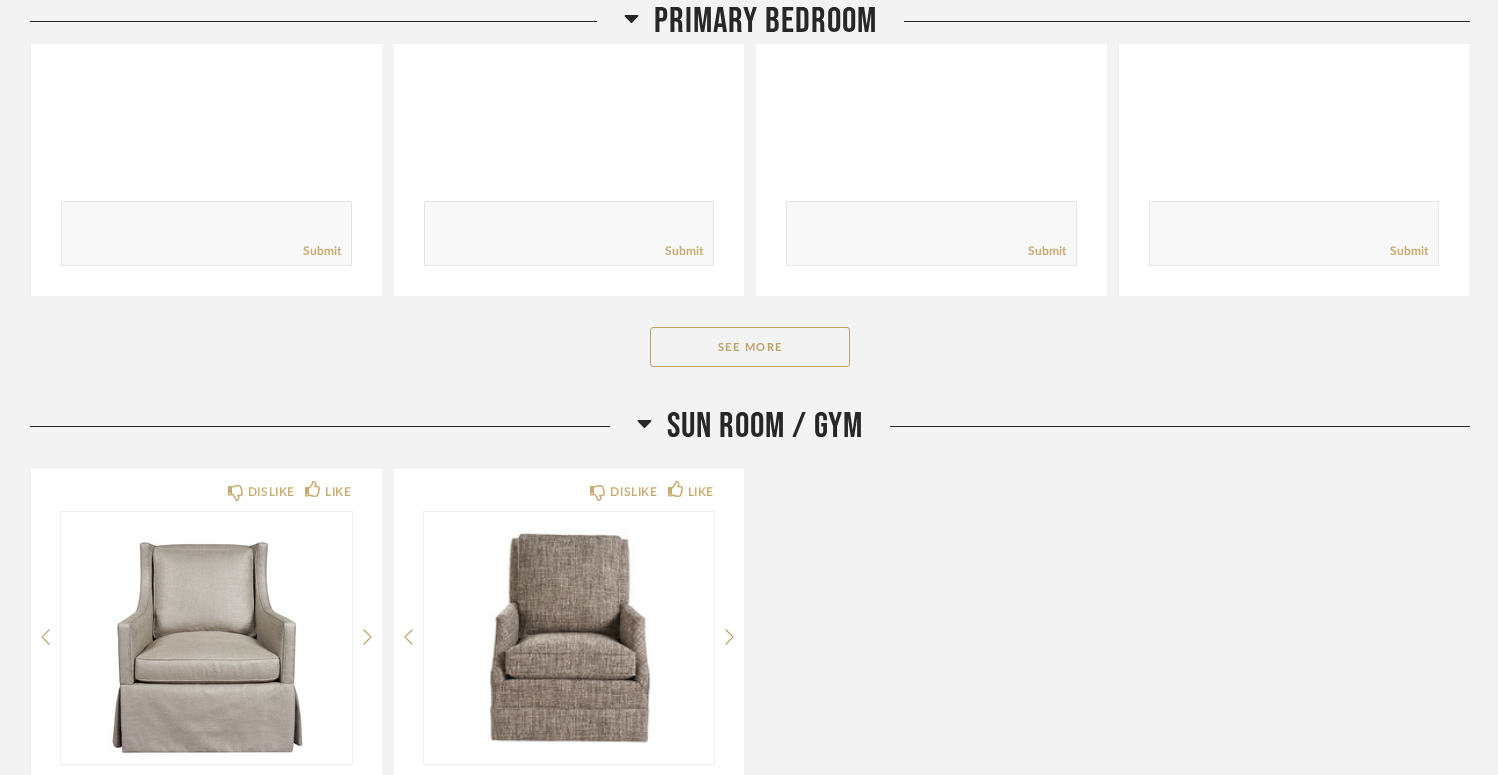 scroll, scrollTop: 9010, scrollLeft: 0, axis: vertical 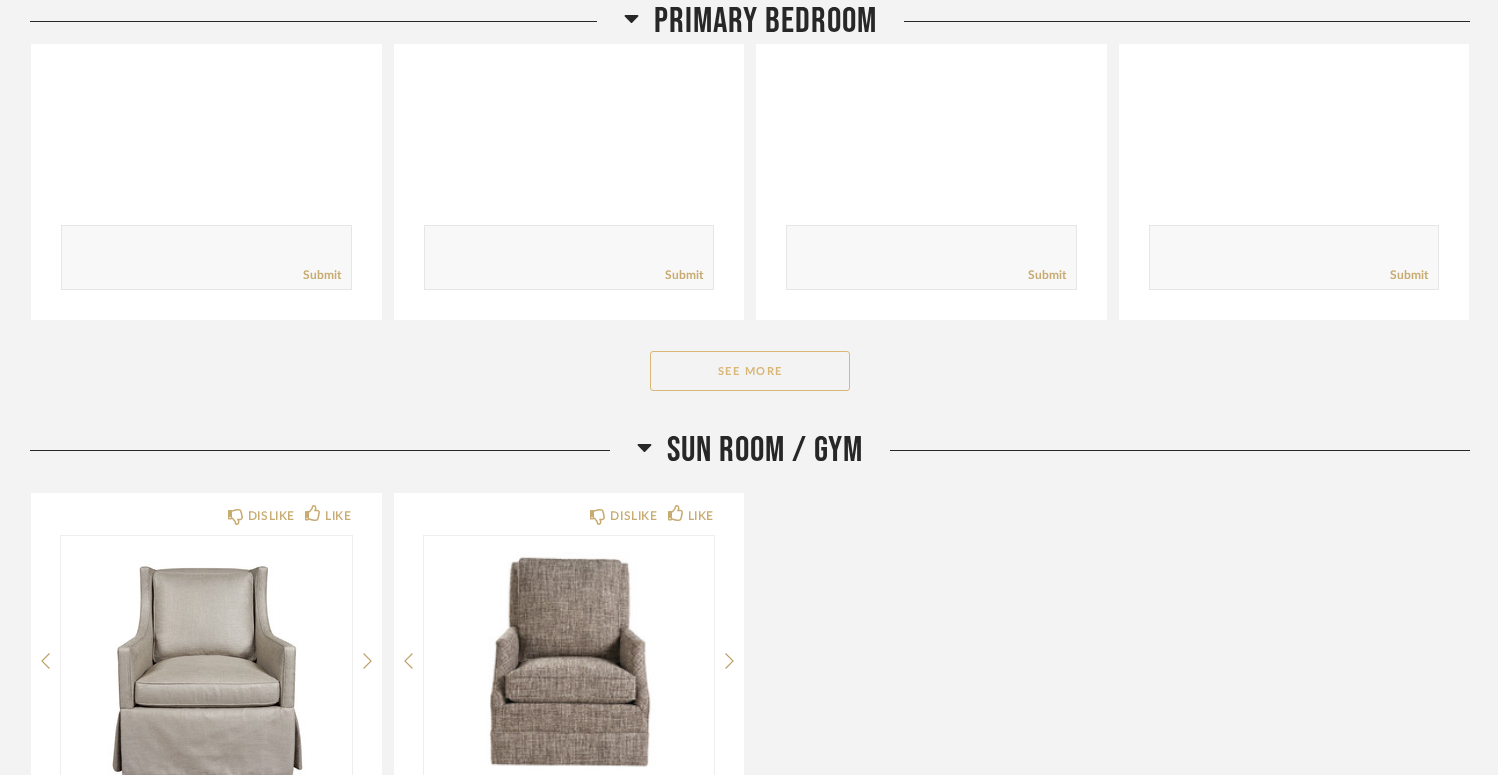 click on "See More" 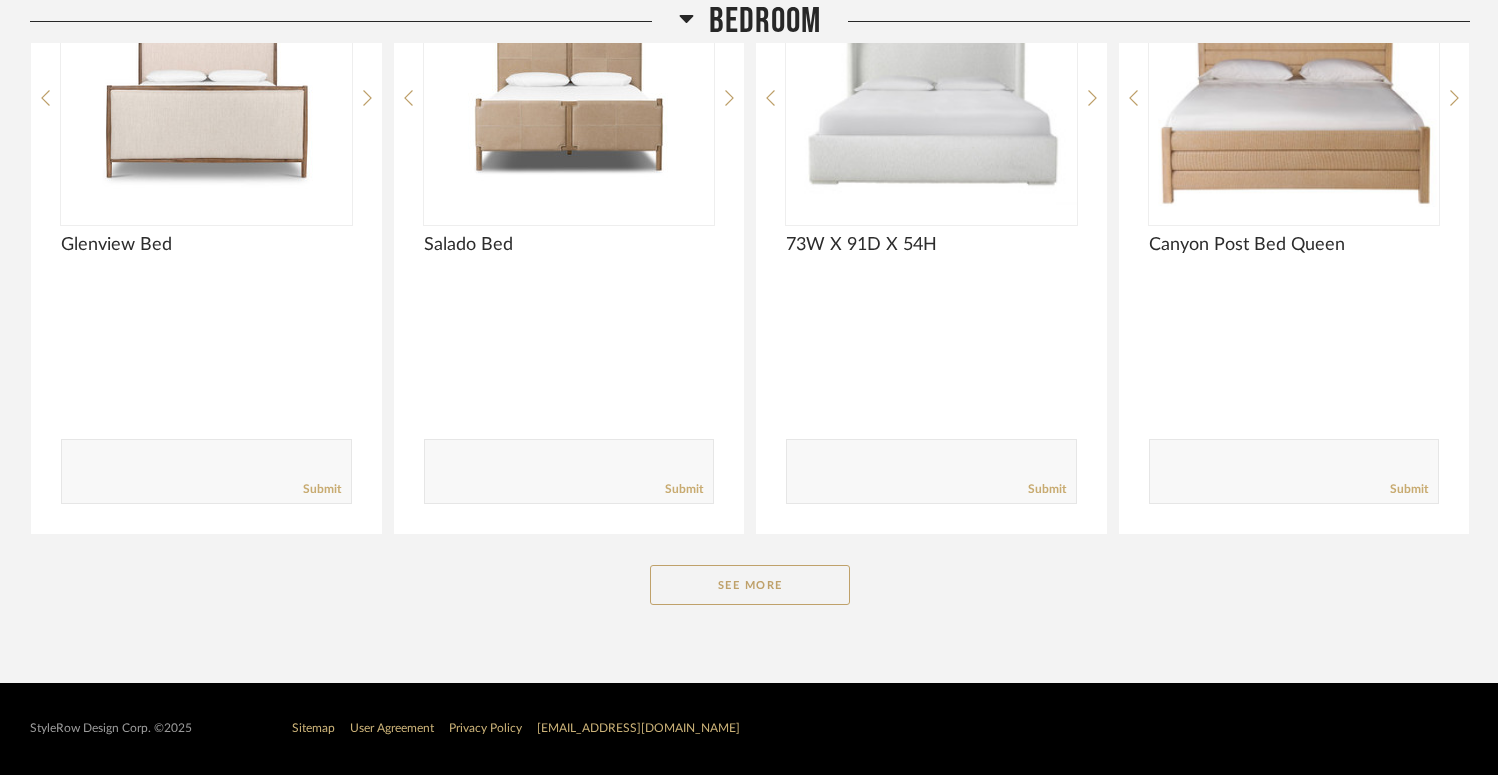 scroll, scrollTop: 10909, scrollLeft: 0, axis: vertical 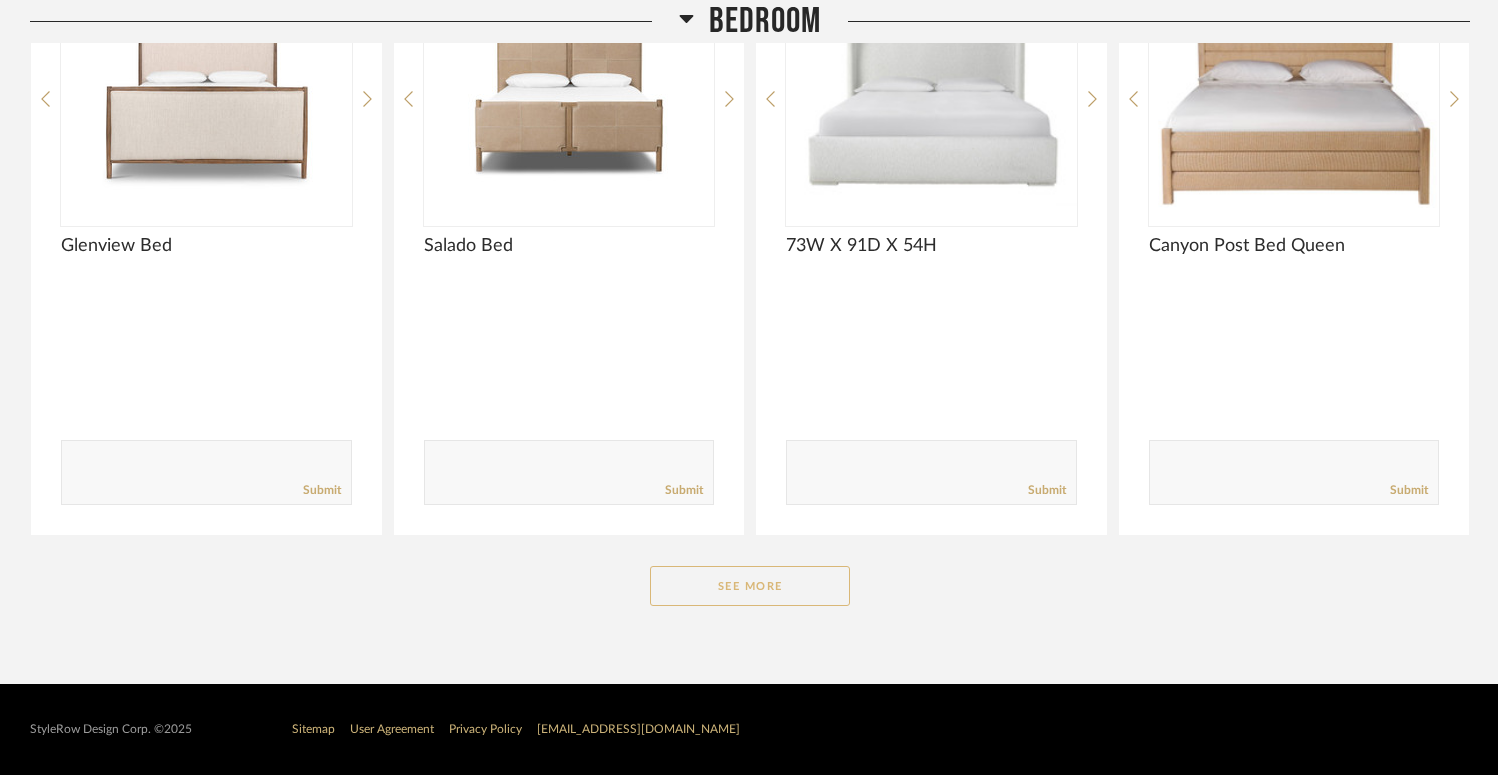 click on "See More" 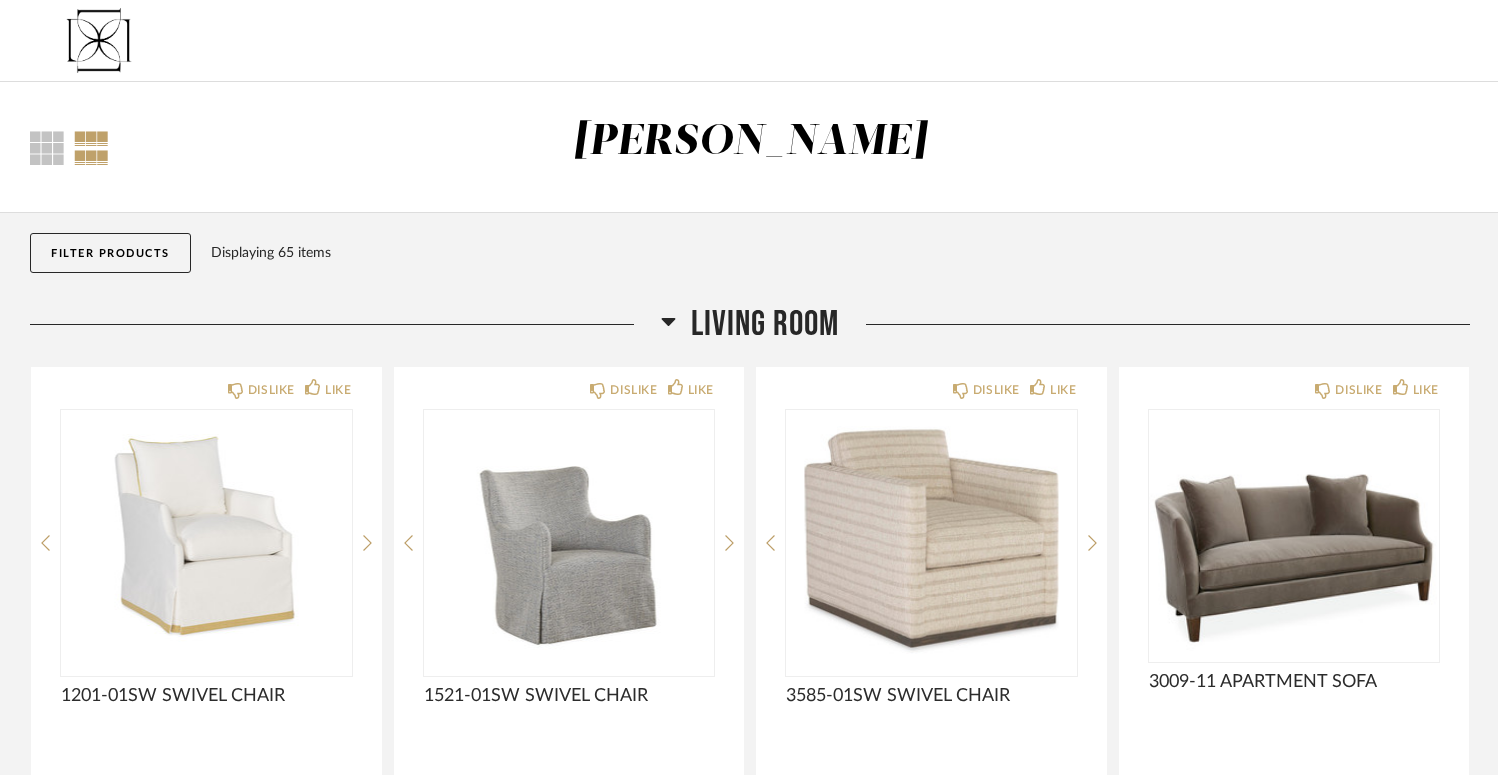 scroll, scrollTop: 0, scrollLeft: 0, axis: both 